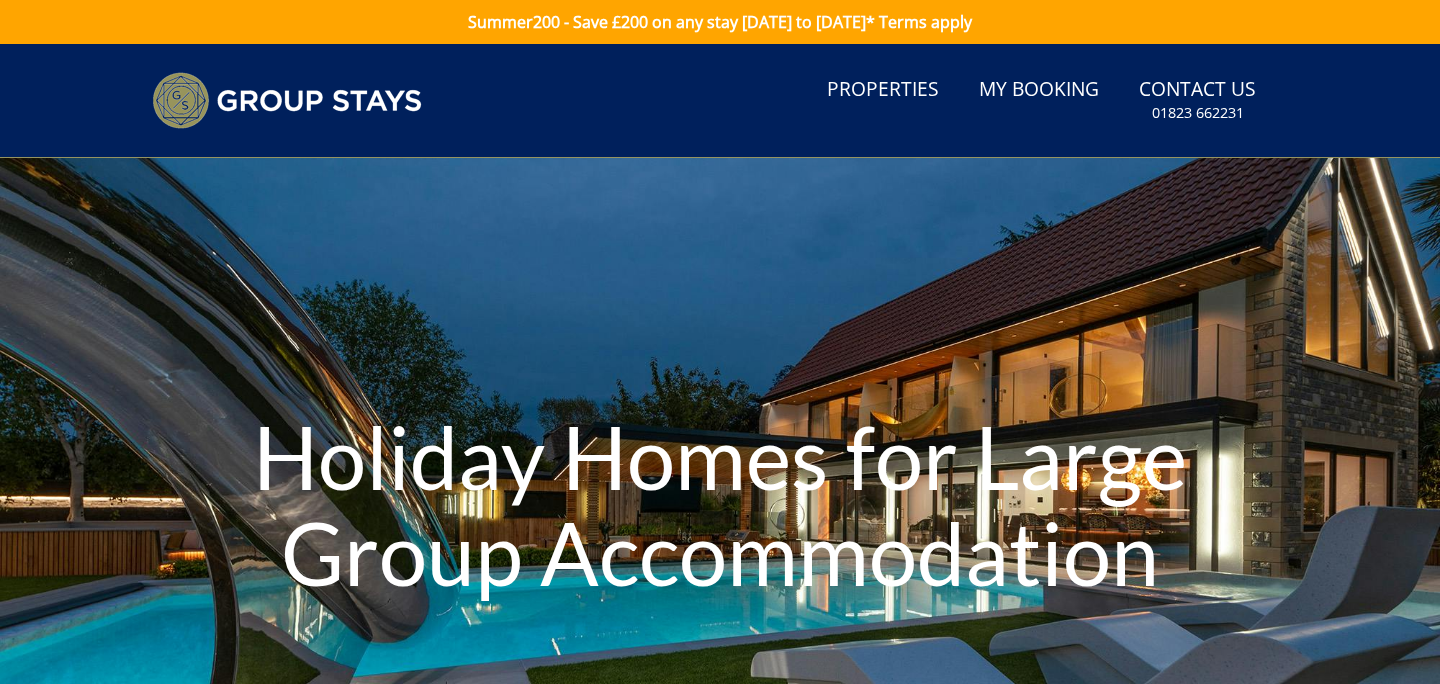 scroll, scrollTop: 0, scrollLeft: 0, axis: both 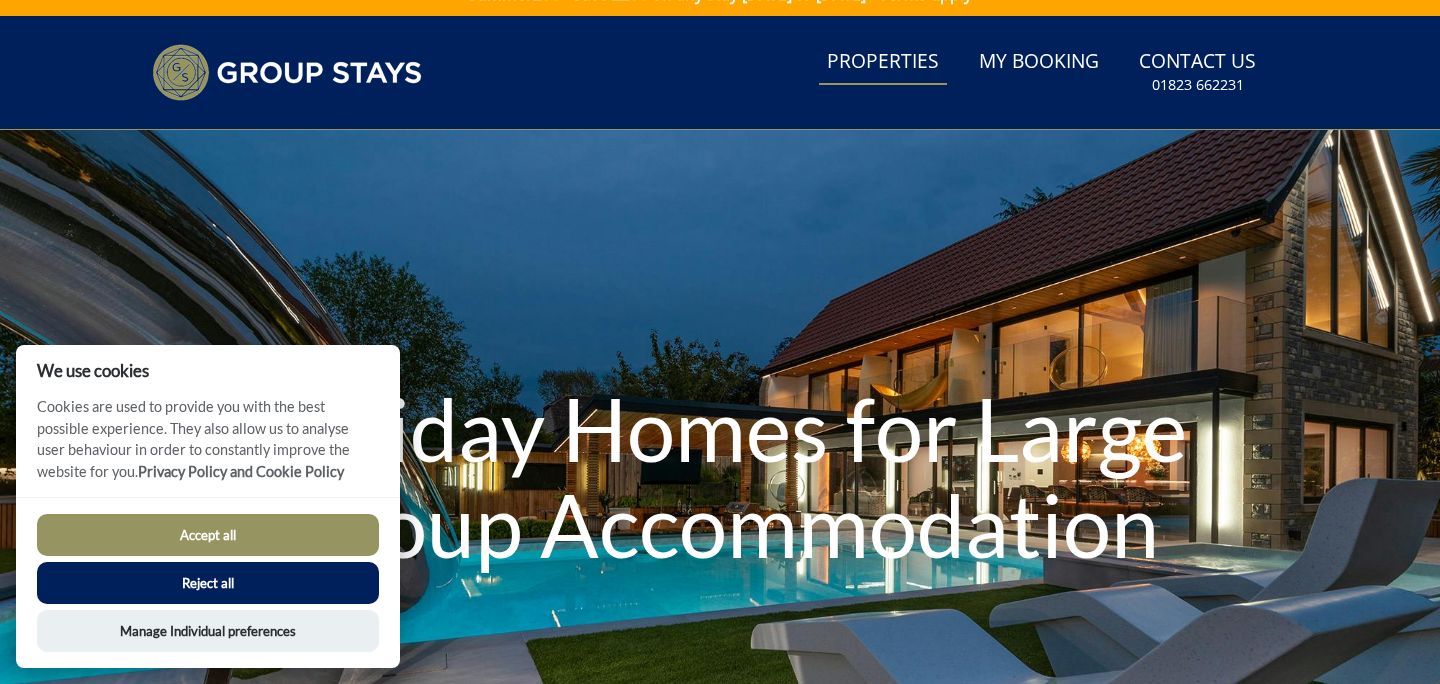 click on "Properties" at bounding box center [883, 62] 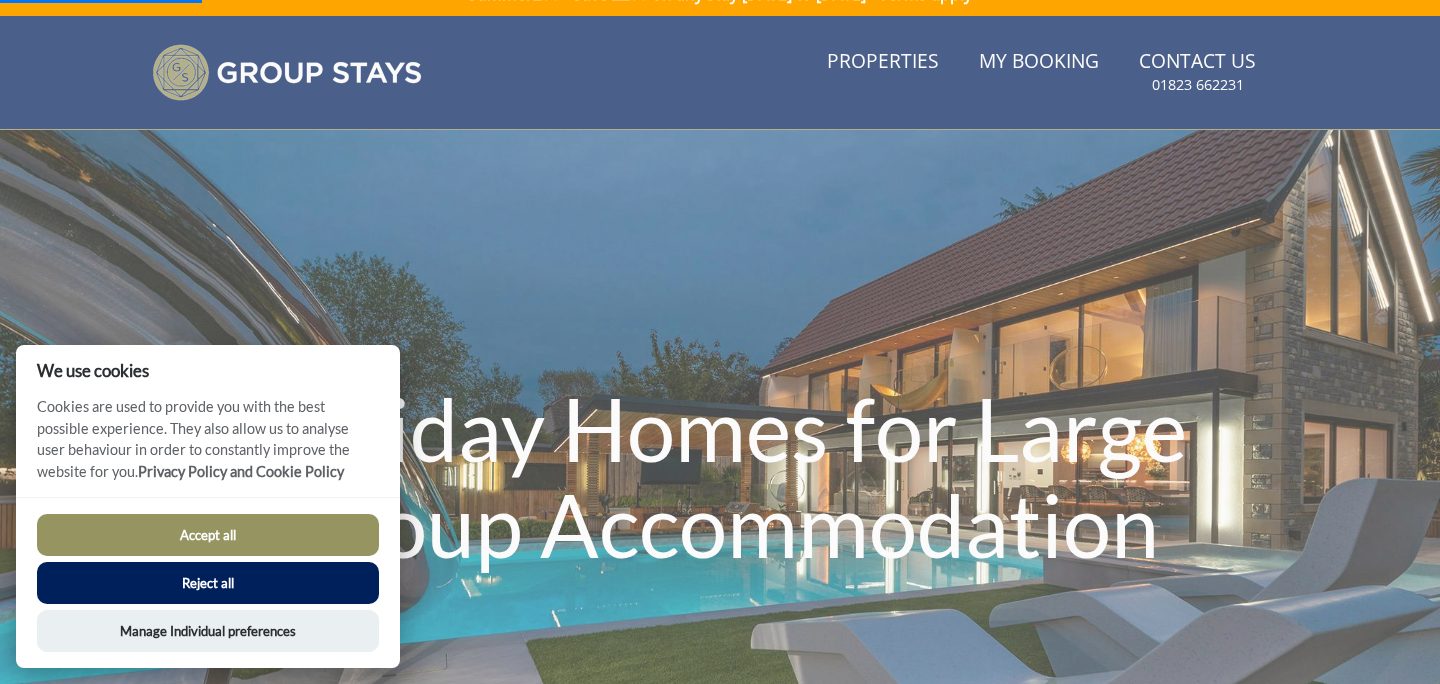 click on "Accept all" at bounding box center [208, 535] 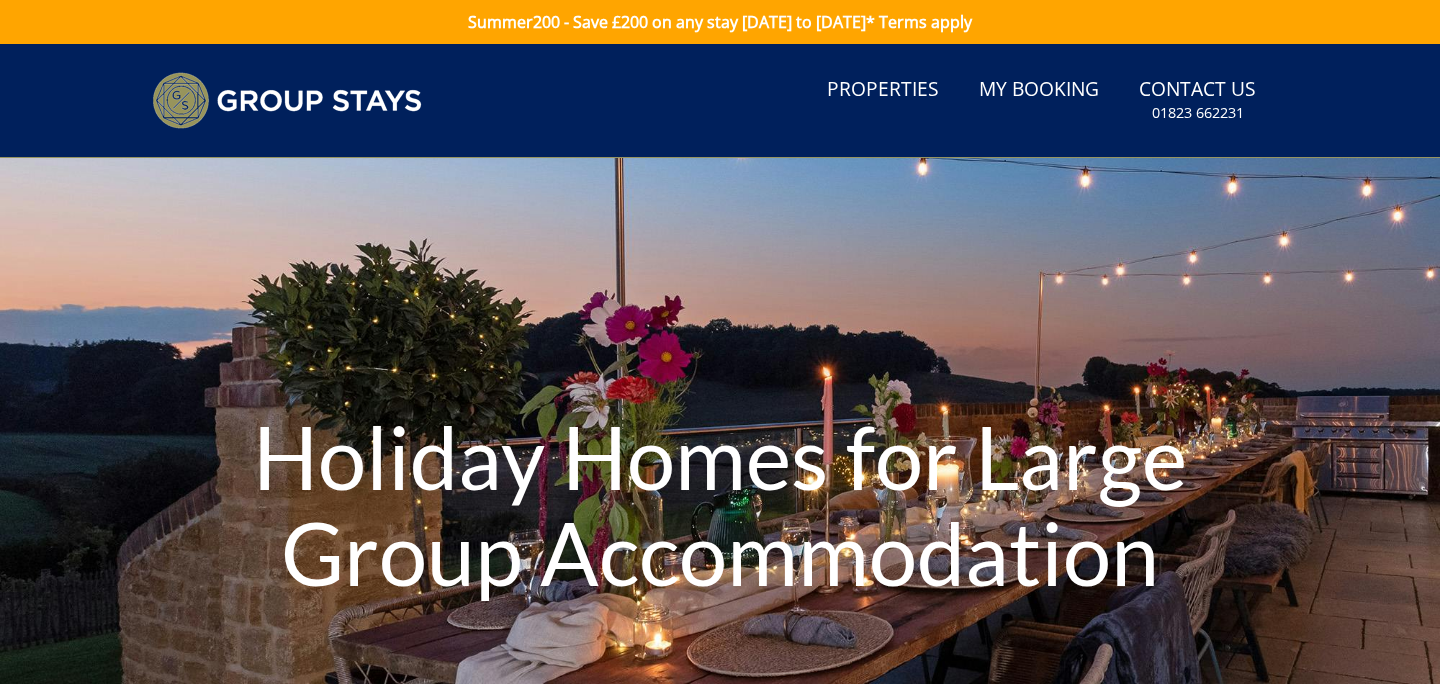 scroll, scrollTop: 17, scrollLeft: 0, axis: vertical 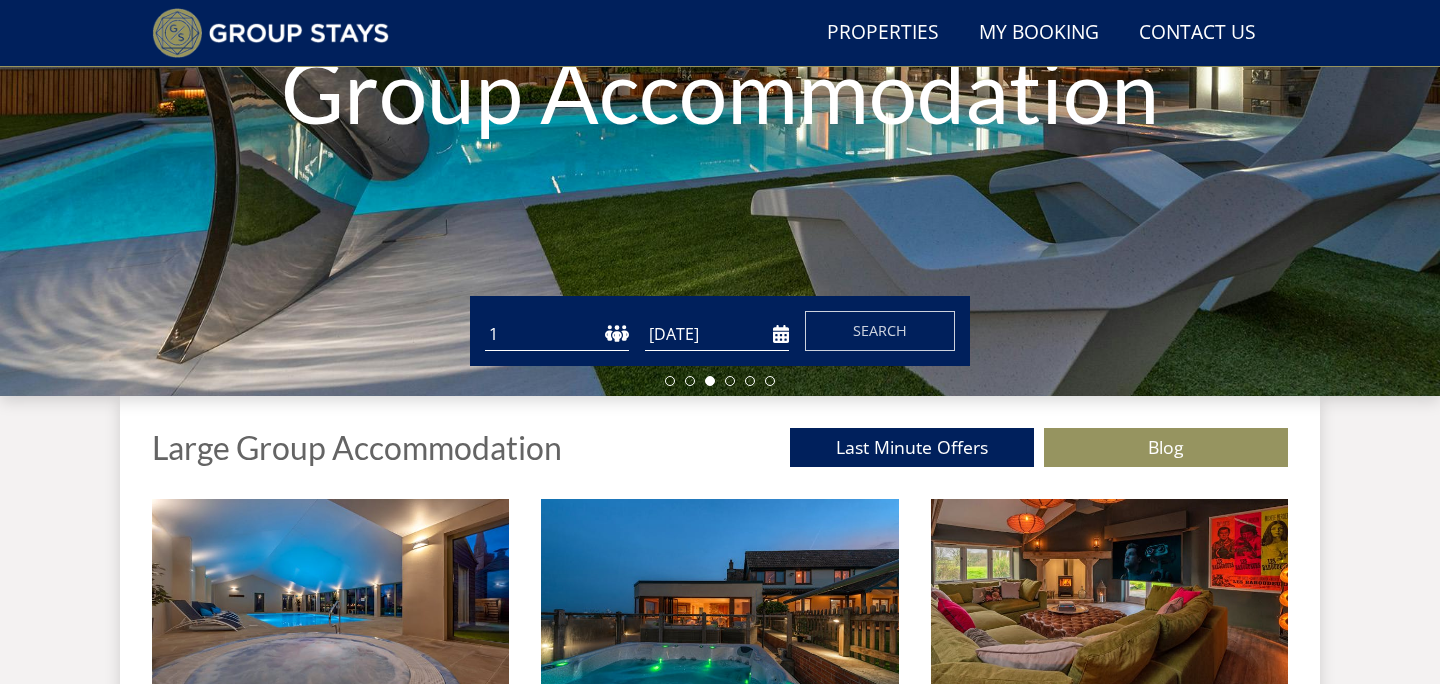 click on "1
2
3
4
5
6
7
8
9
10
11
12
13
14
15
16
17
18
19
20
21
22
23
24
25
26
27
28
29
30
31
32
33
34
35
36
37
38
39
40
41
42
43
44
45
46
47
48
49
50" at bounding box center (557, 334) 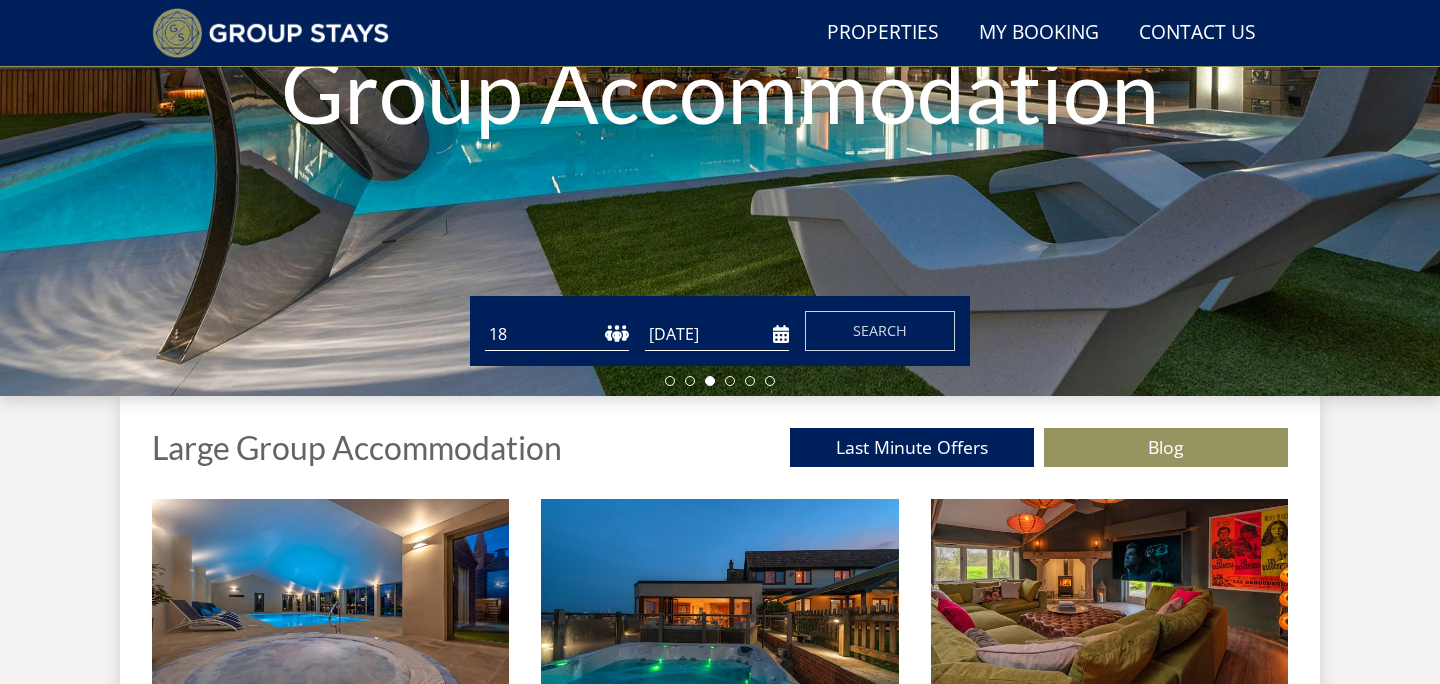 click on "Guests
1
2
3
4
5
6
7
8
9
10
11
12
13
14
15
16
17
18
19
20
21
22
23
24
25
26
27
28
29
30
31
32
33
34
35
36
37
38
39
40
41
42
43
44
45
46
47
48
49
50
Date
12/07/2025
Search" at bounding box center (720, 331) 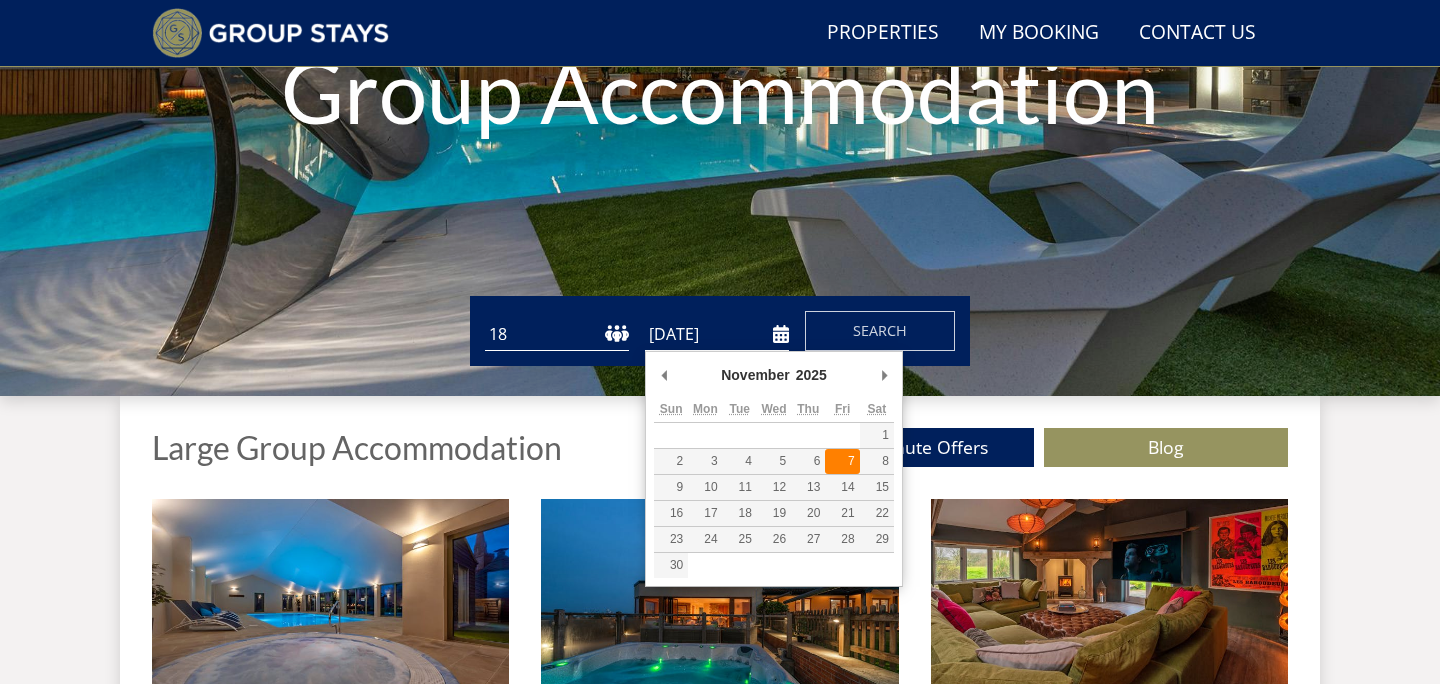 type on "07/11/2025" 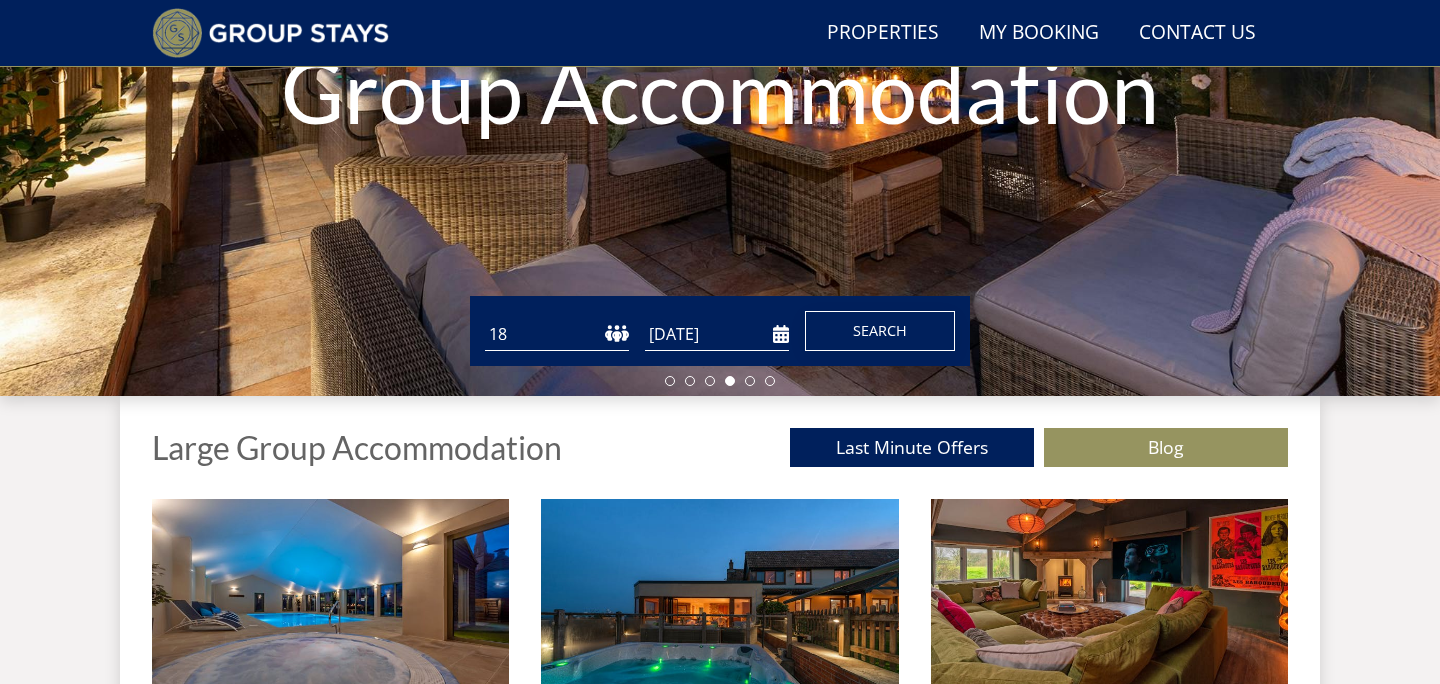 click on "Search" at bounding box center (880, 330) 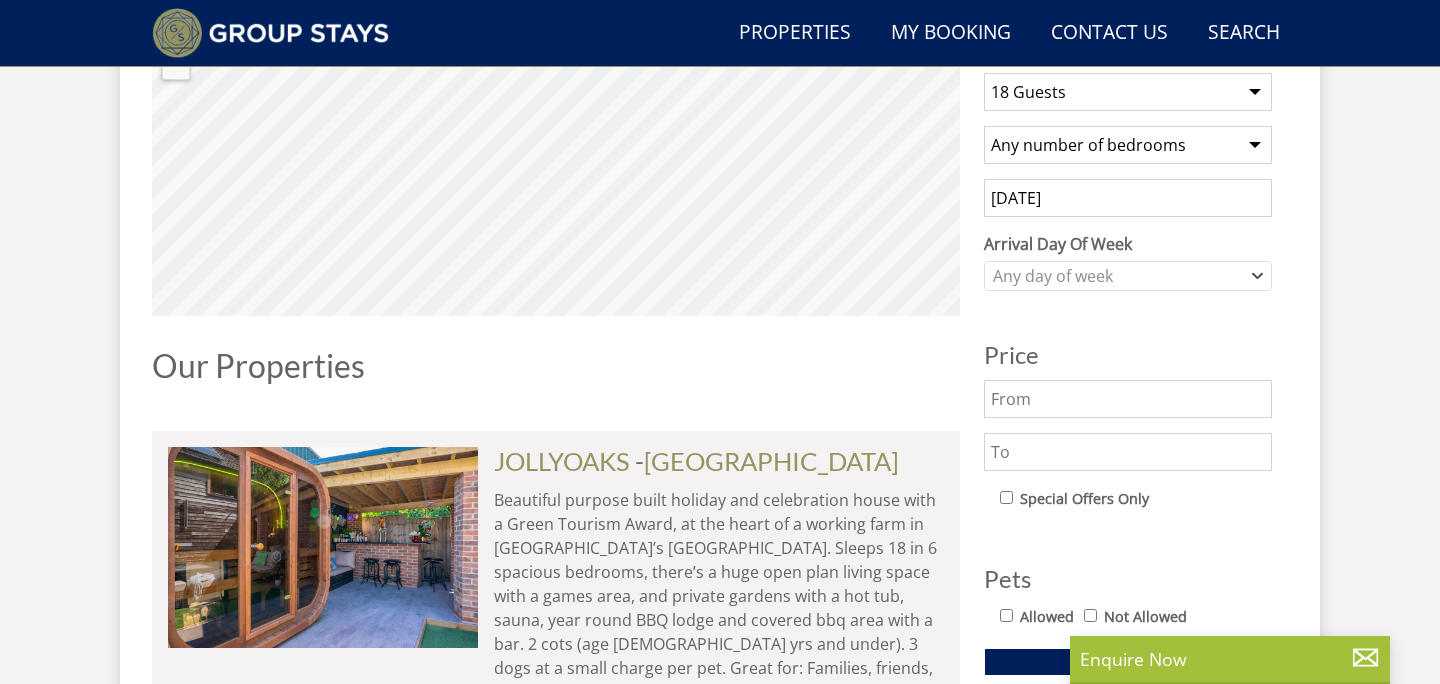 scroll, scrollTop: 813, scrollLeft: 0, axis: vertical 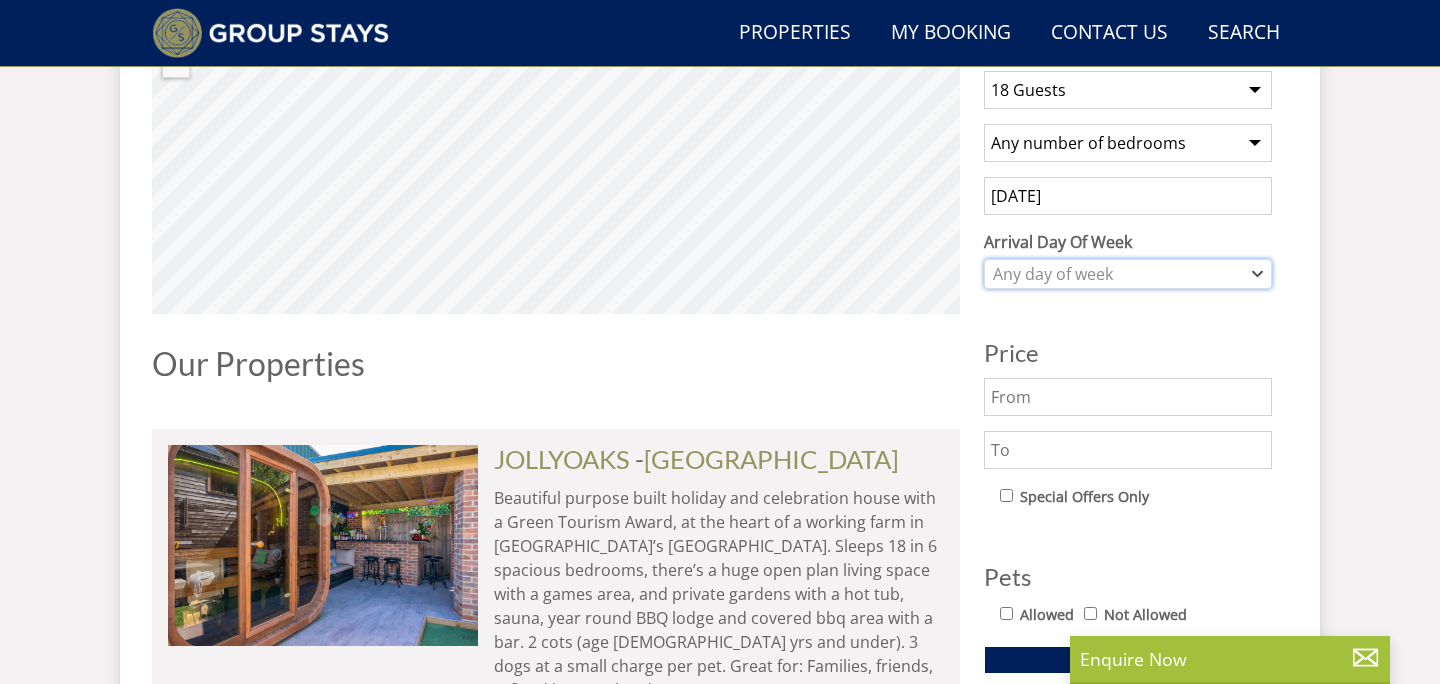 click on "Any day of week" at bounding box center (1128, 274) 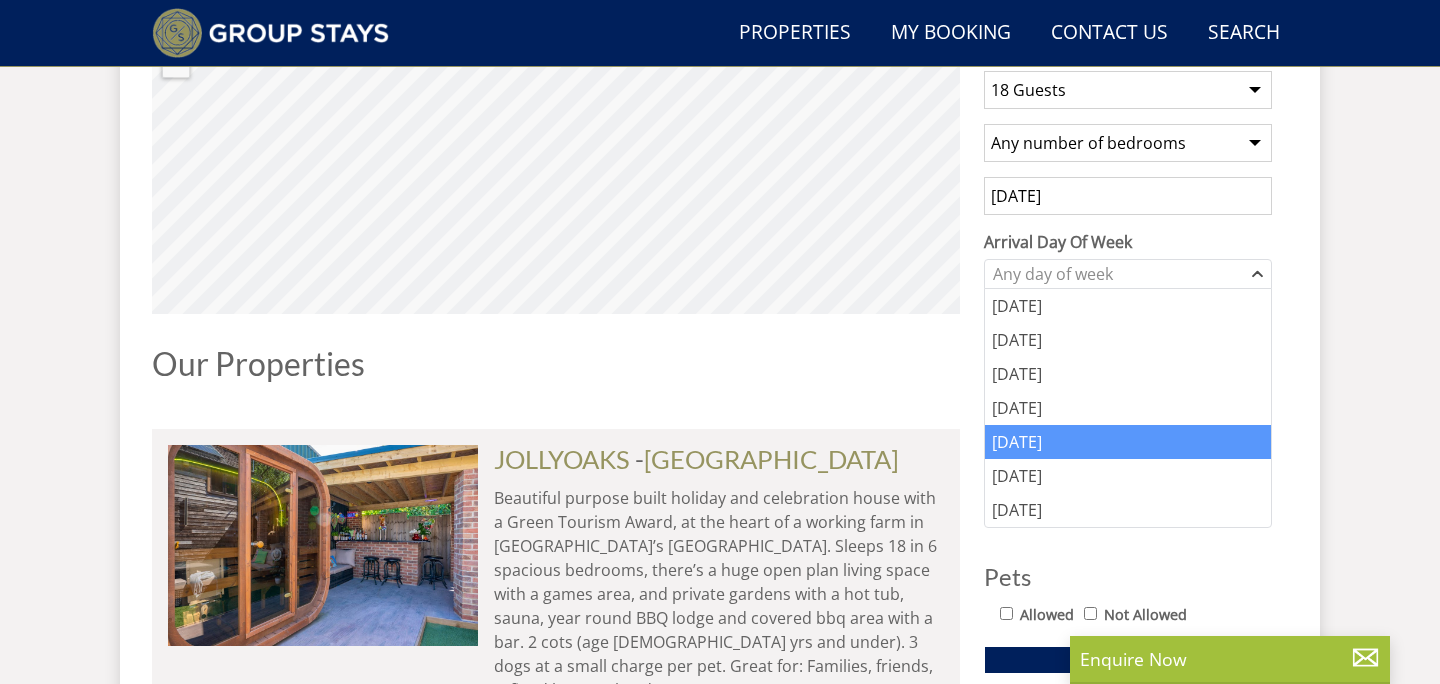 click on "Friday" at bounding box center [1128, 442] 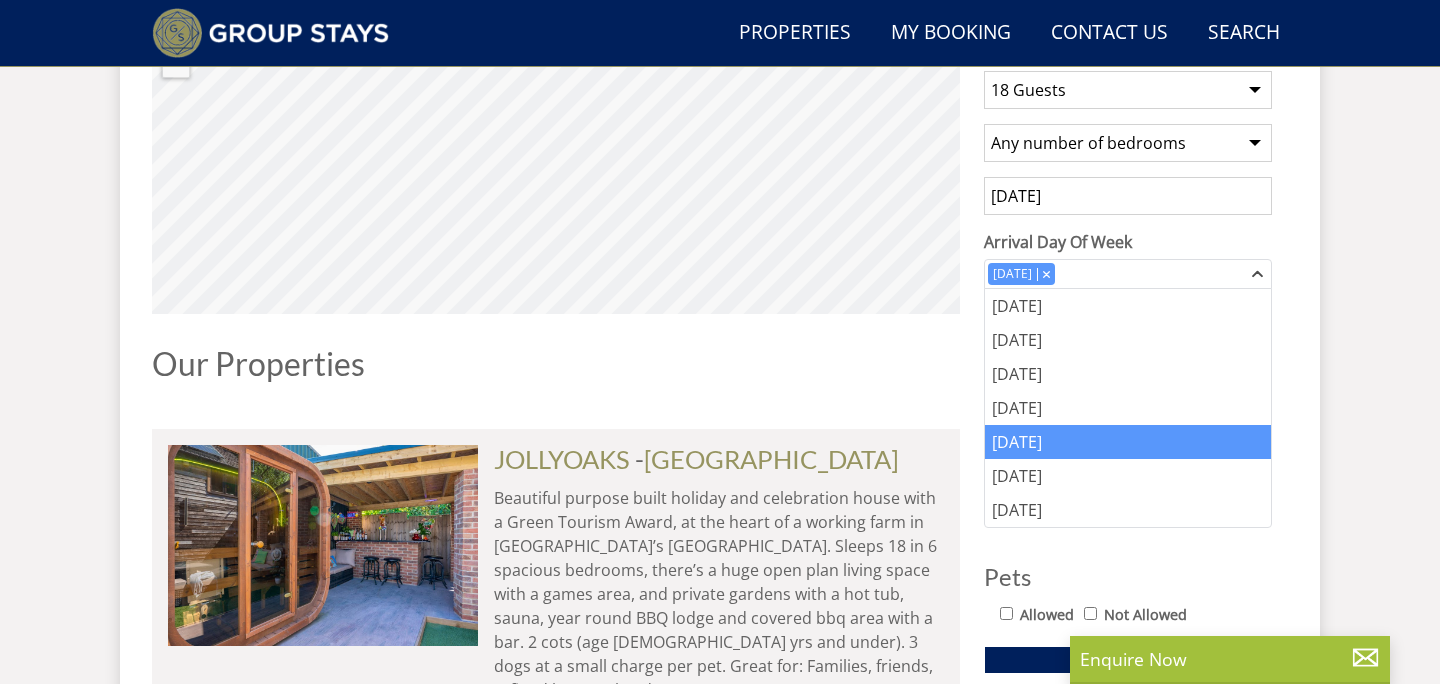 click on "Our Properties" at bounding box center (556, 363) 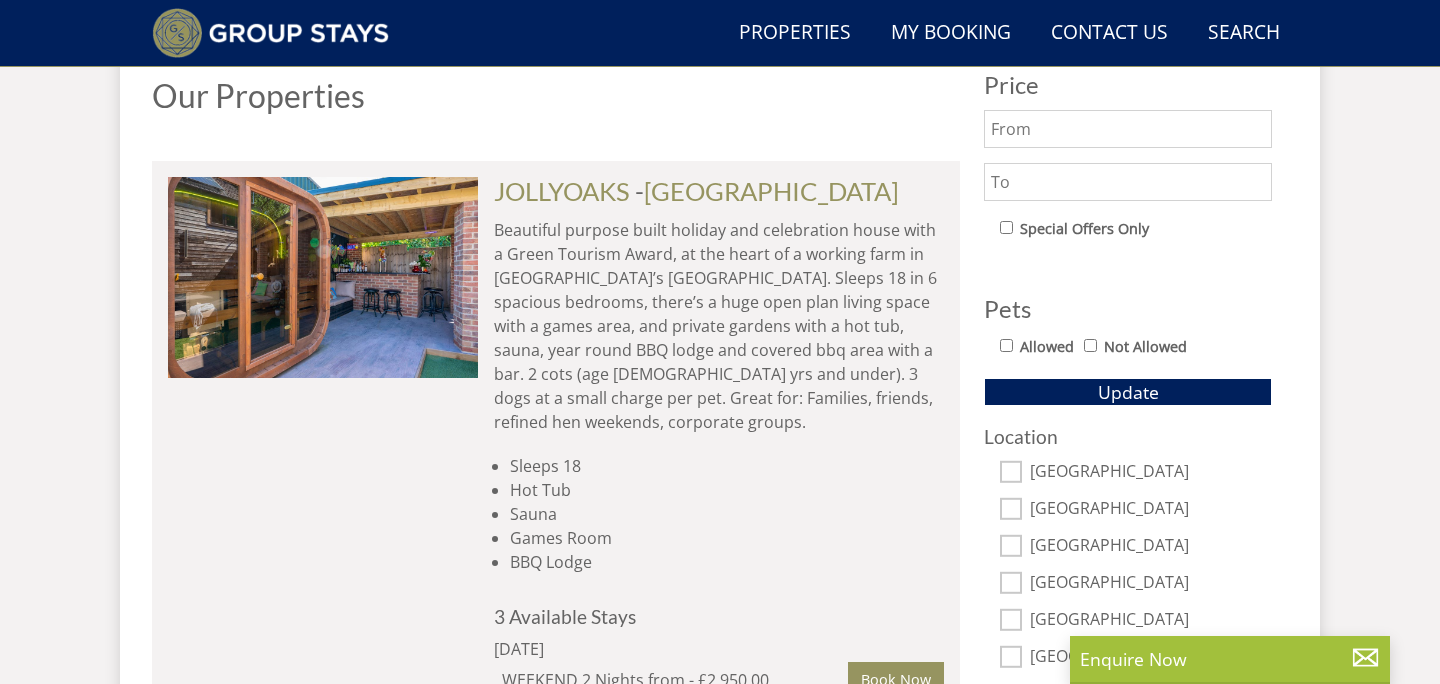 scroll, scrollTop: 1071, scrollLeft: 0, axis: vertical 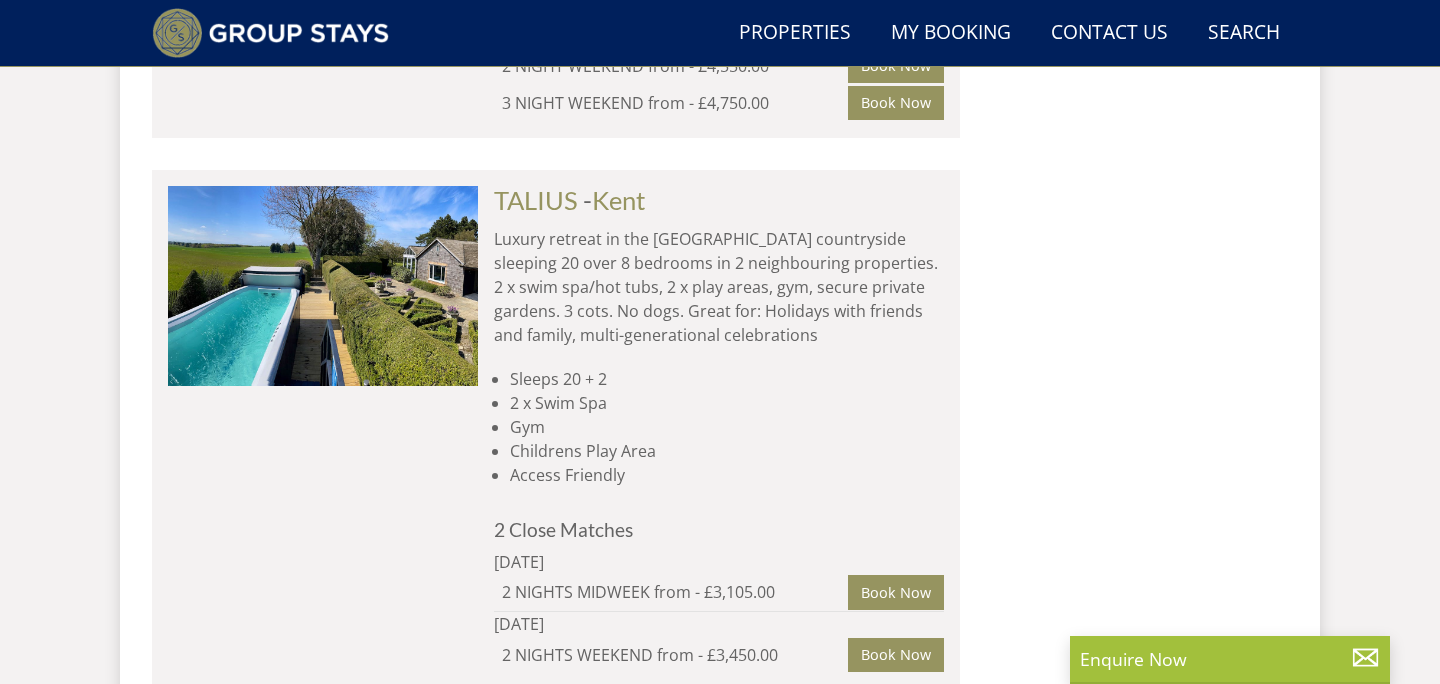 click on "Book Now" at bounding box center [896, 1220] 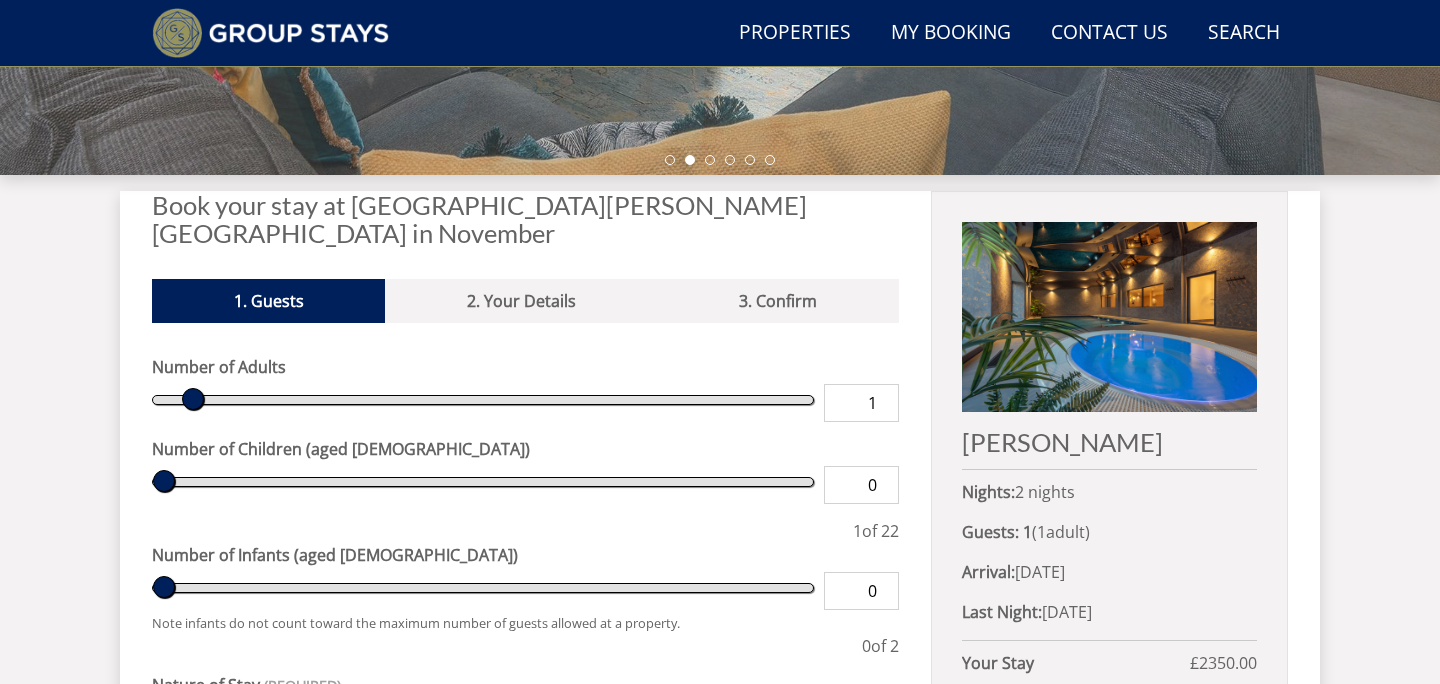 scroll, scrollTop: 663, scrollLeft: 0, axis: vertical 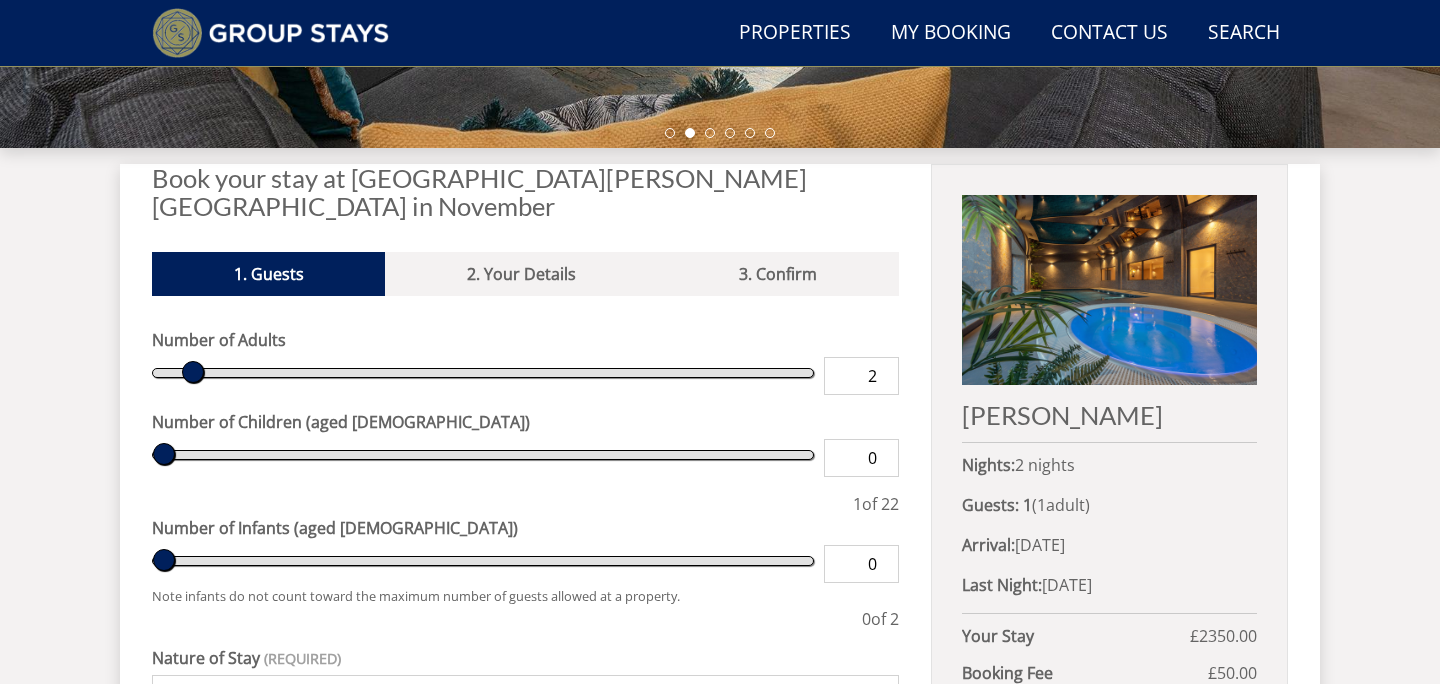type on "2" 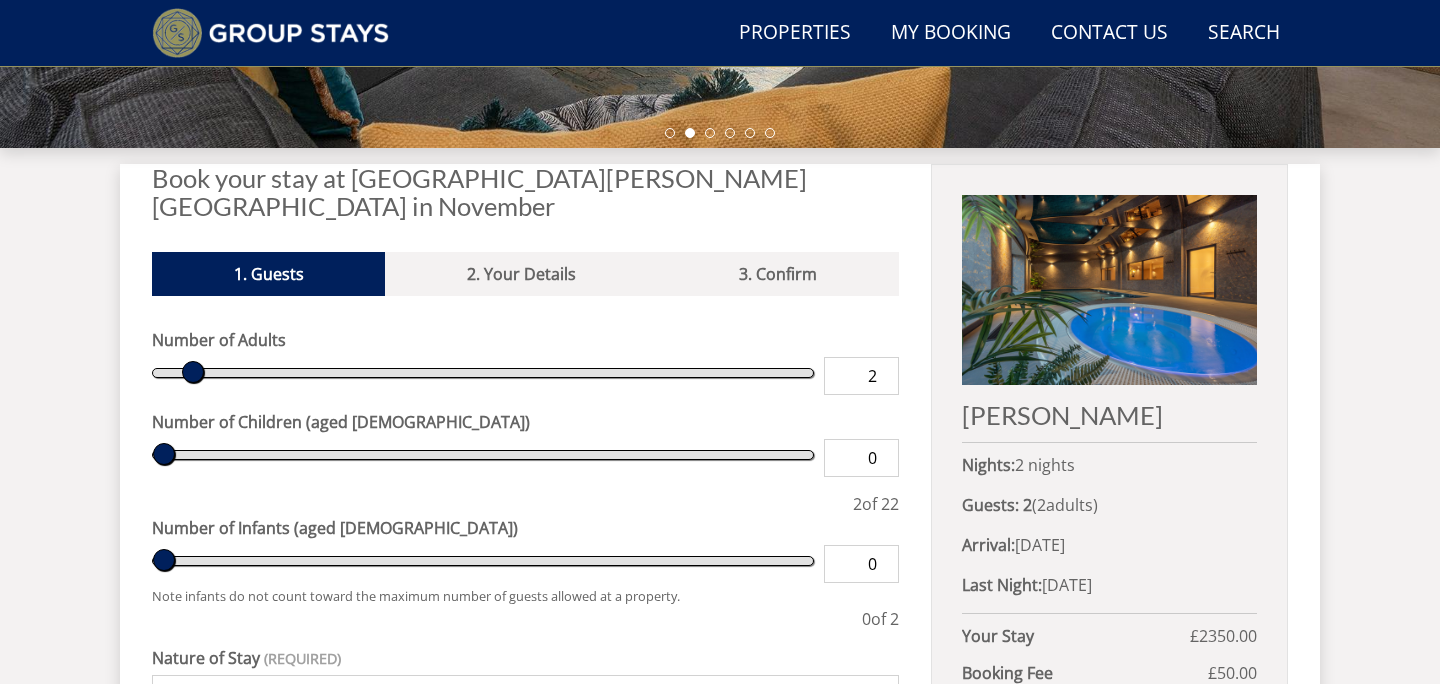 type on "2" 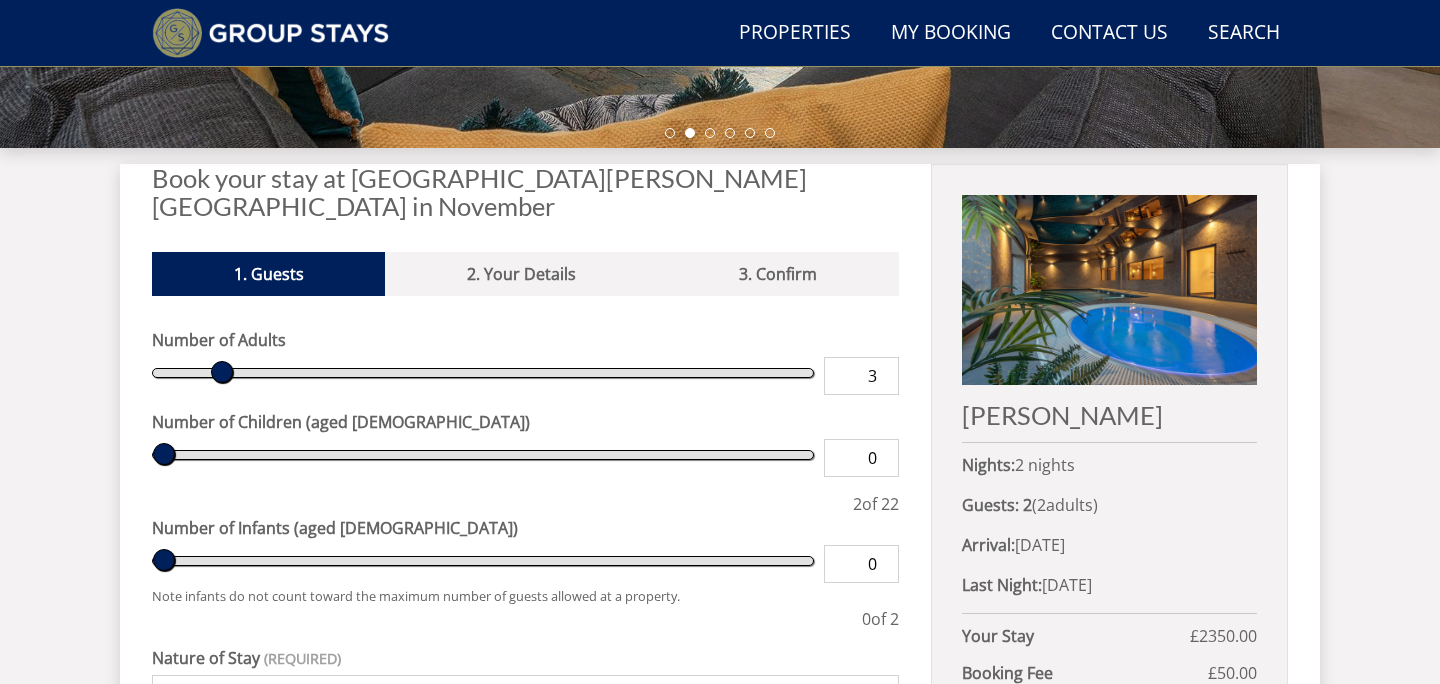 type on "3" 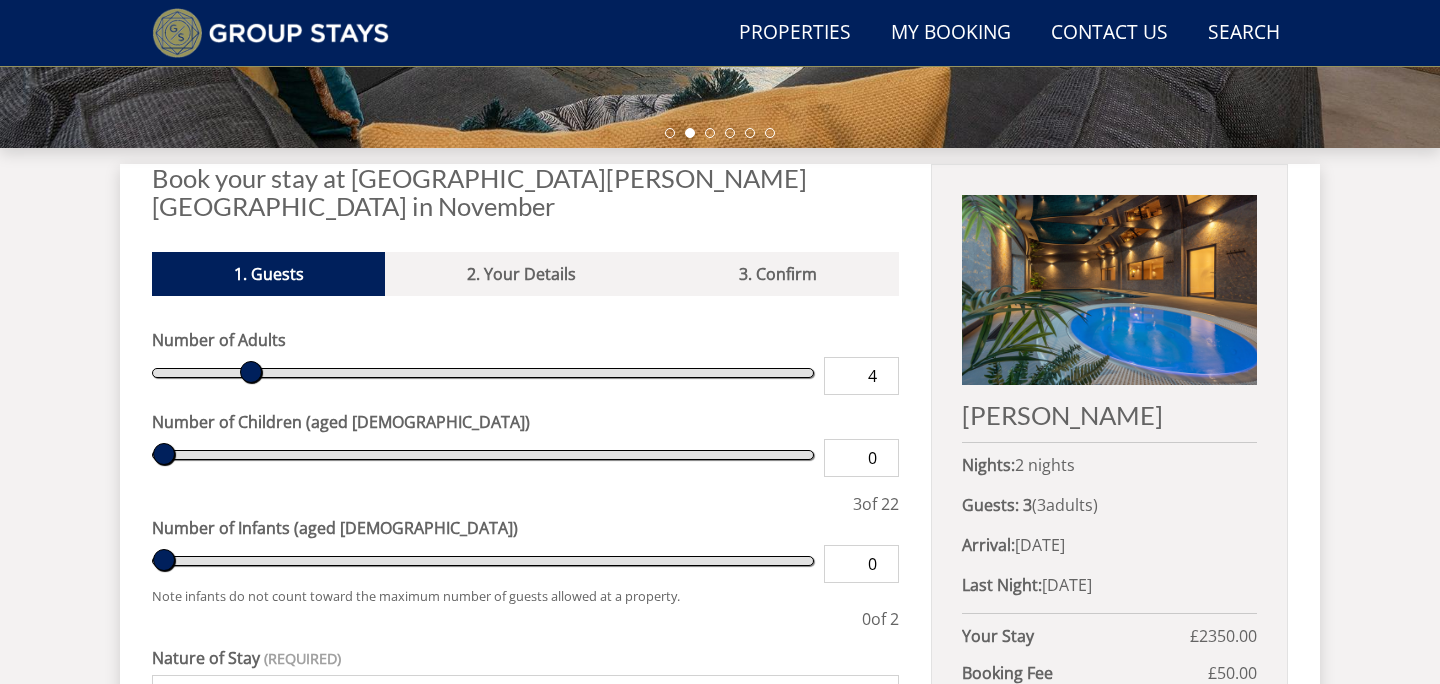 type on "4" 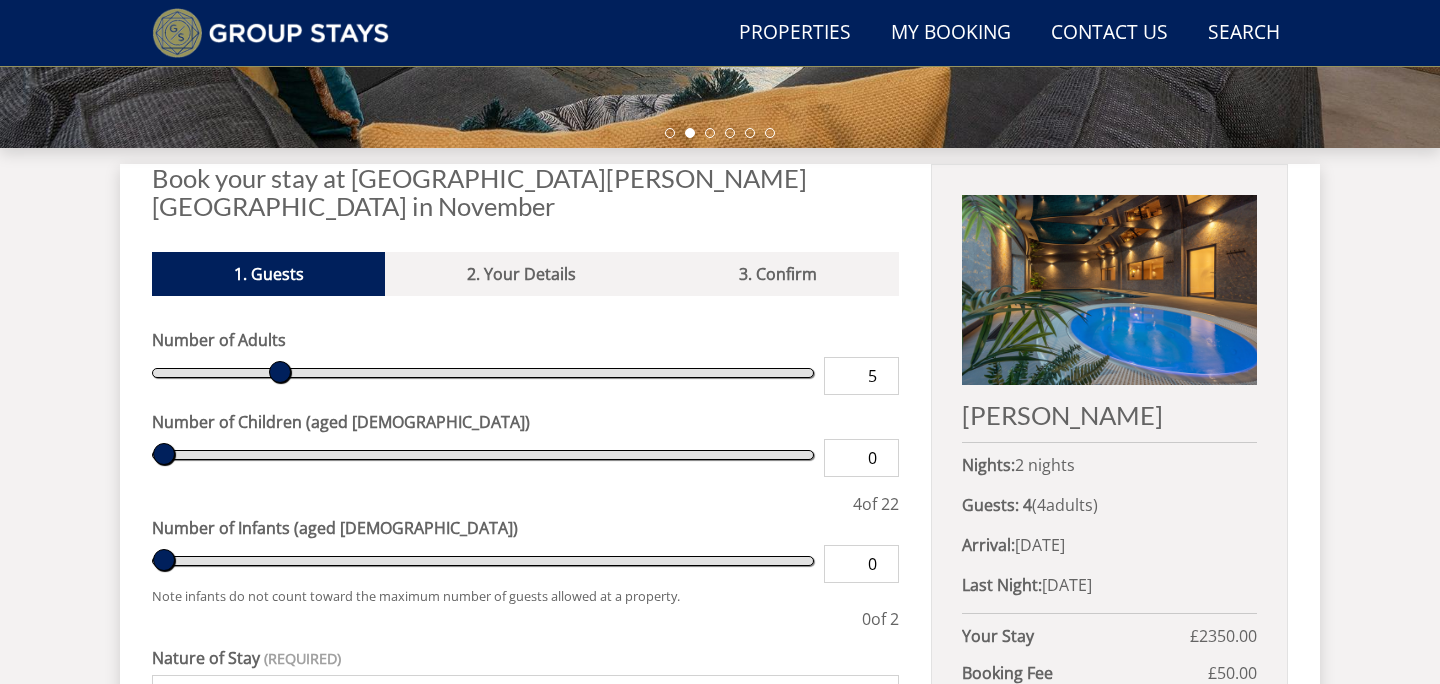 type on "5" 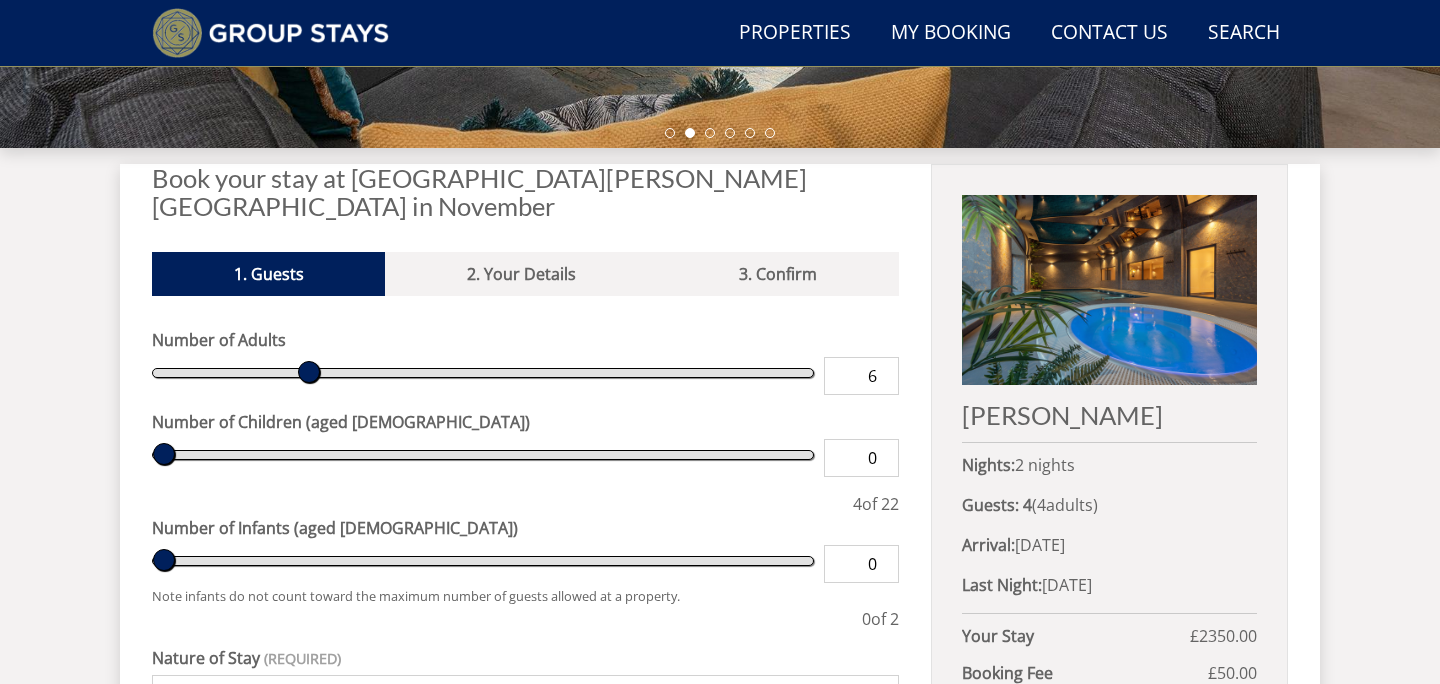 type on "6" 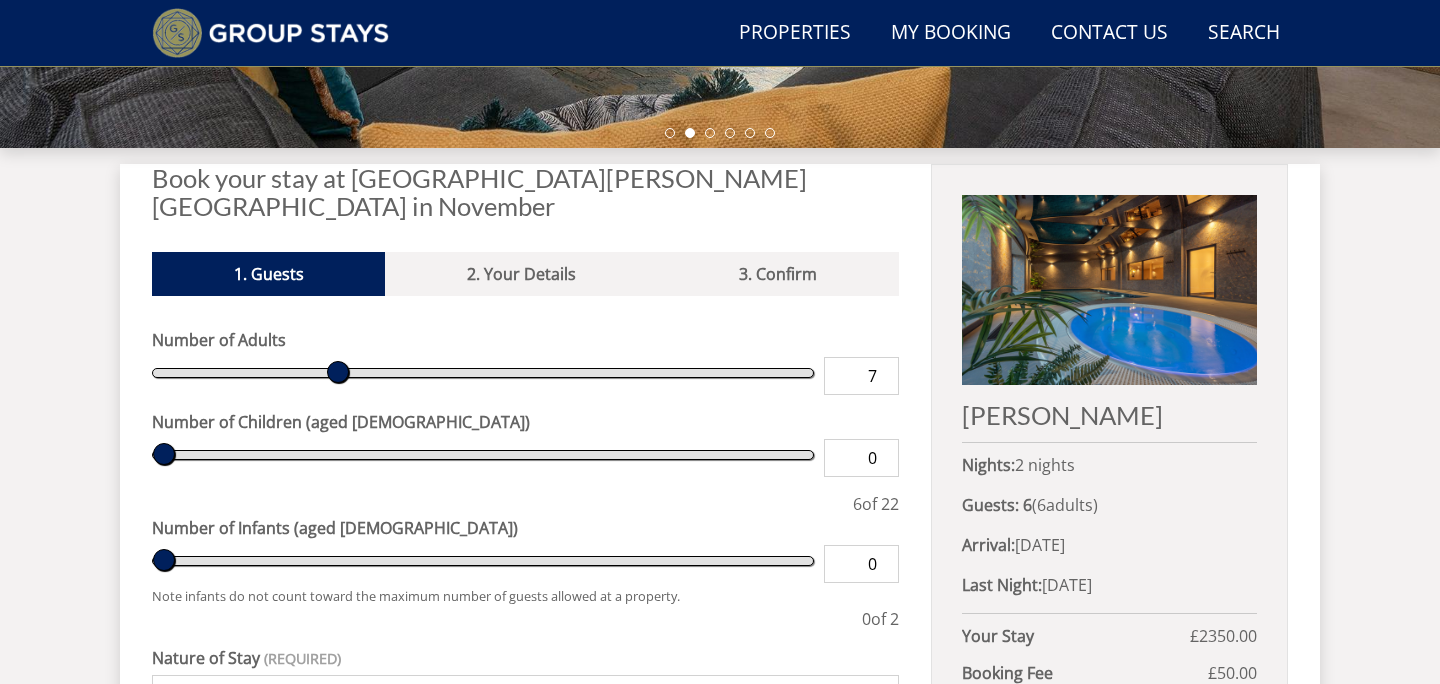 type on "7" 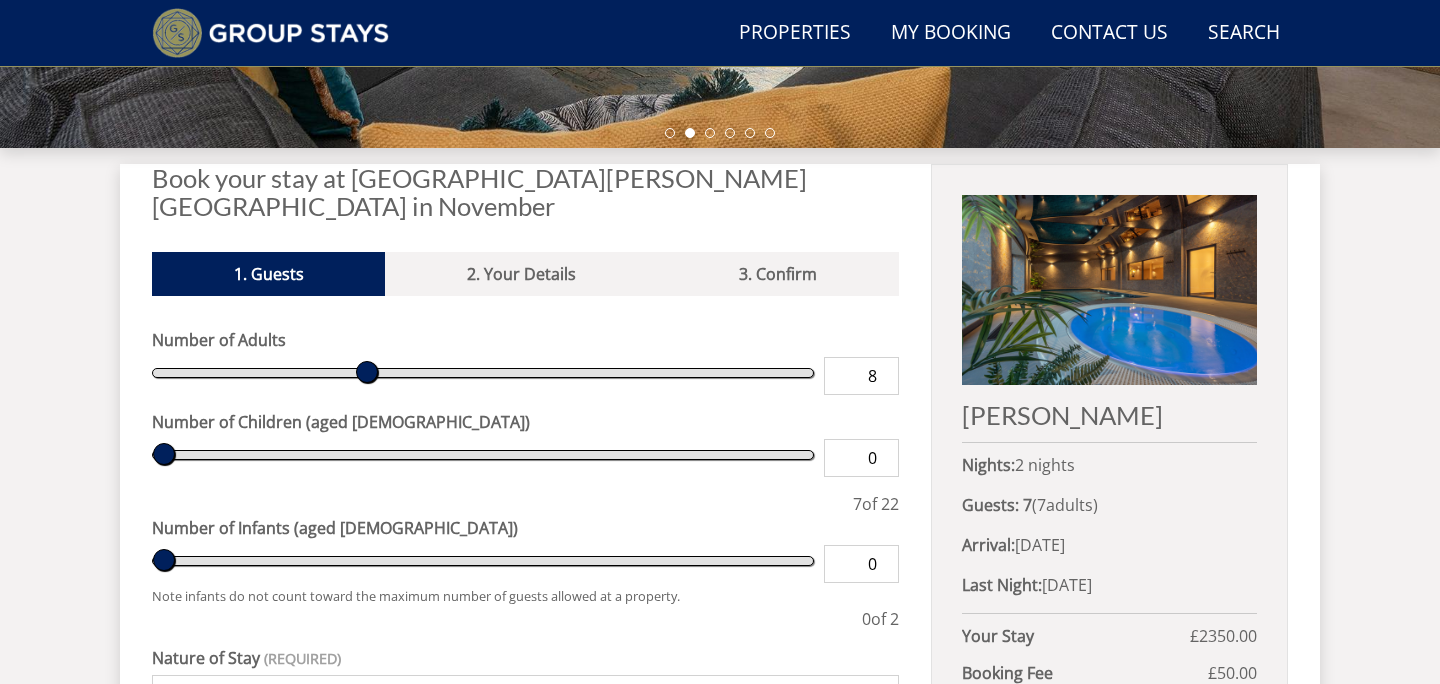 type on "8" 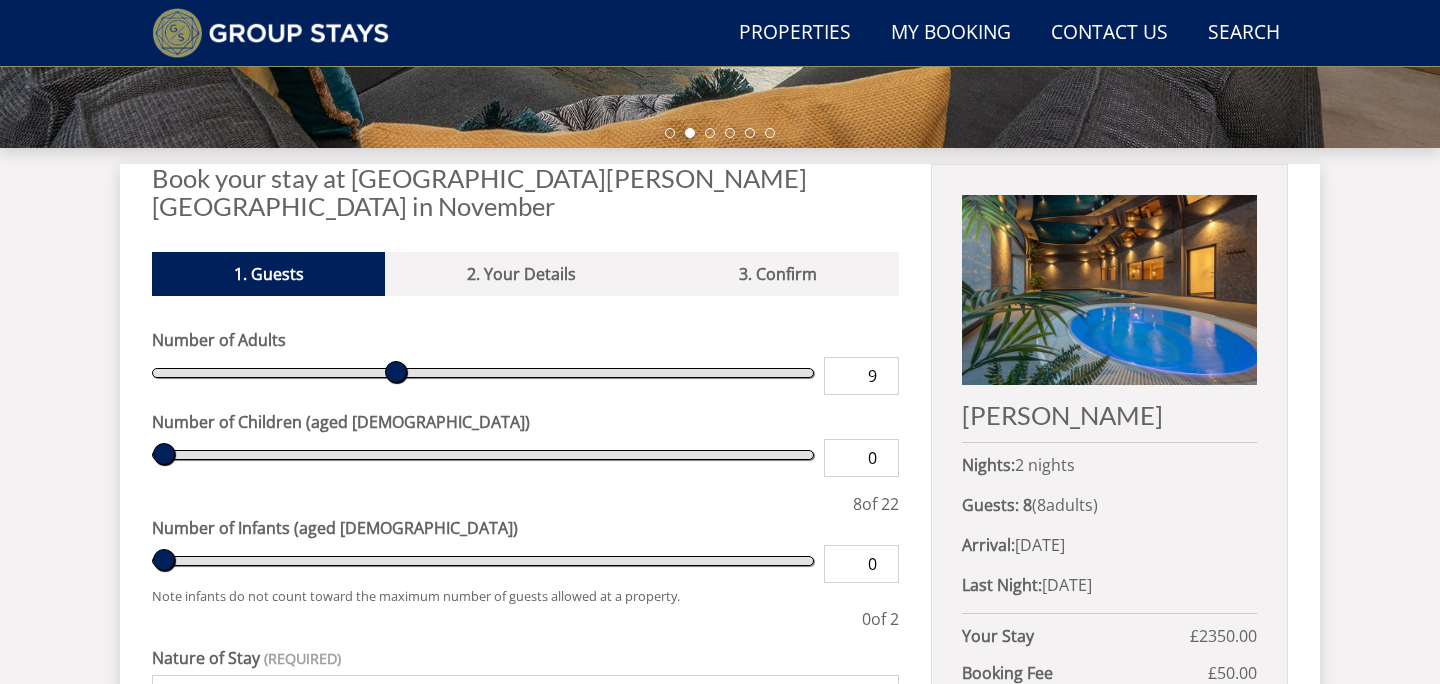 type on "9" 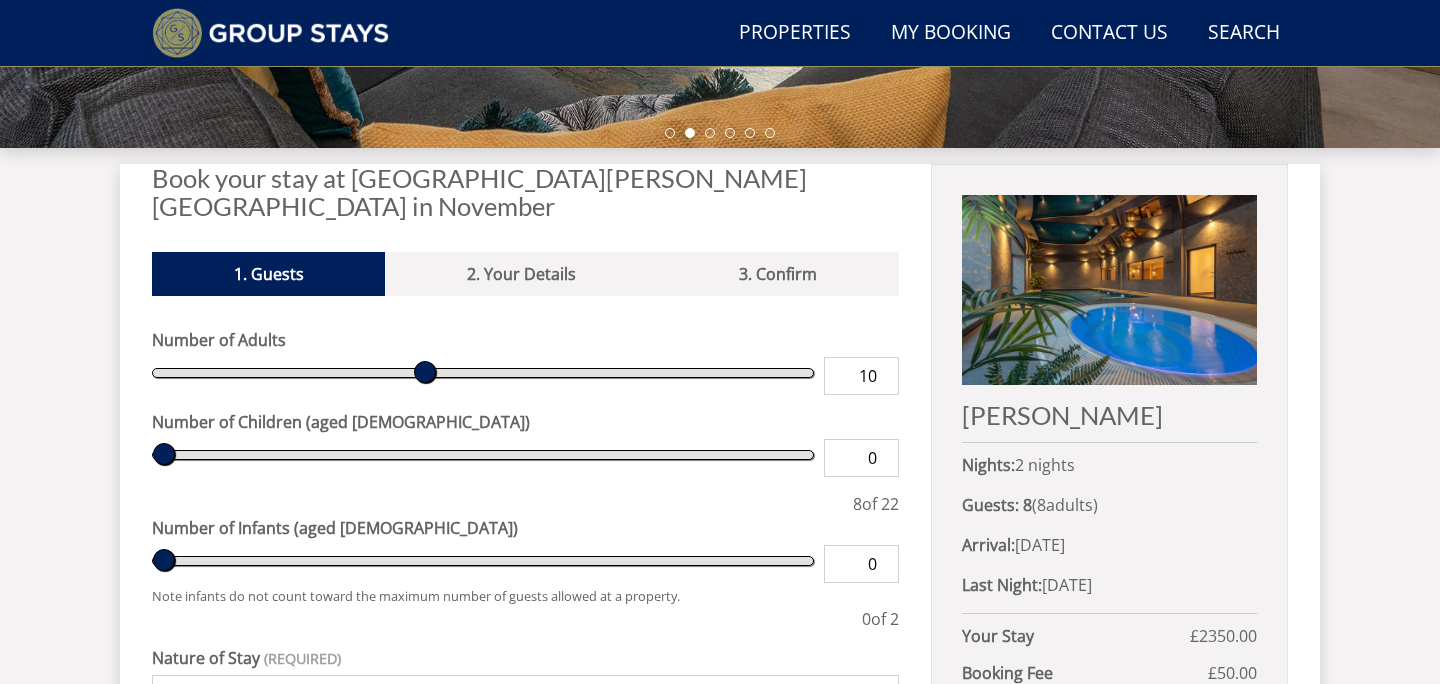 type on "10" 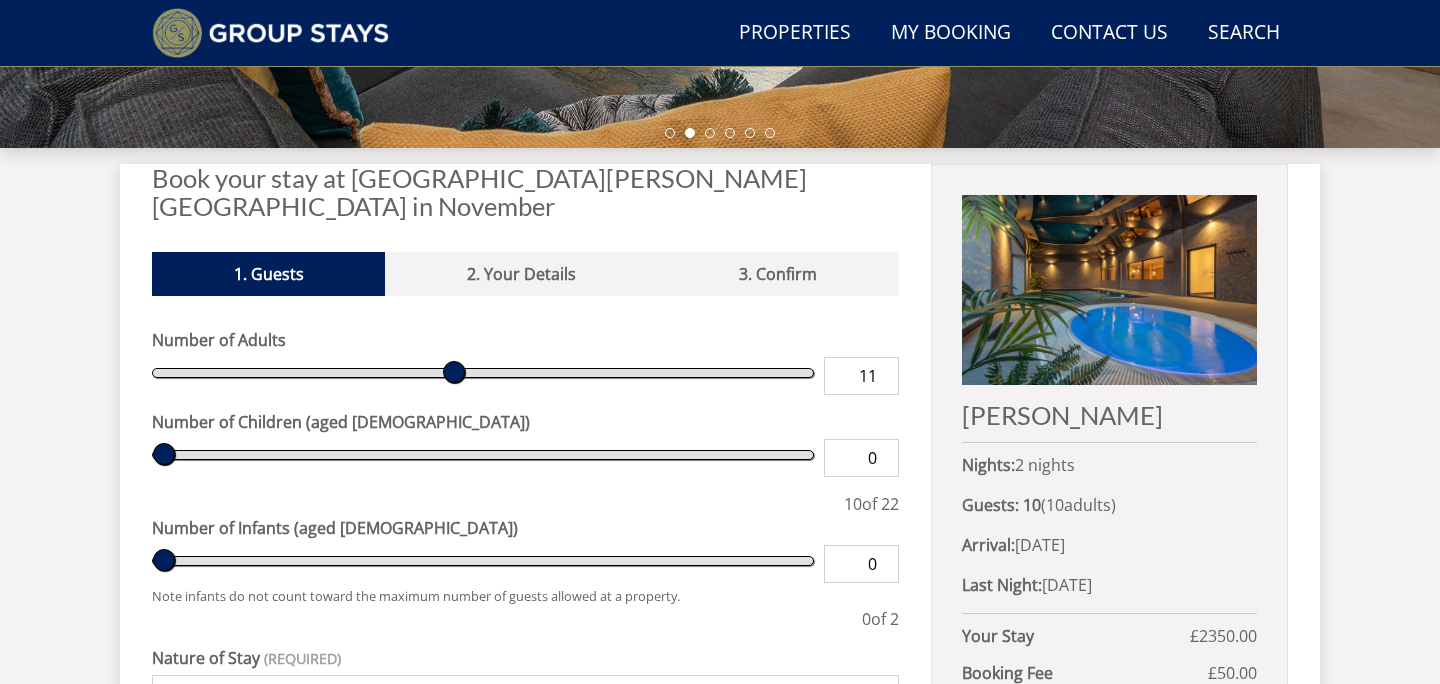 type on "11" 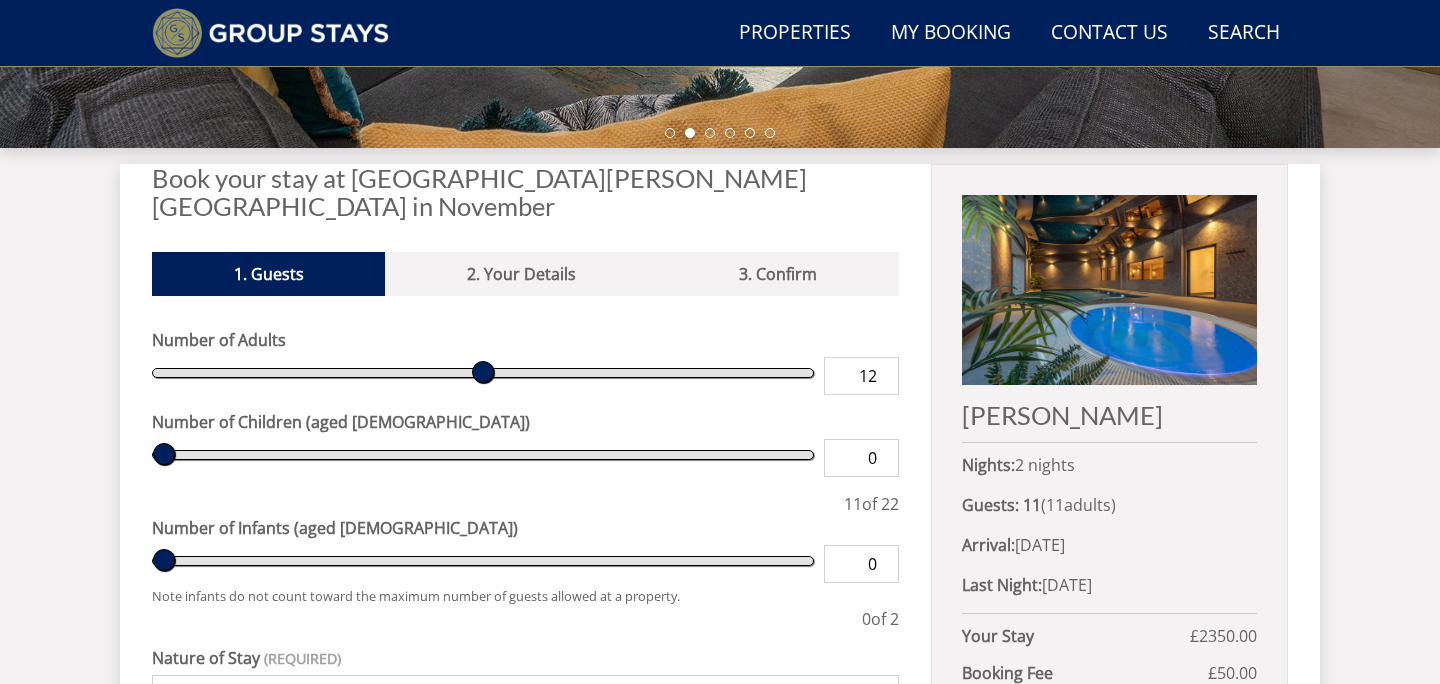 type on "12" 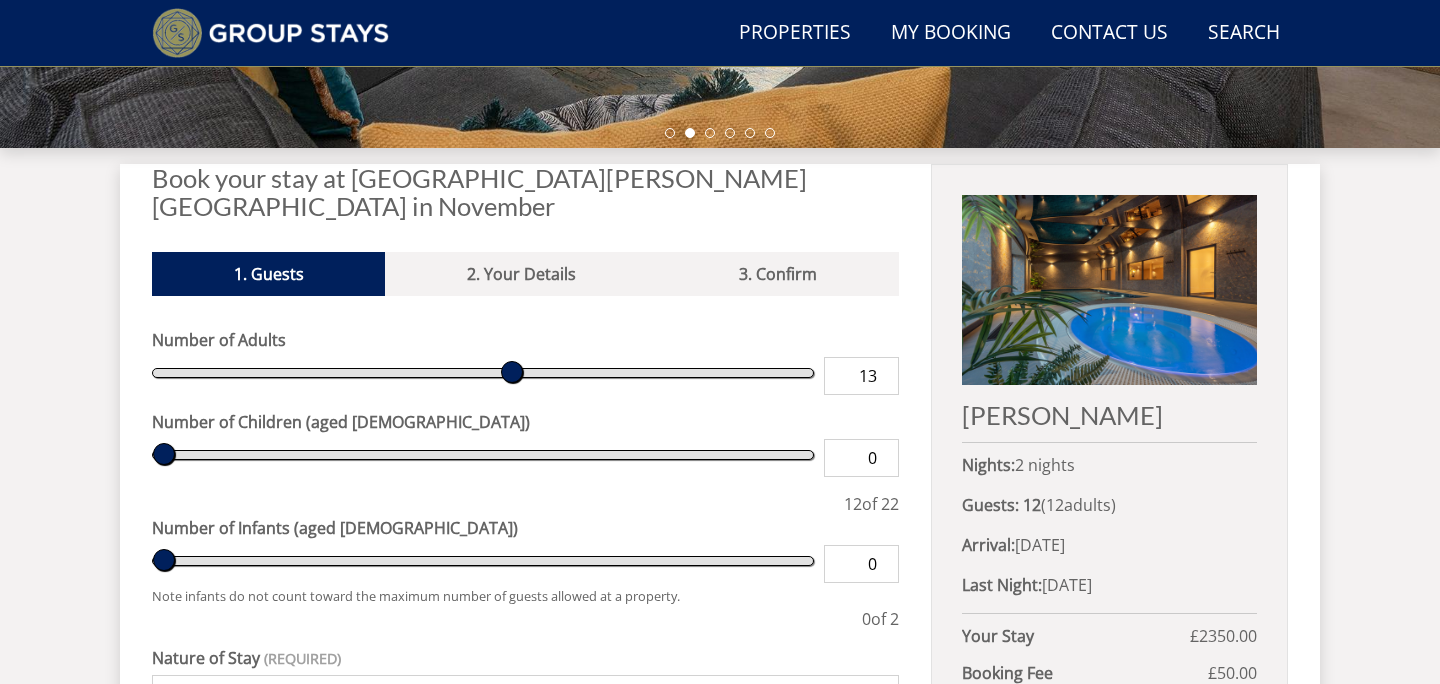 type on "13" 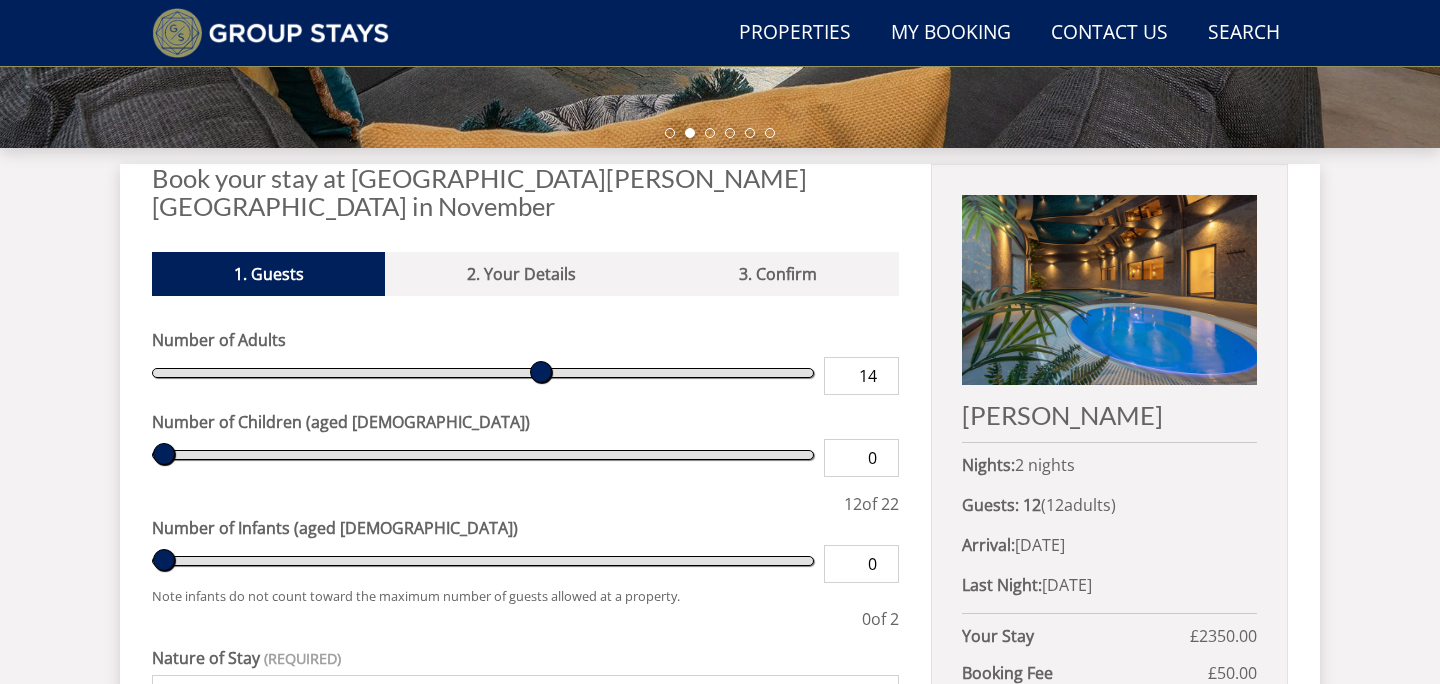 type on "14" 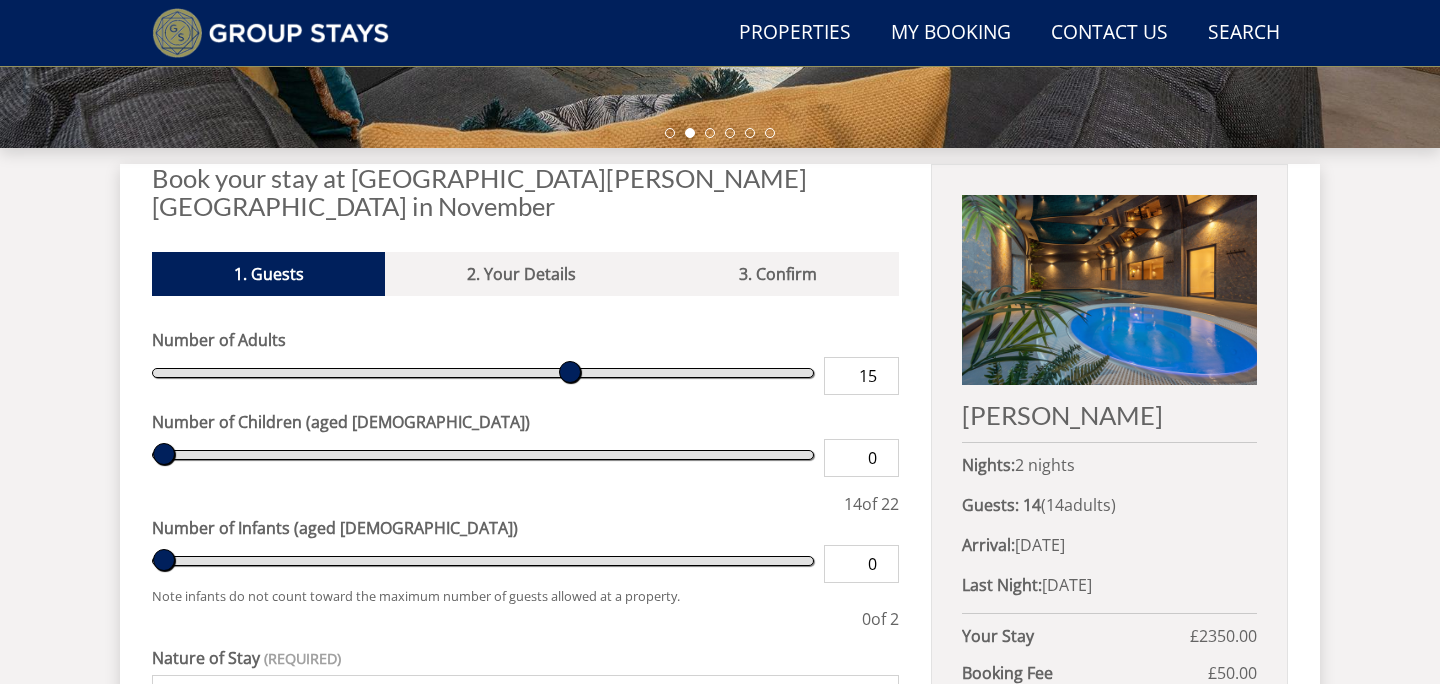 type on "15" 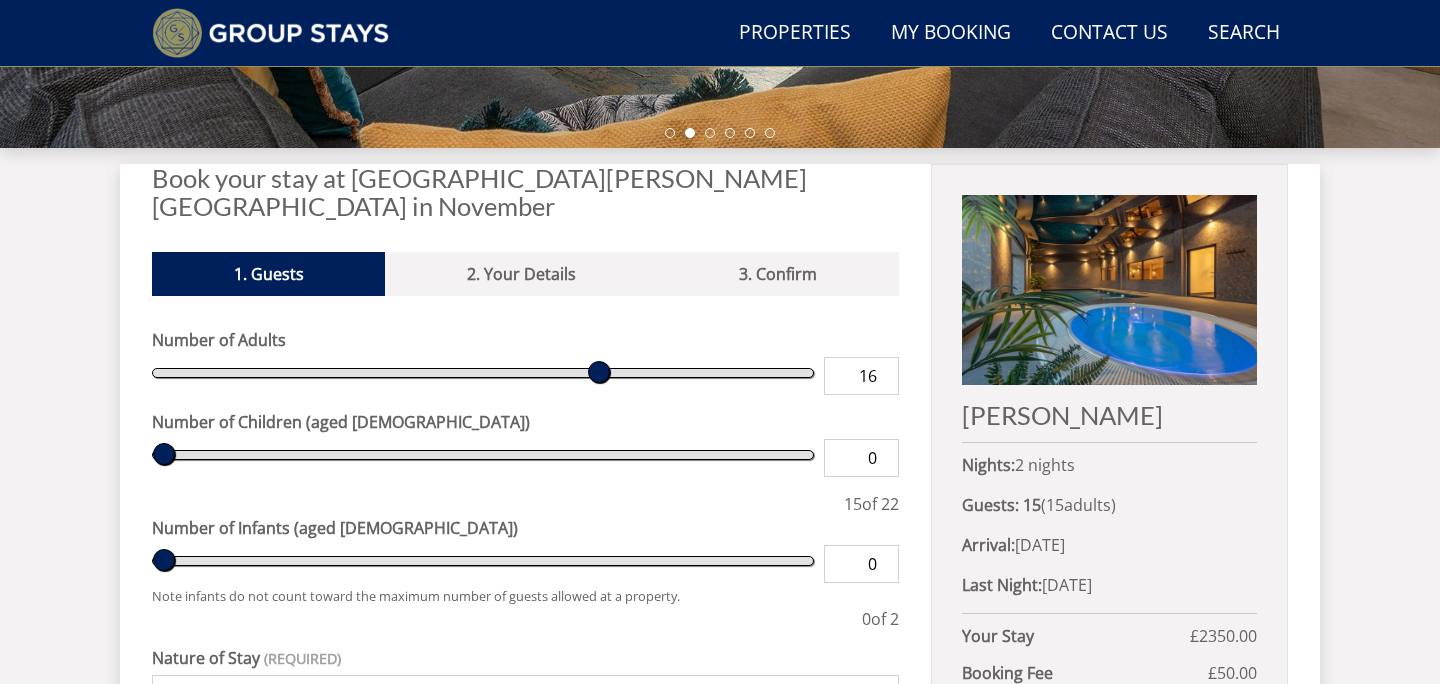 type on "16" 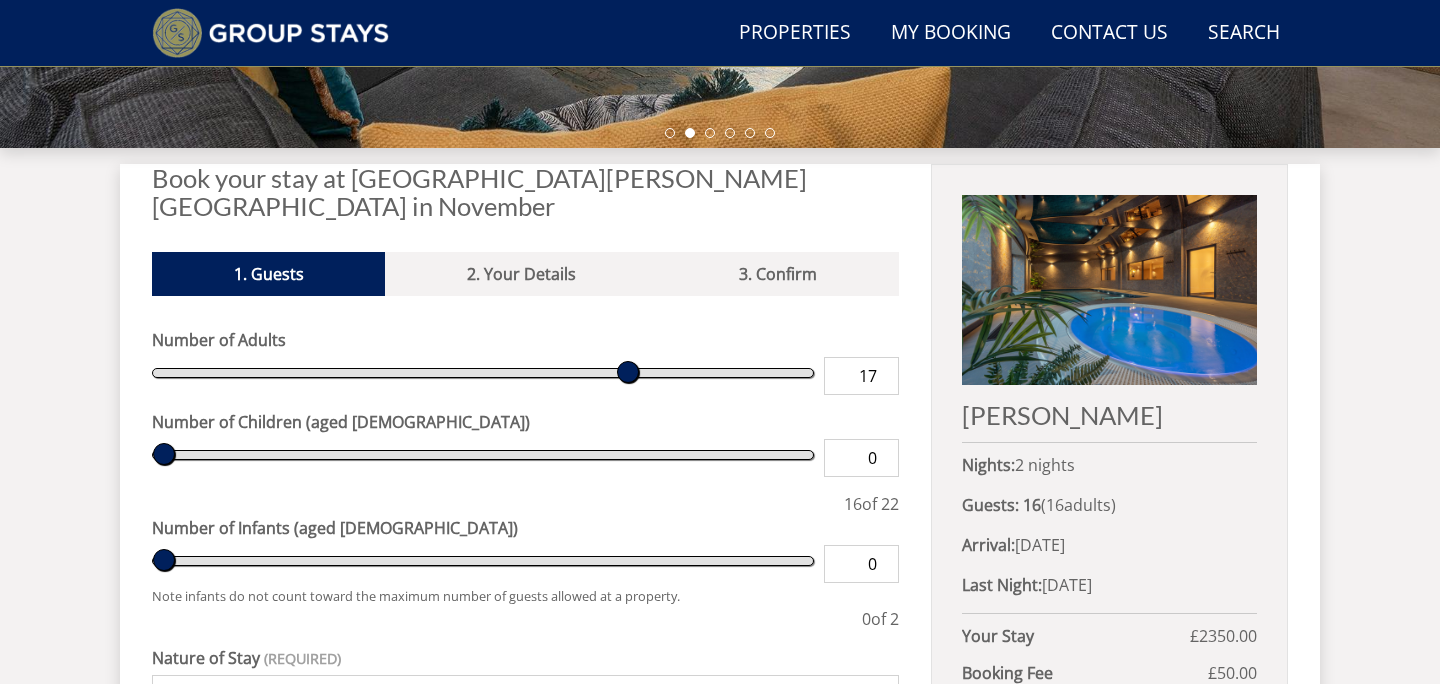 type on "17" 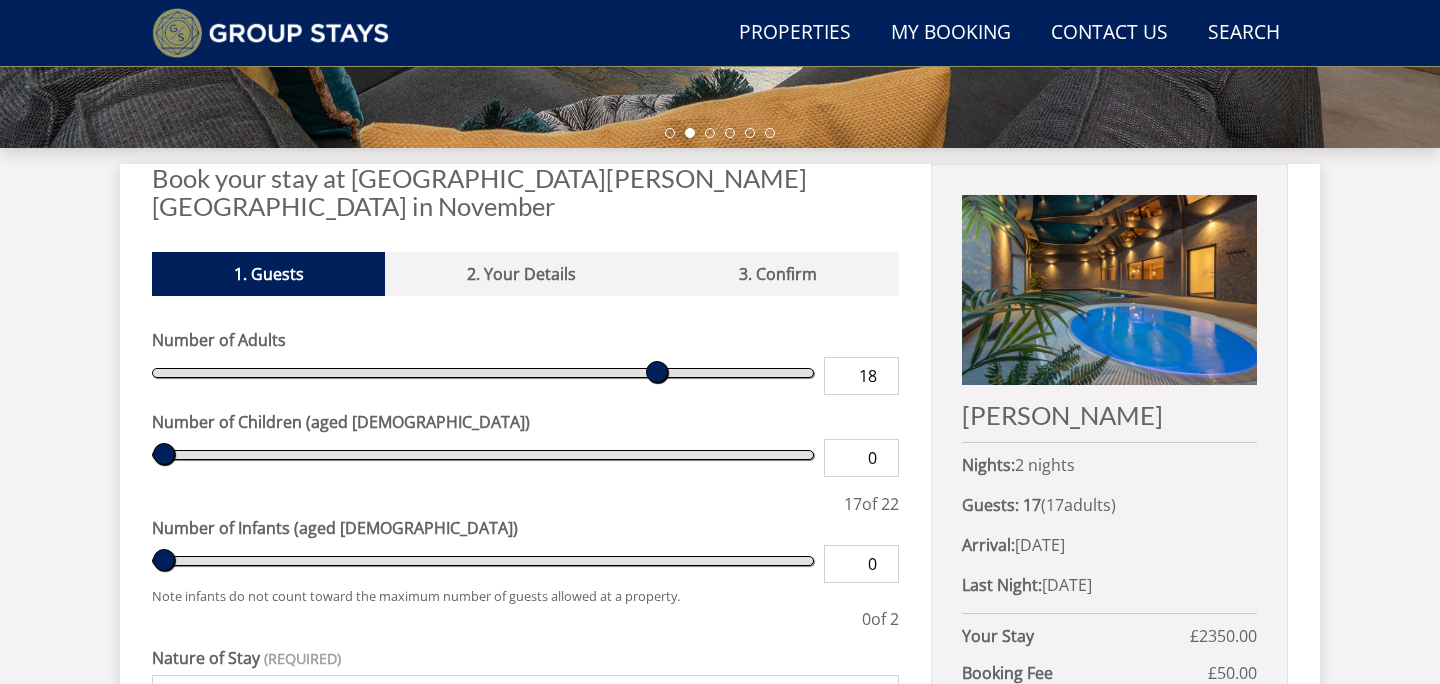 type on "18" 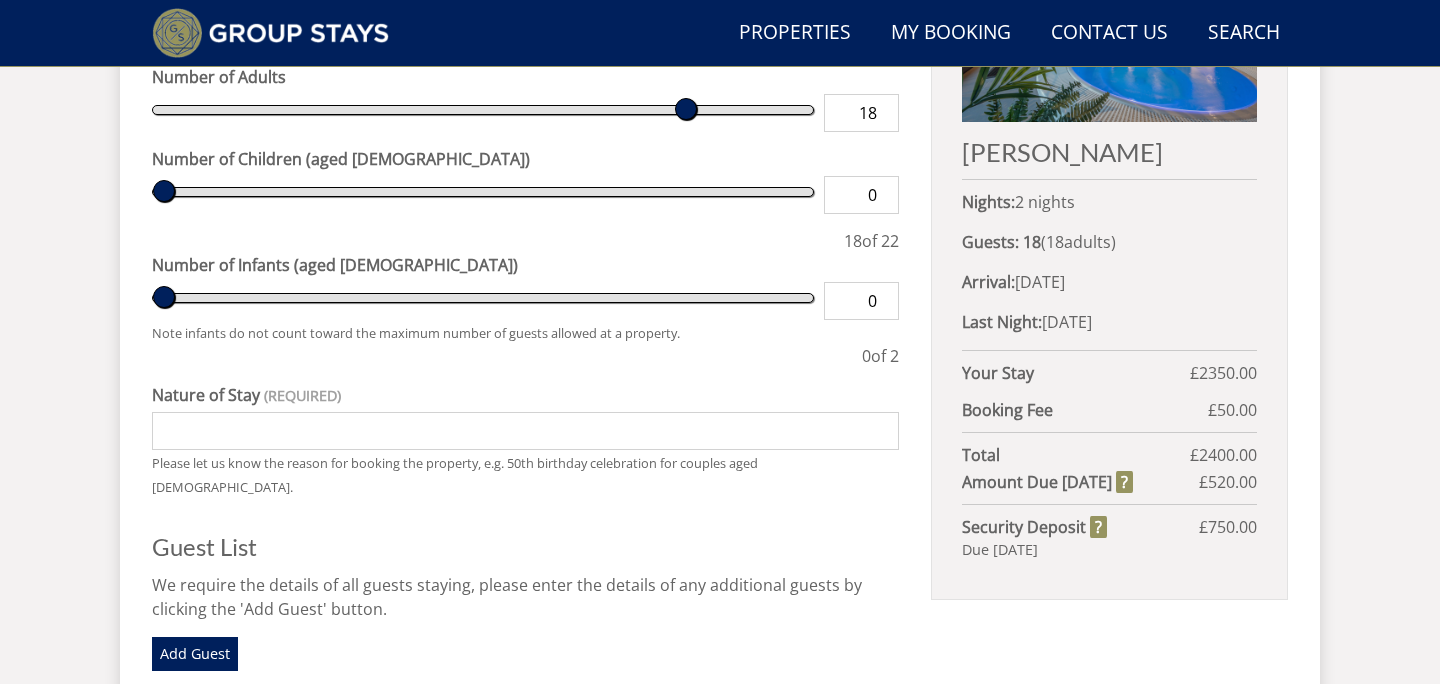 scroll, scrollTop: 922, scrollLeft: 0, axis: vertical 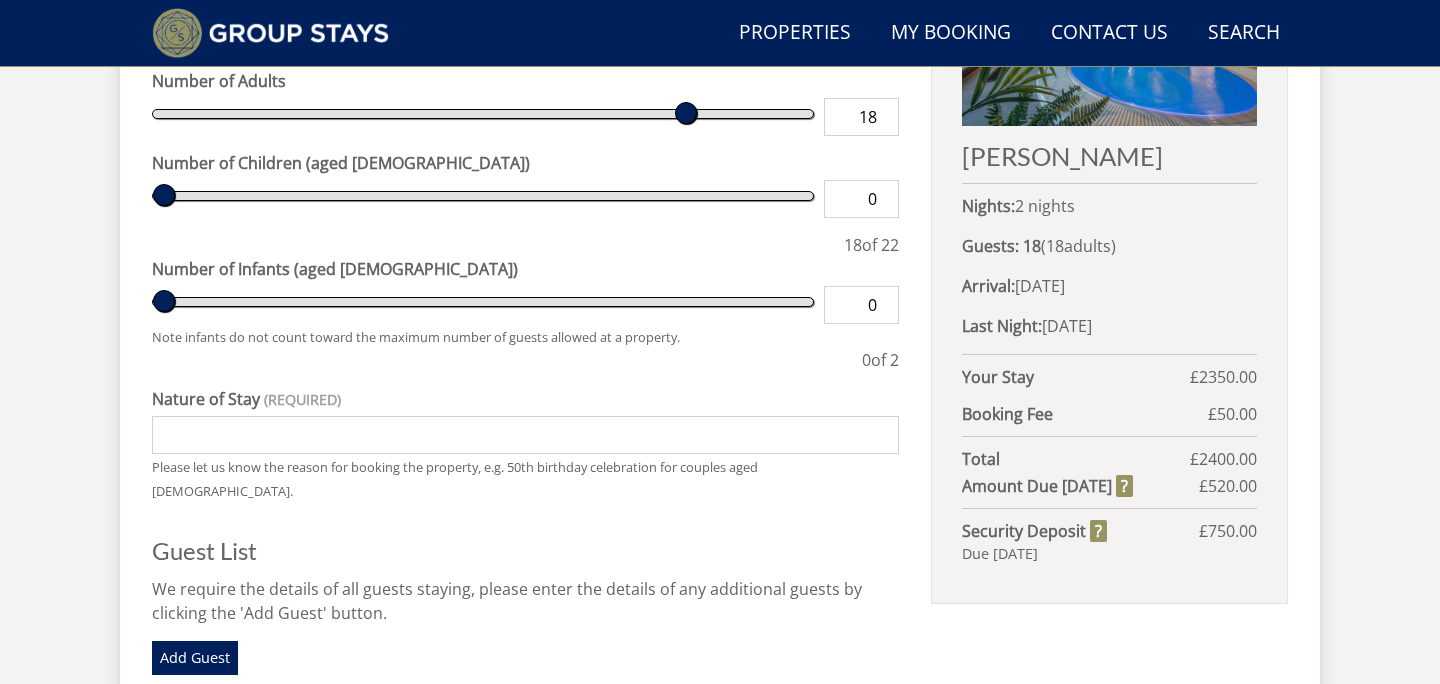 click on "Arrival:  Wednesday 05/11/2025" at bounding box center [1109, 286] 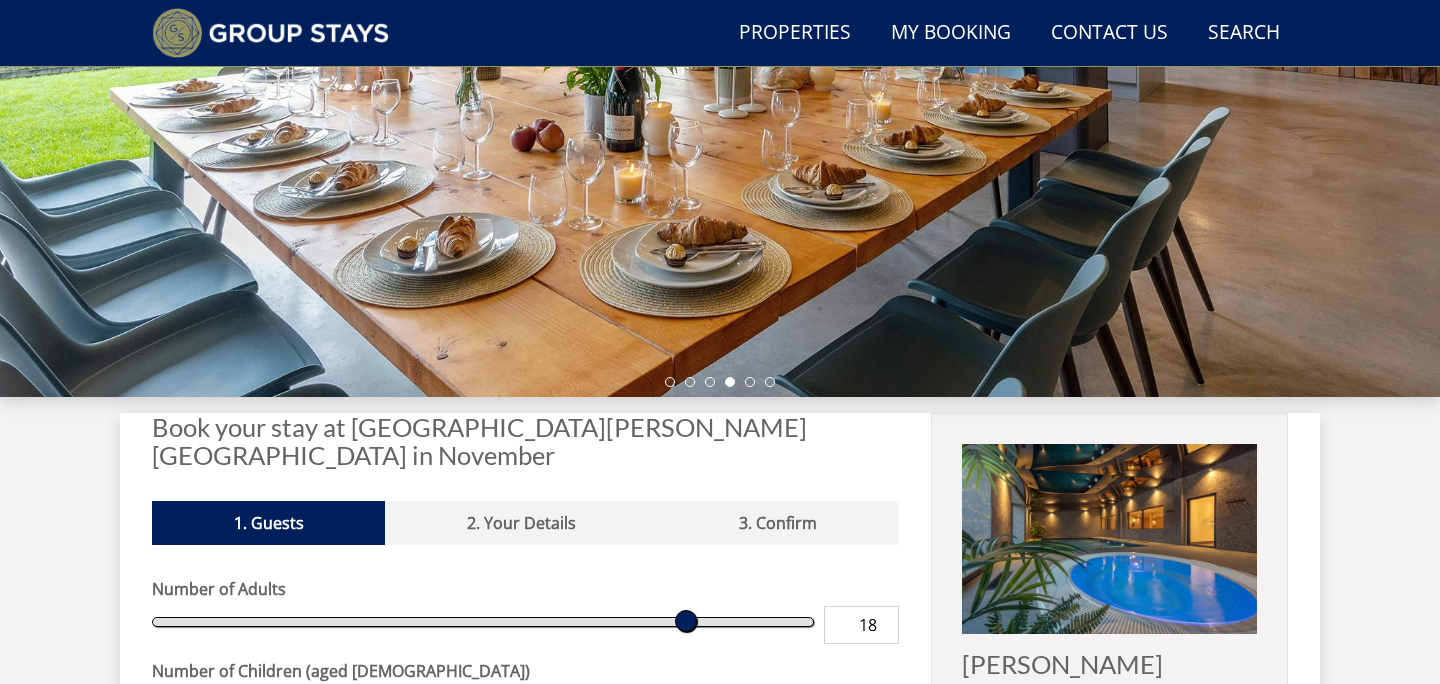 scroll, scrollTop: 403, scrollLeft: 0, axis: vertical 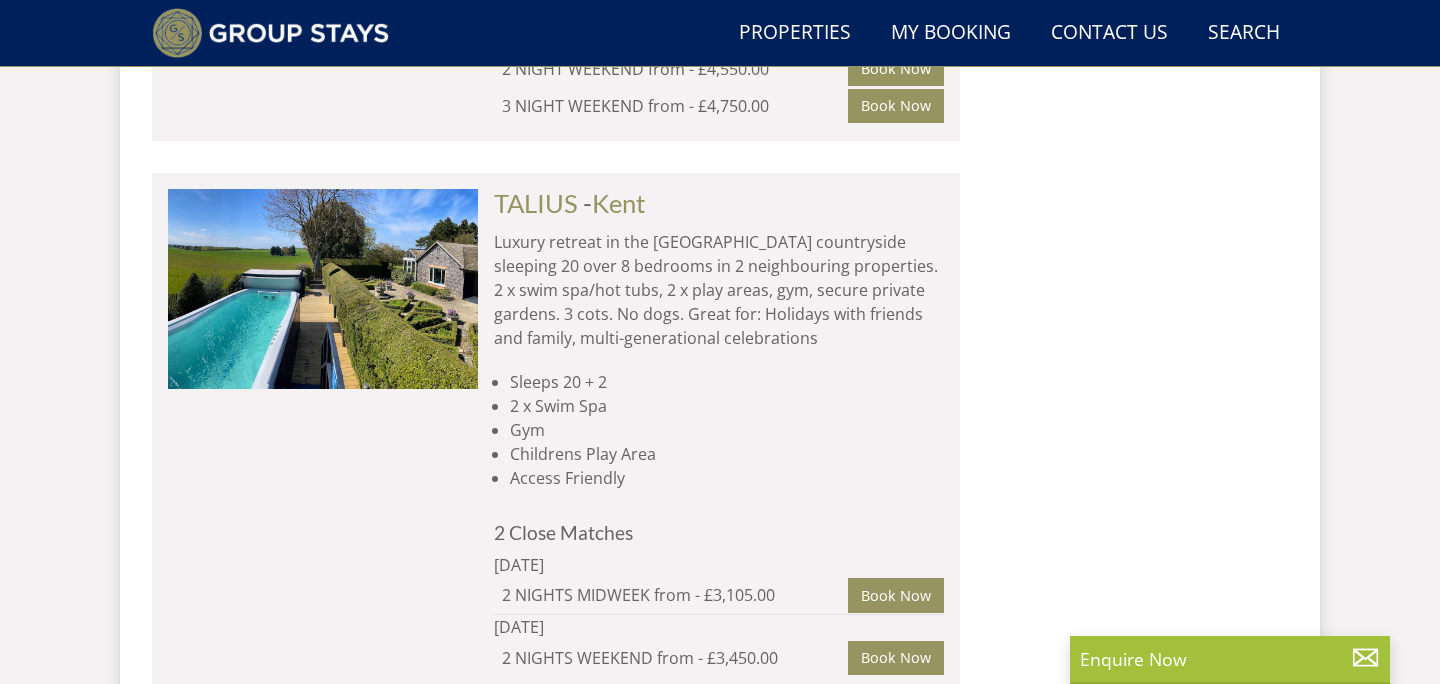 click on "HARES BARTON
-  Devon
Converted dairy and hay barn in Devon that sleeps 22 in 10 bedrooms. Private spa hall with pool and hot tub, sauna, games room, huge open plan living space and garden. Gorgeous interiors, country views. 2 toddler beds (age 4 yrs and under) and 3 cots (age 2 yrs and under).  2 dogs welcome (small charge per pet).
Sleeps 20 + 2
Indoor Swimming Pool
Hot Tub
Sauna
Games Room
1 Close Match
Wednesday 05/11/2025
2 NIGHT MIDWEEK - from - £2,350.00
Book Now" at bounding box center [711, 991] 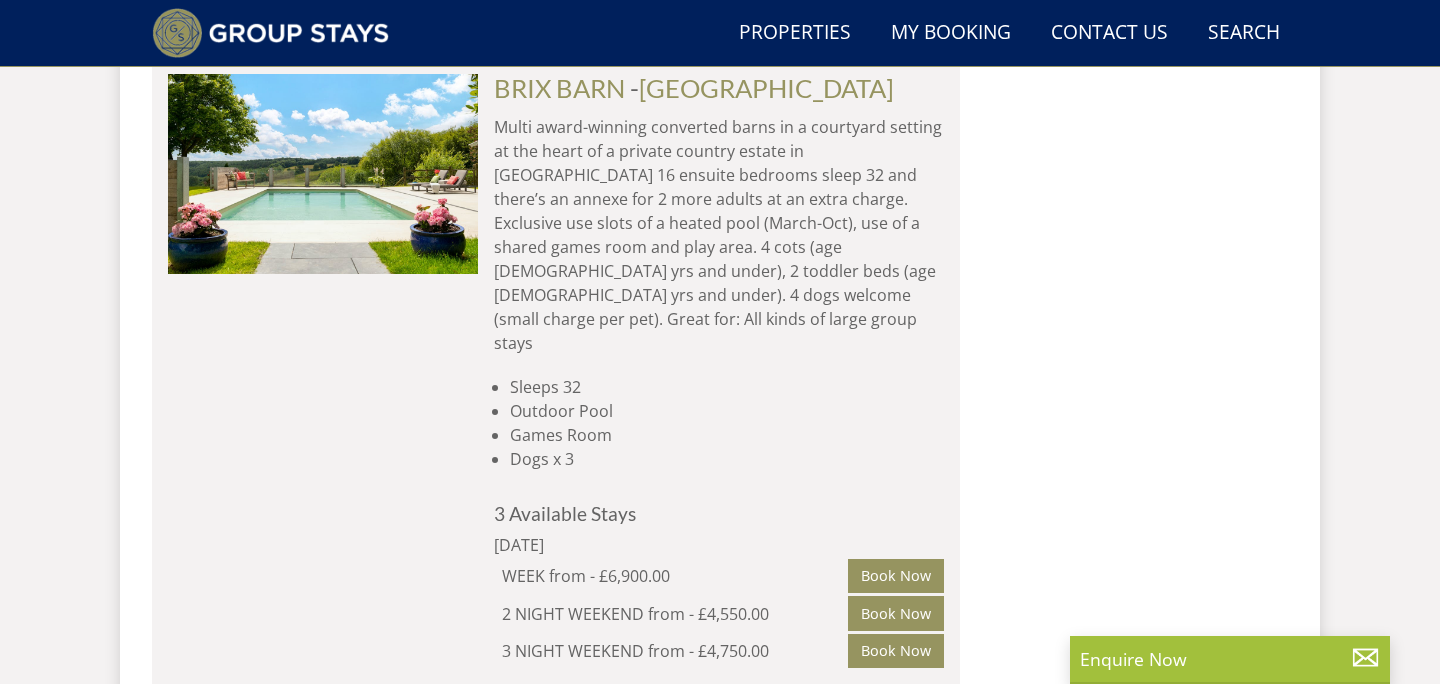 scroll, scrollTop: 11485, scrollLeft: 0, axis: vertical 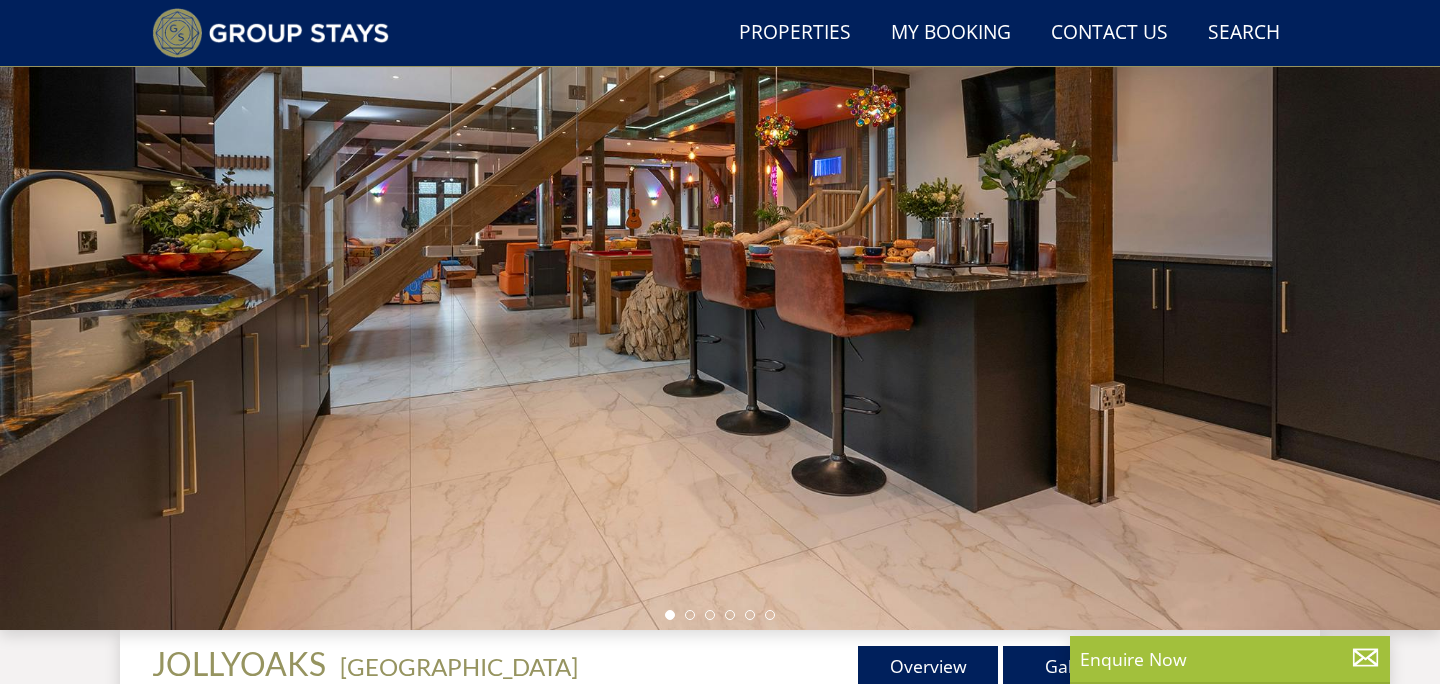 click at bounding box center [720, 280] 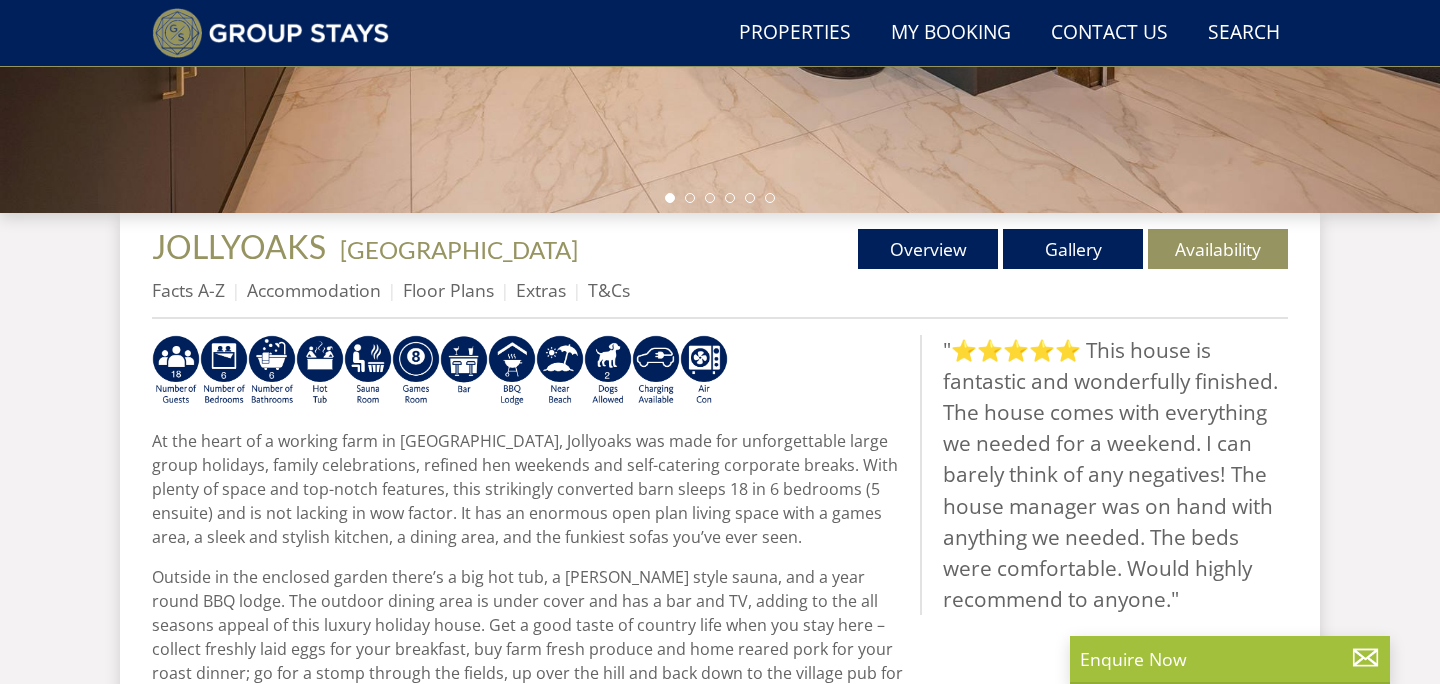 scroll, scrollTop: 600, scrollLeft: 0, axis: vertical 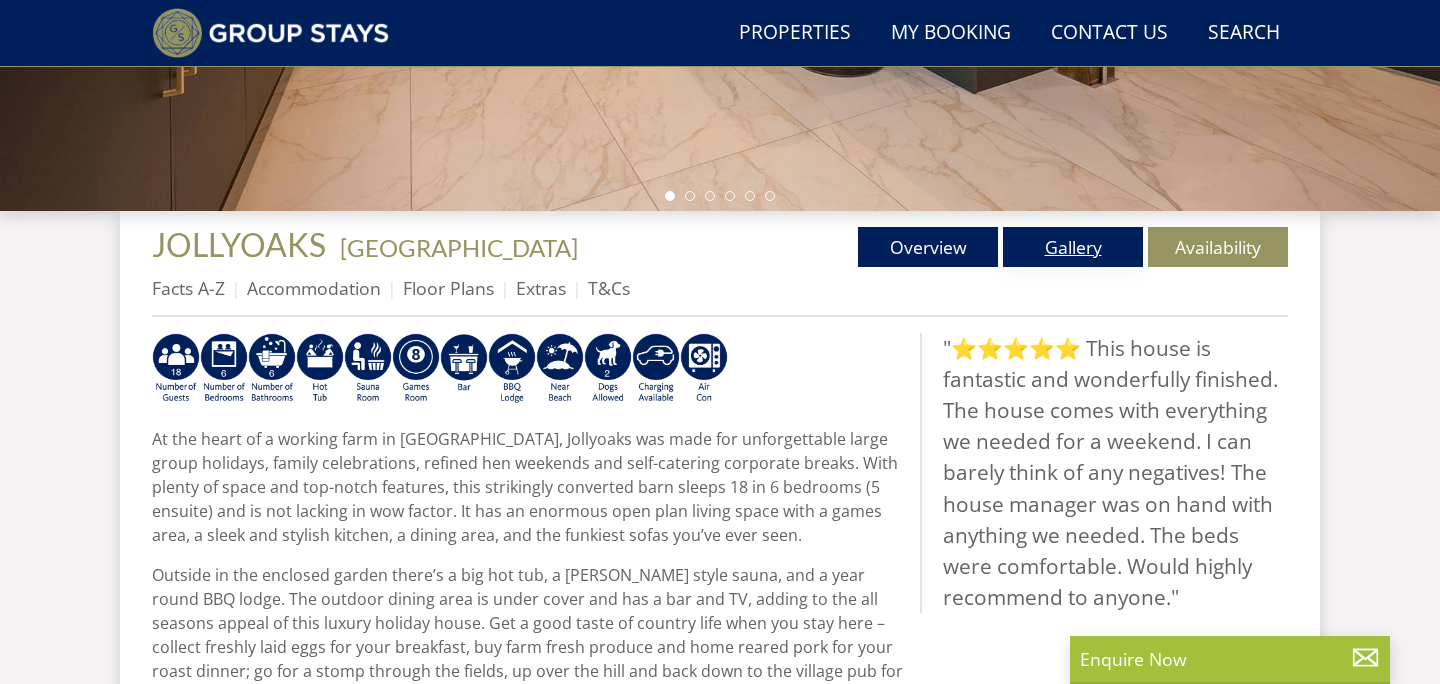 click on "Gallery" 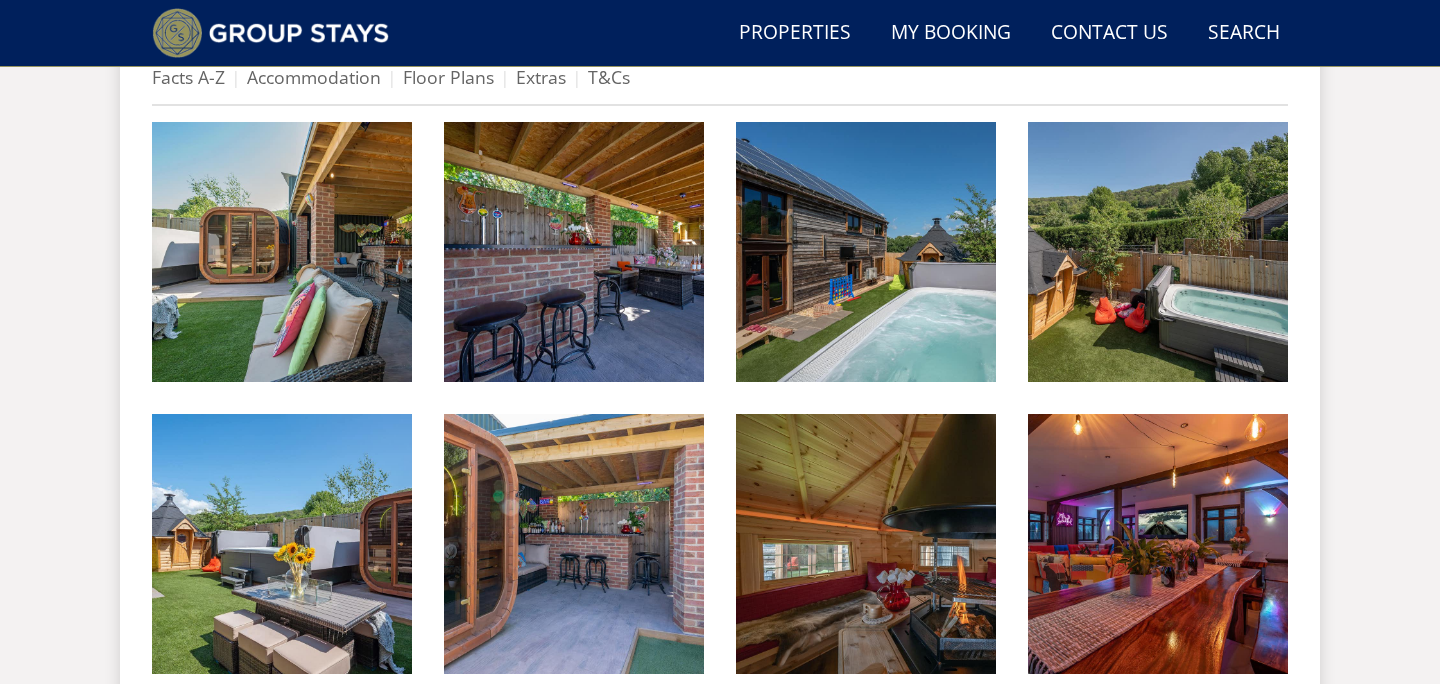scroll, scrollTop: 832, scrollLeft: 0, axis: vertical 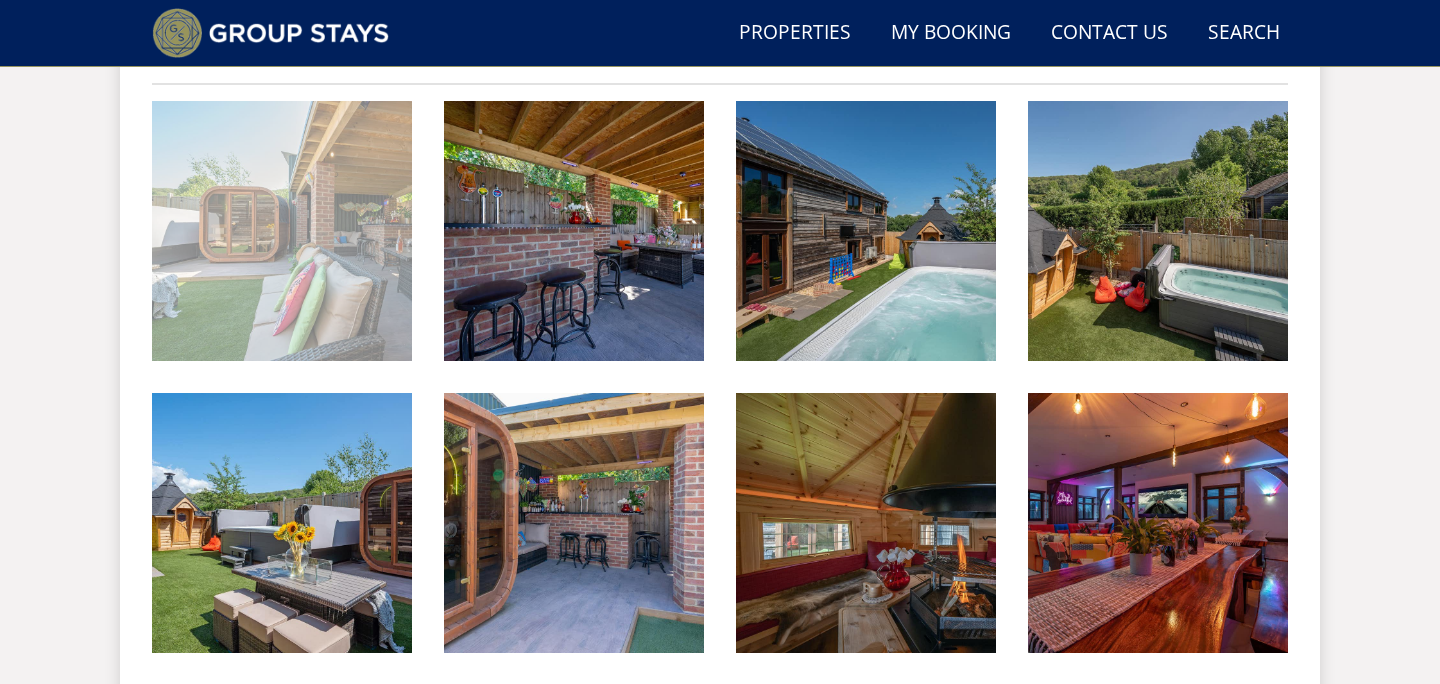 click 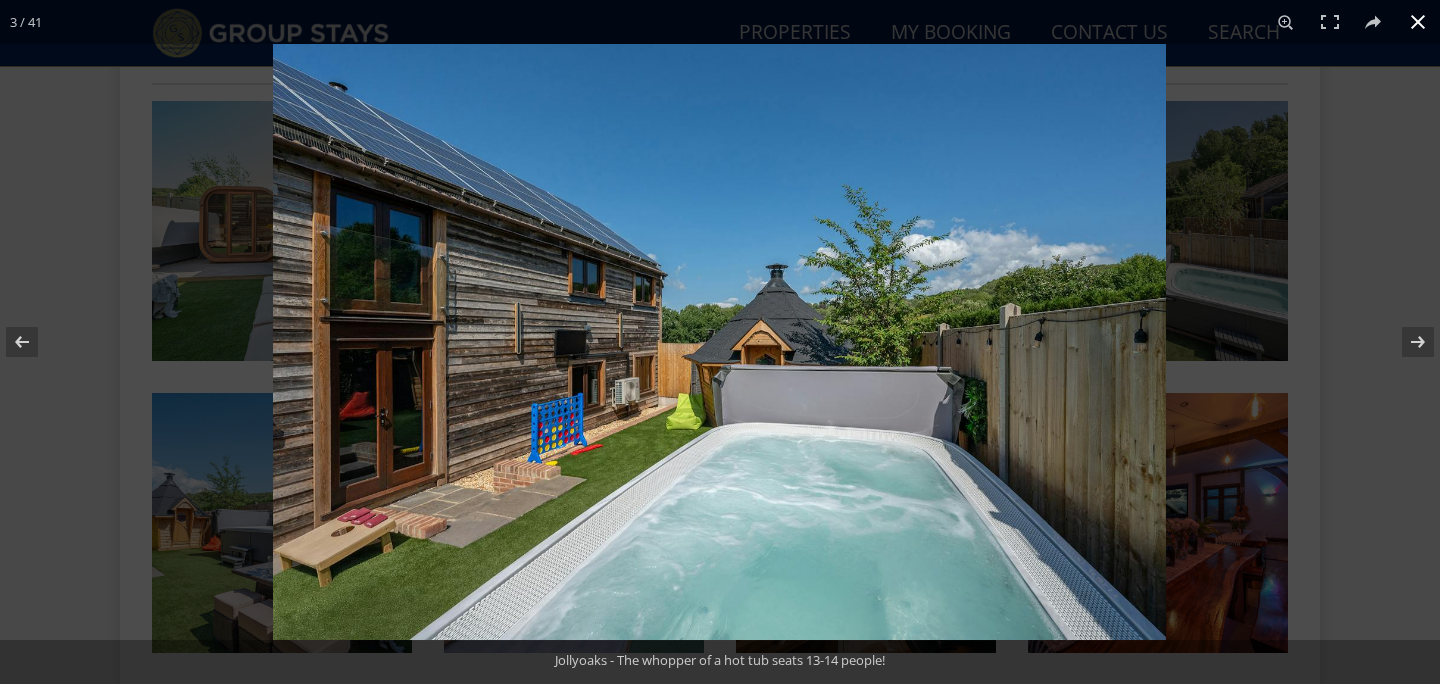 click 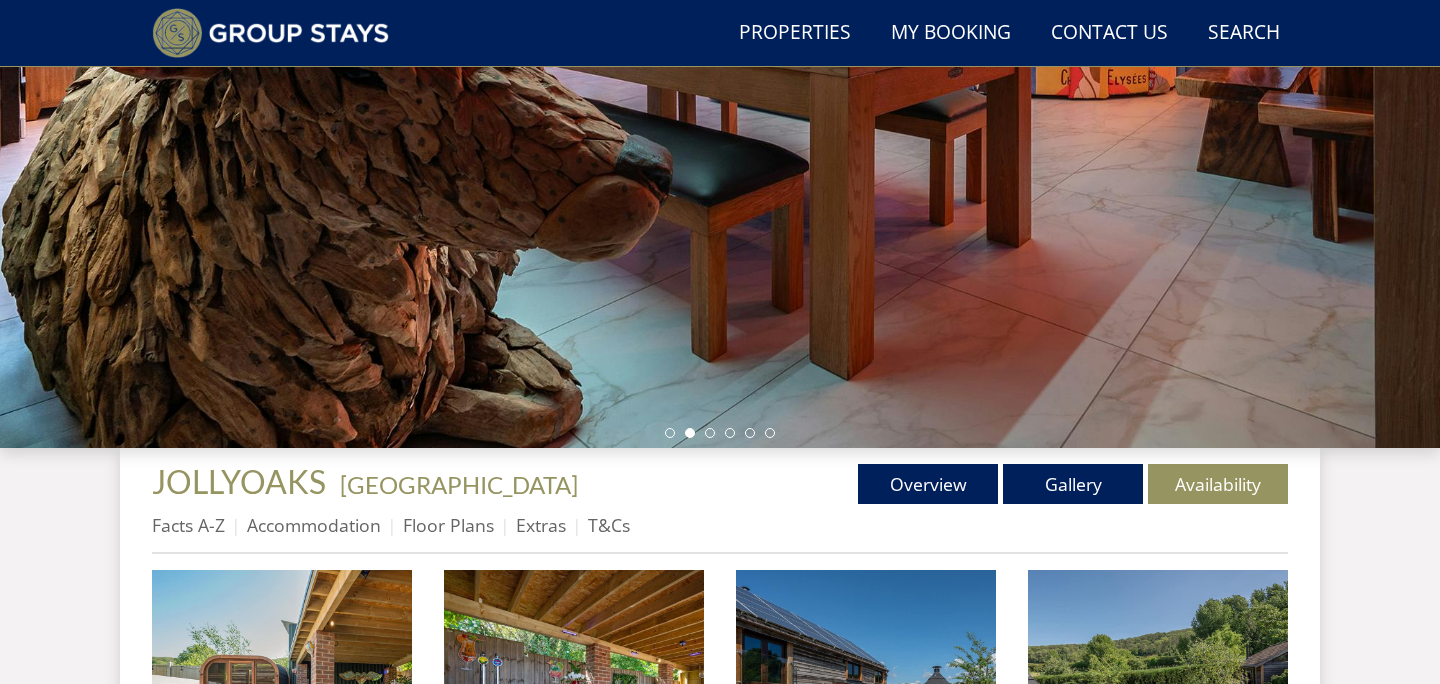 scroll, scrollTop: 371, scrollLeft: 0, axis: vertical 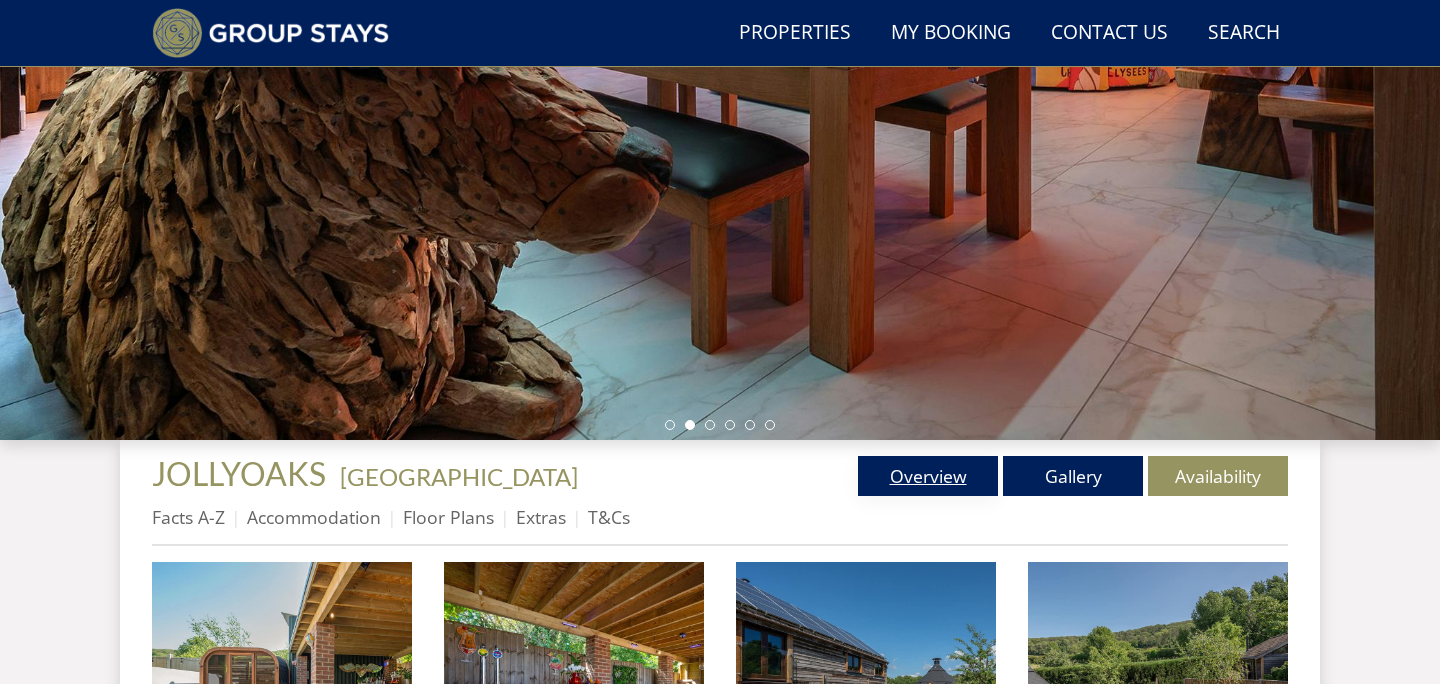 click on "Overview" 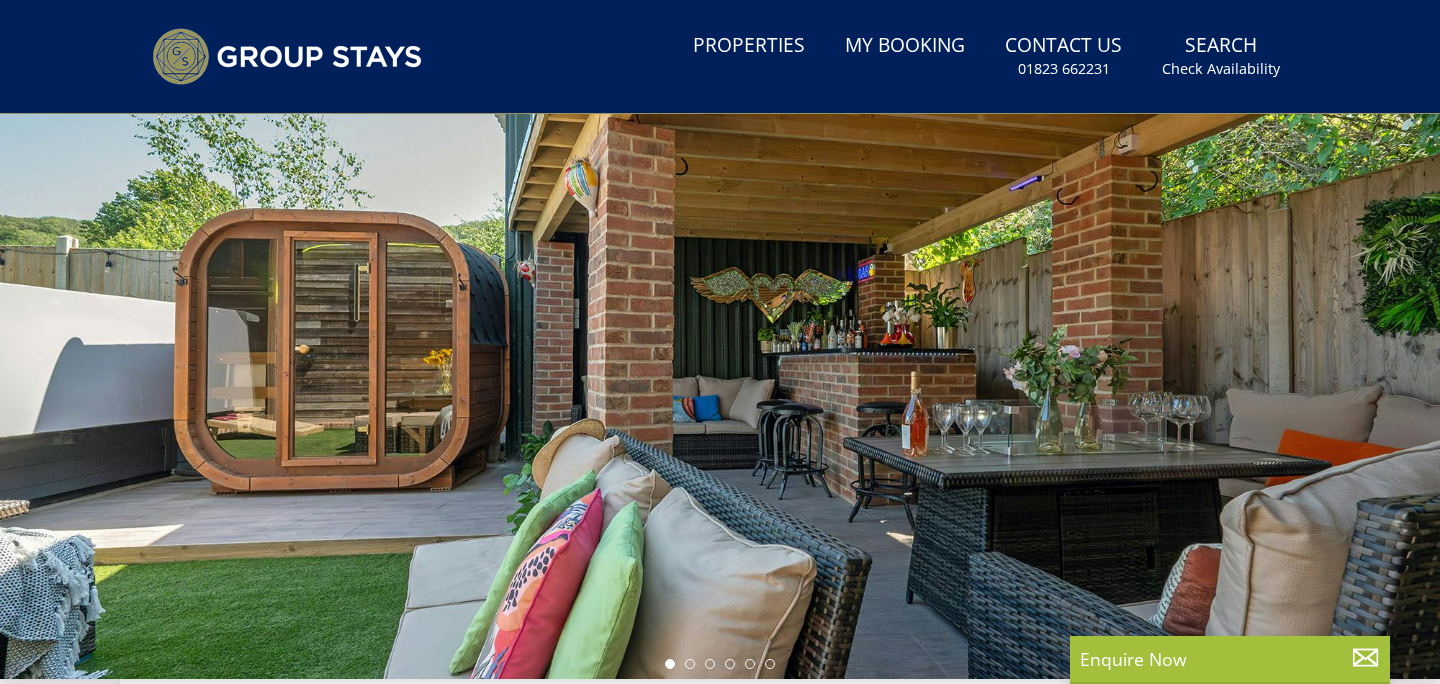 scroll, scrollTop: 0, scrollLeft: 0, axis: both 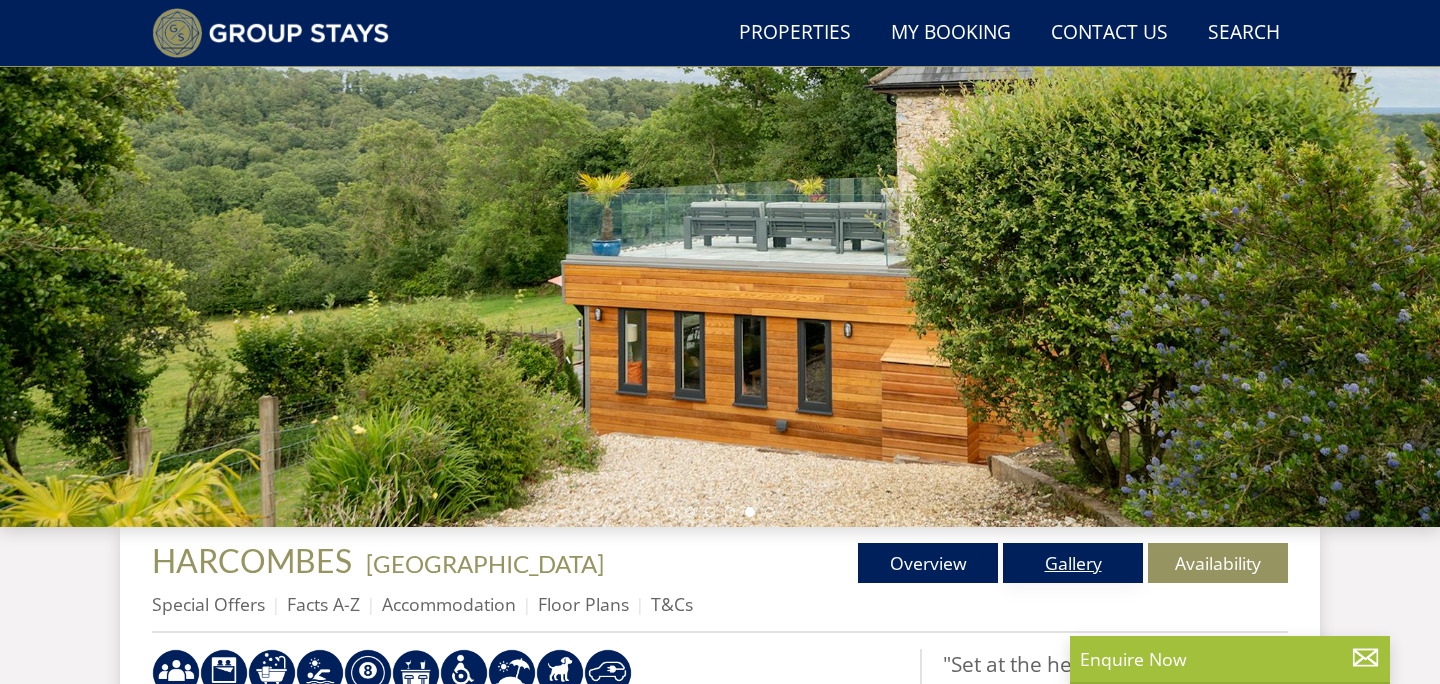 click on "Gallery" at bounding box center [1073, 563] 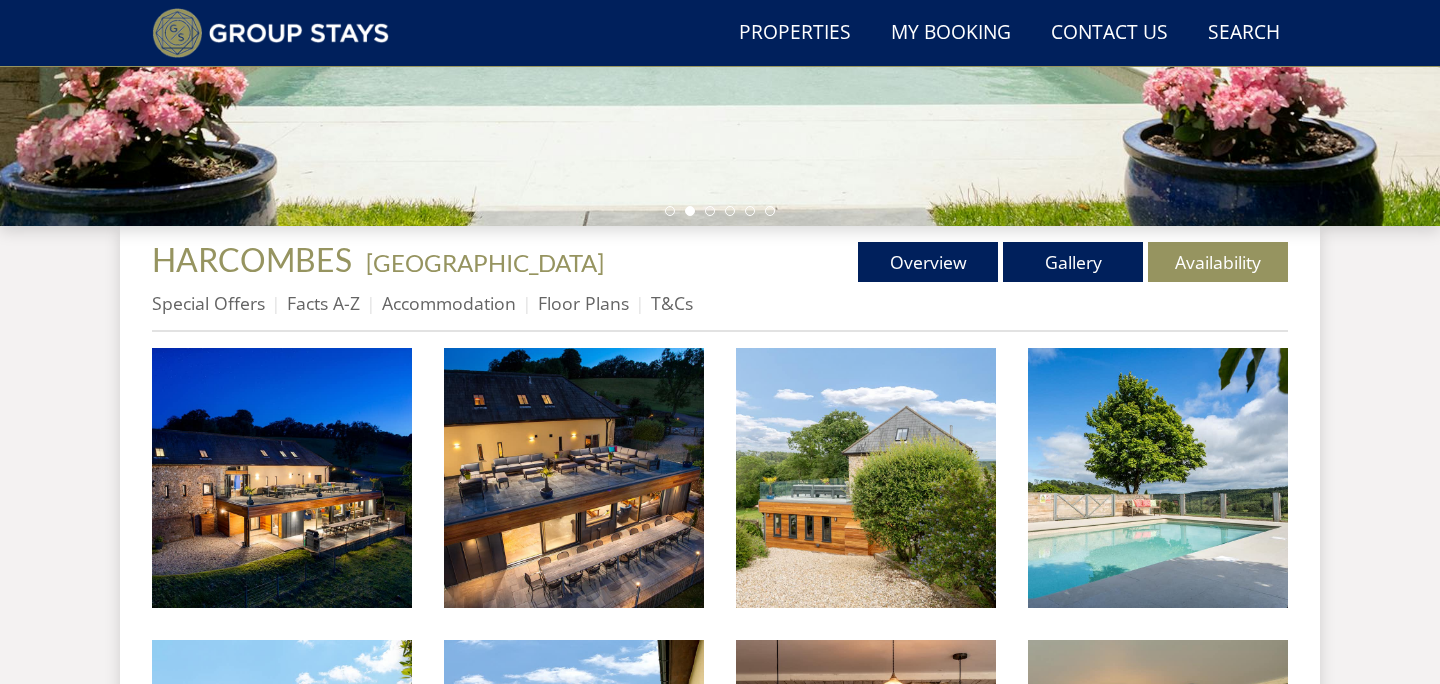 scroll, scrollTop: 580, scrollLeft: 0, axis: vertical 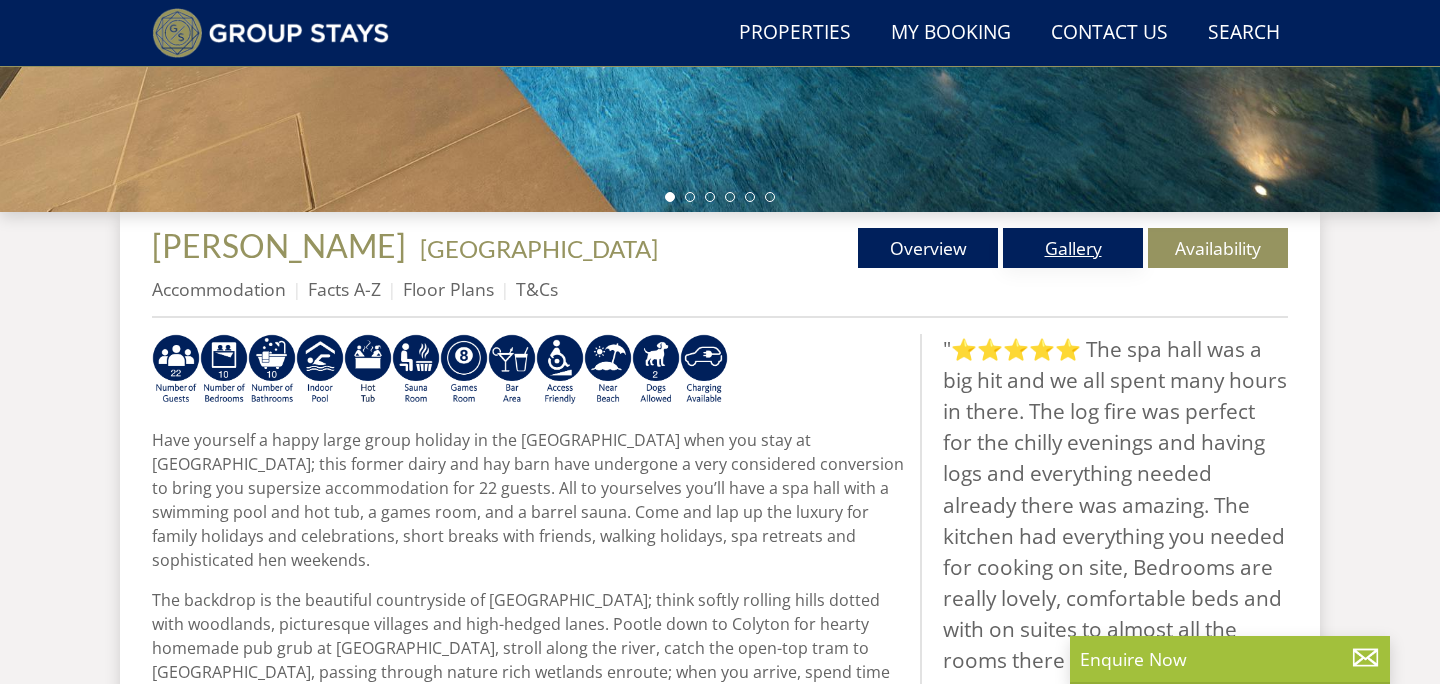 click on "Gallery" at bounding box center (1073, 248) 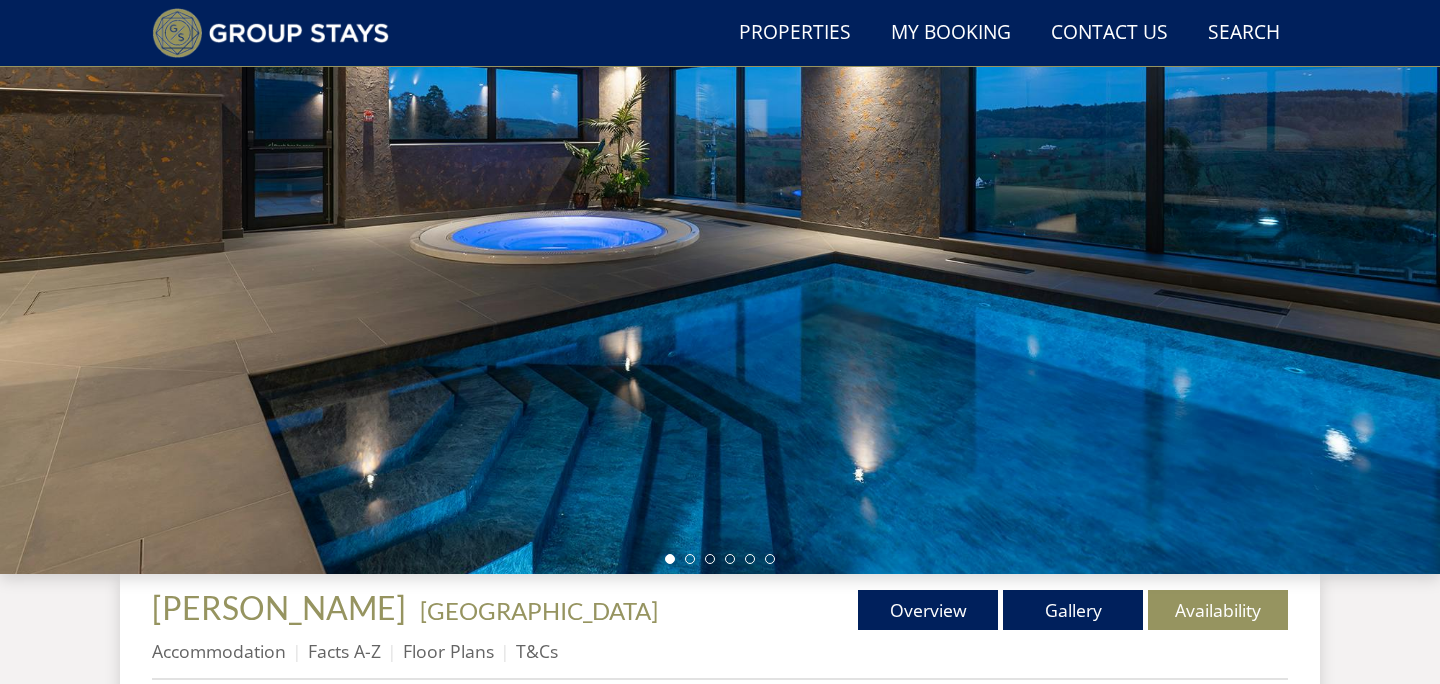 scroll, scrollTop: 239, scrollLeft: 0, axis: vertical 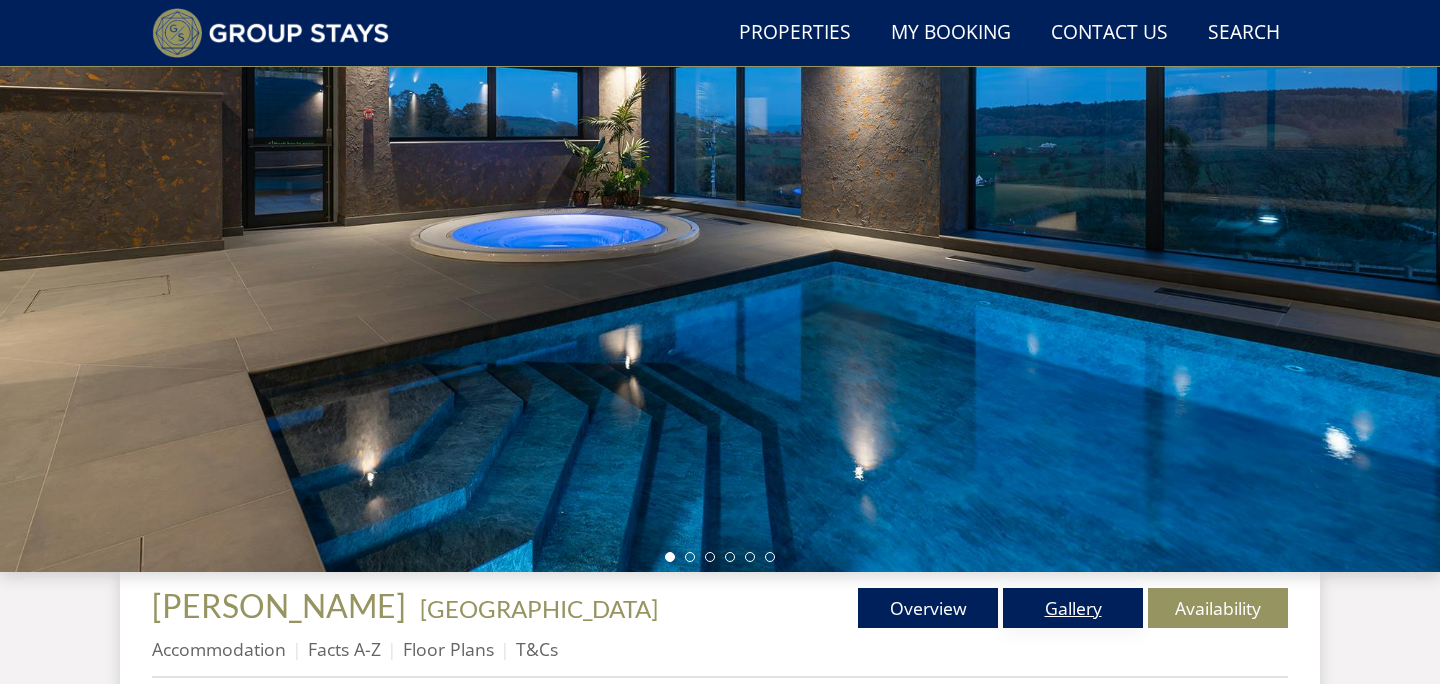 click on "Gallery" at bounding box center [1073, 608] 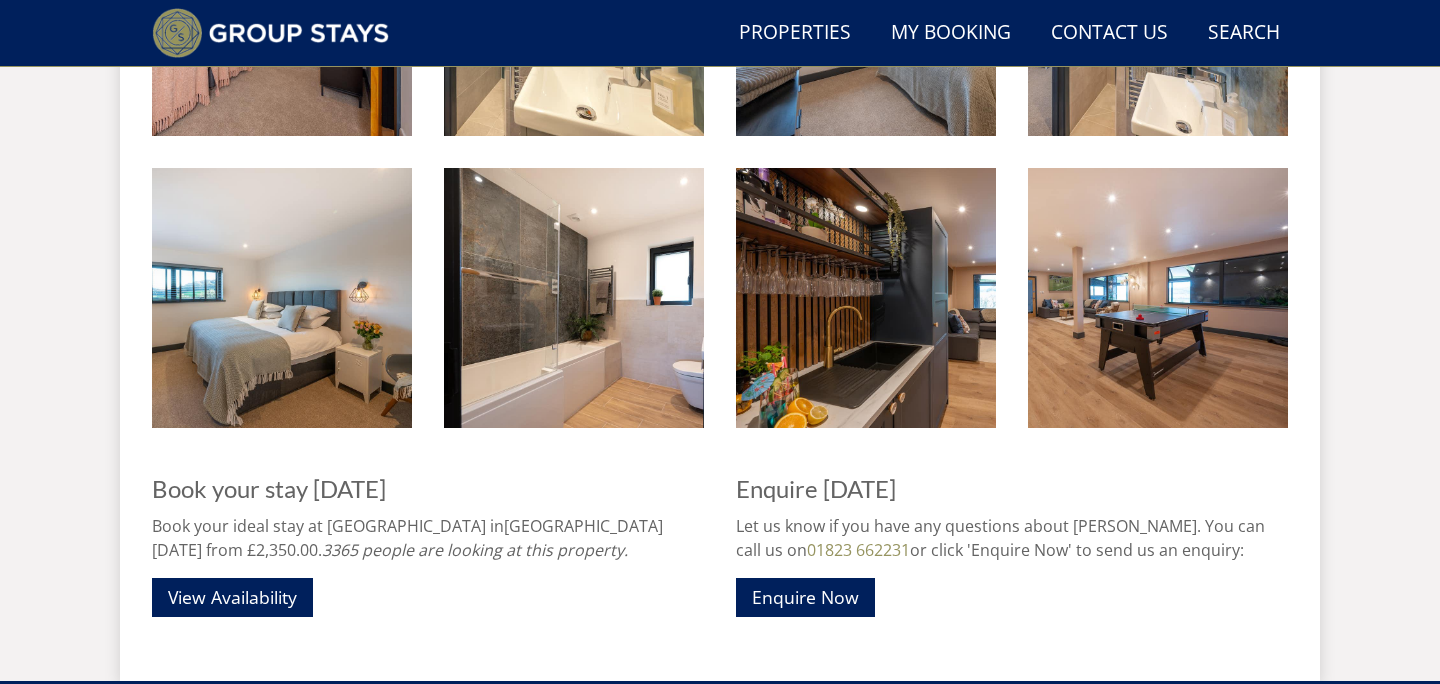scroll, scrollTop: 3379, scrollLeft: 0, axis: vertical 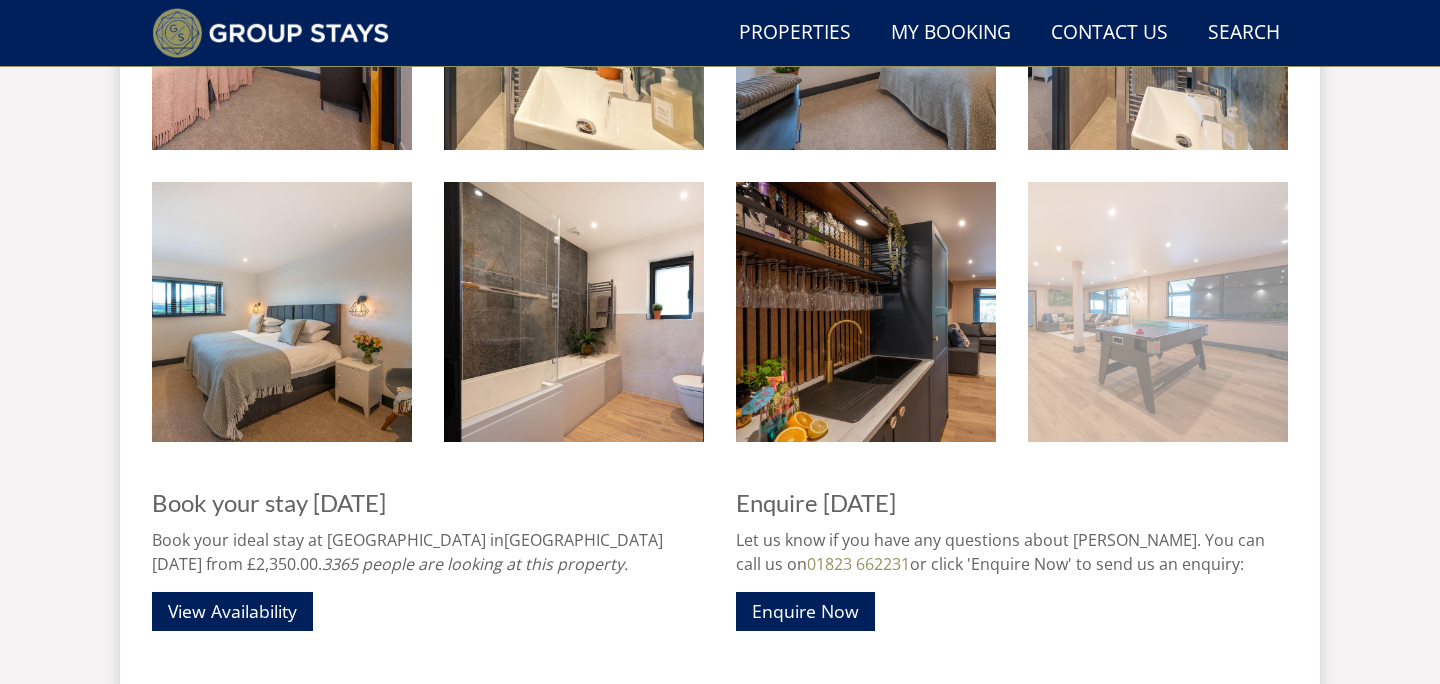 click at bounding box center [1158, 312] 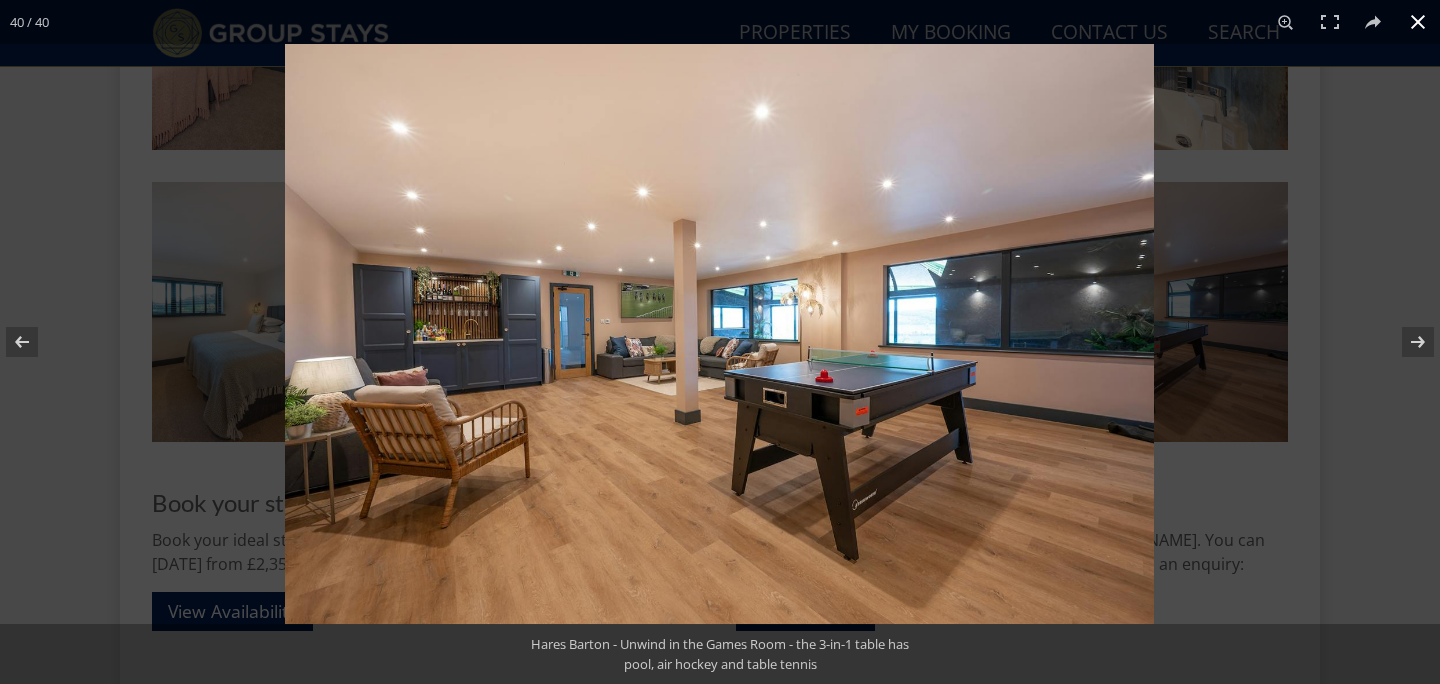 click at bounding box center (1418, 22) 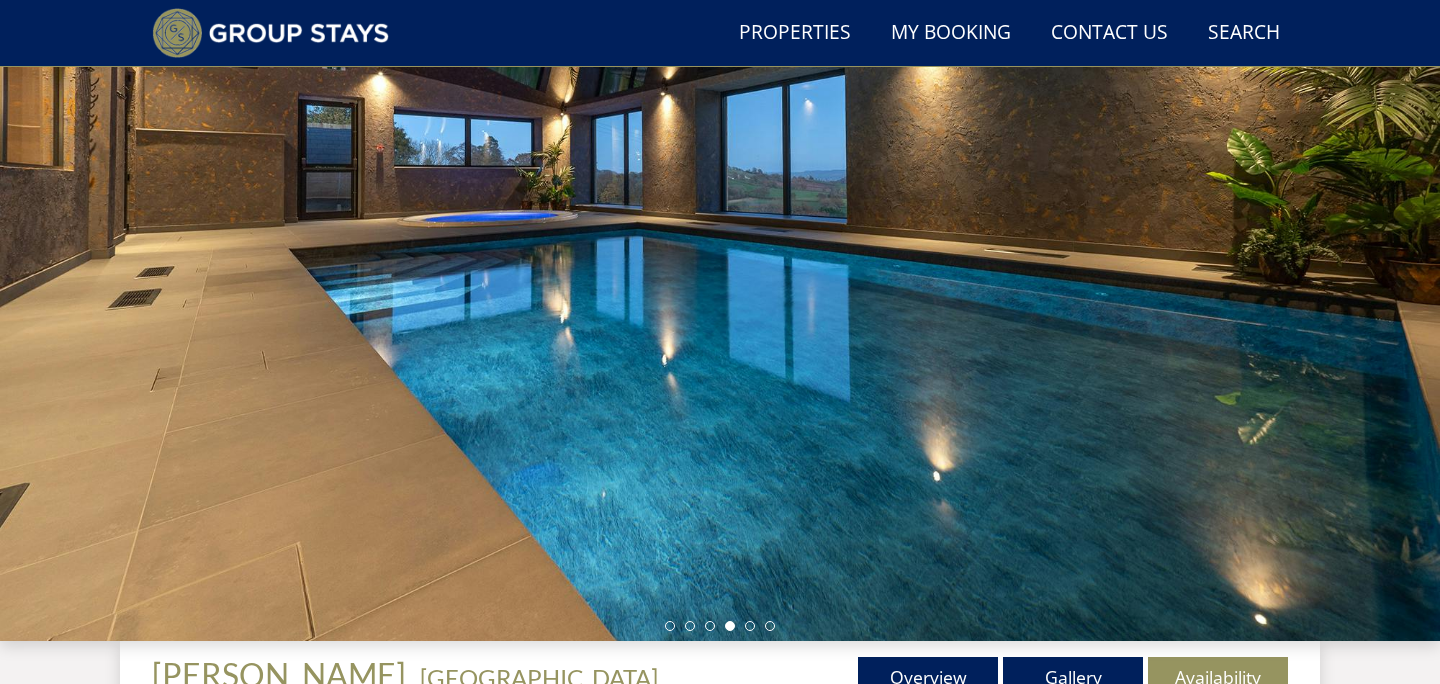 scroll, scrollTop: 0, scrollLeft: 0, axis: both 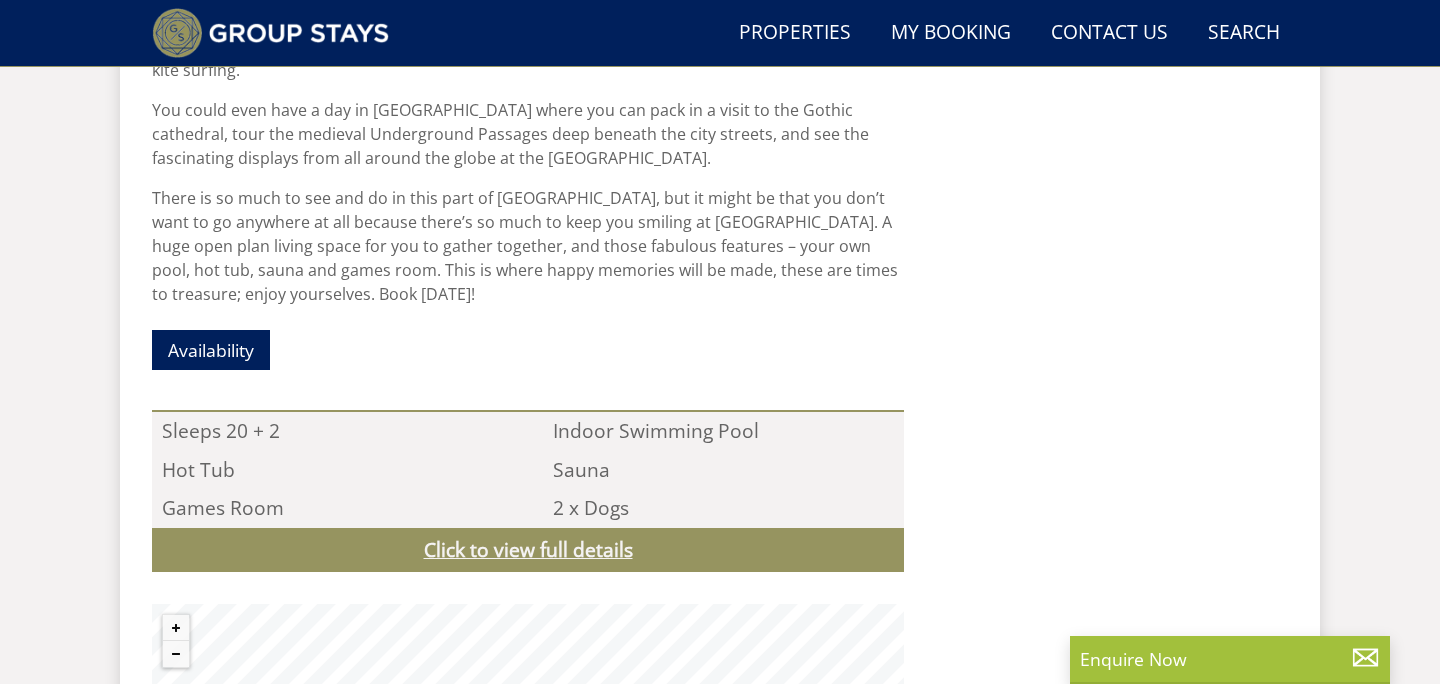 click on "Click to view full details" at bounding box center [528, 550] 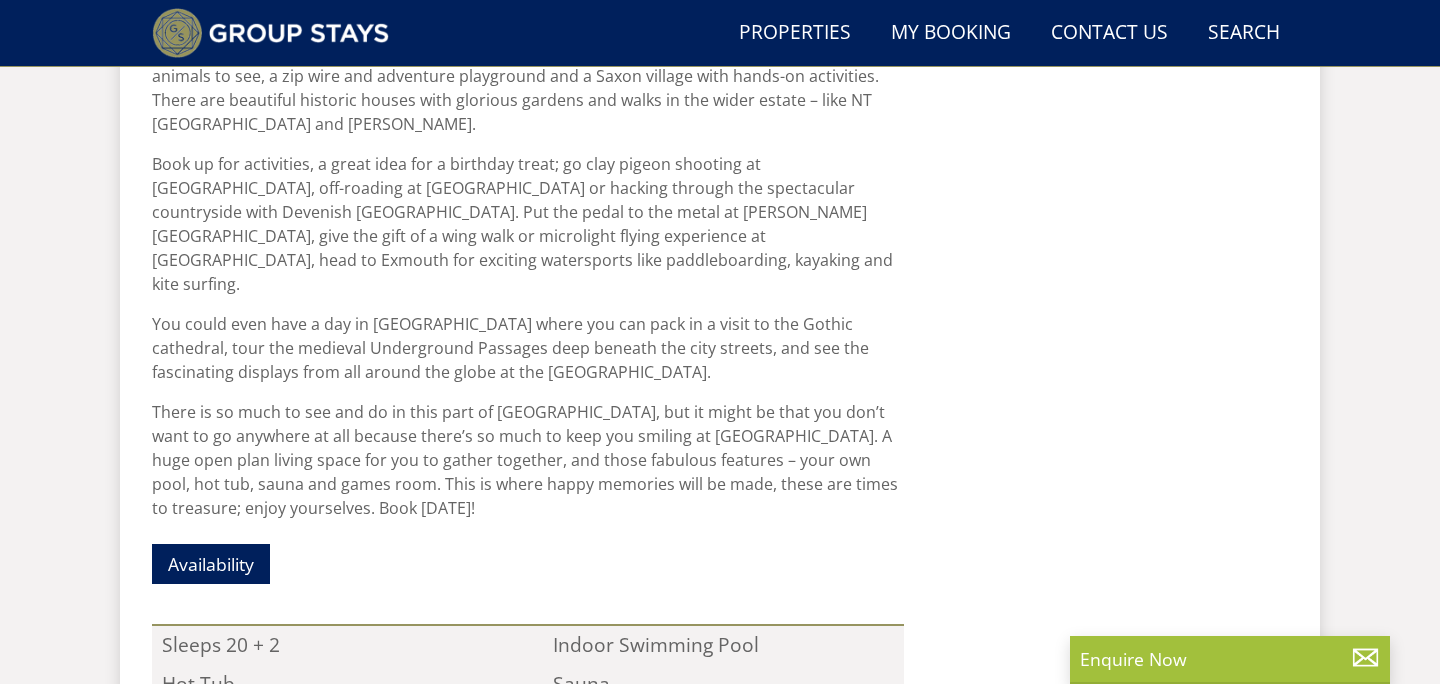 scroll, scrollTop: 1656, scrollLeft: 0, axis: vertical 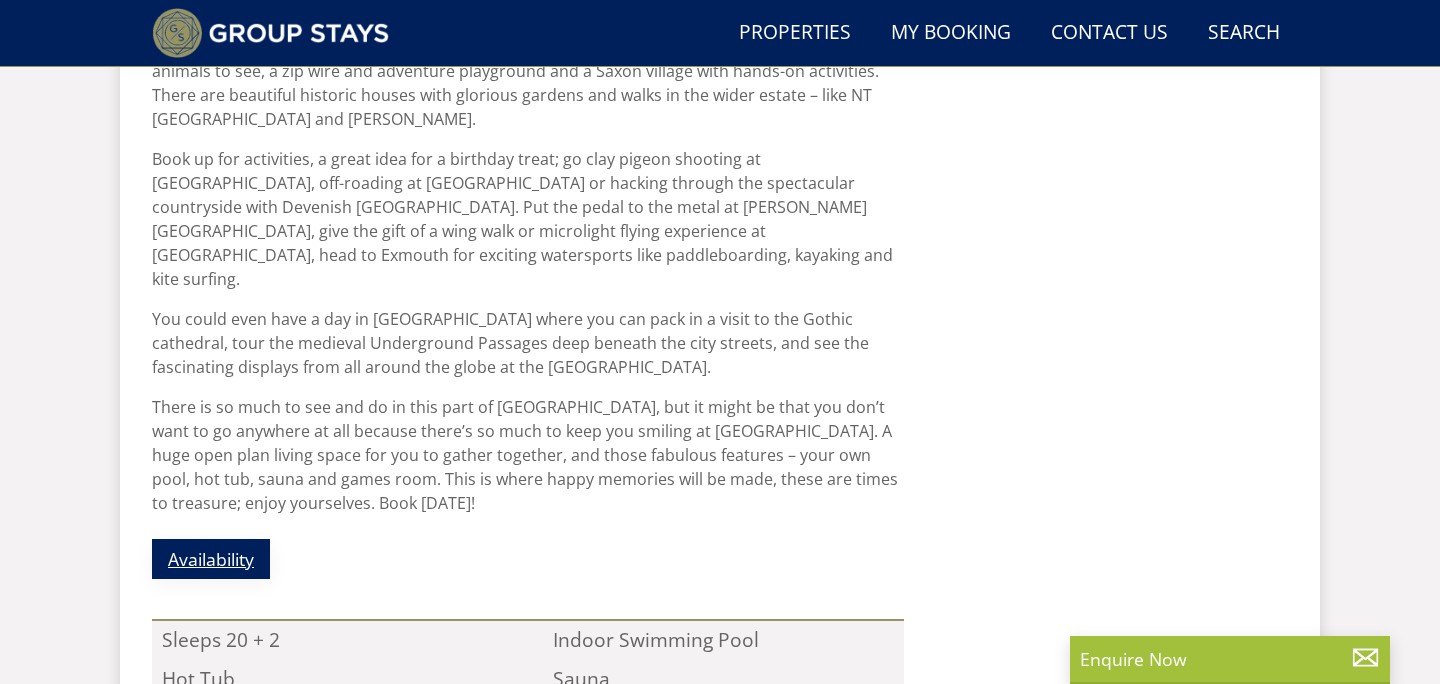 click on "Availability" at bounding box center (211, 558) 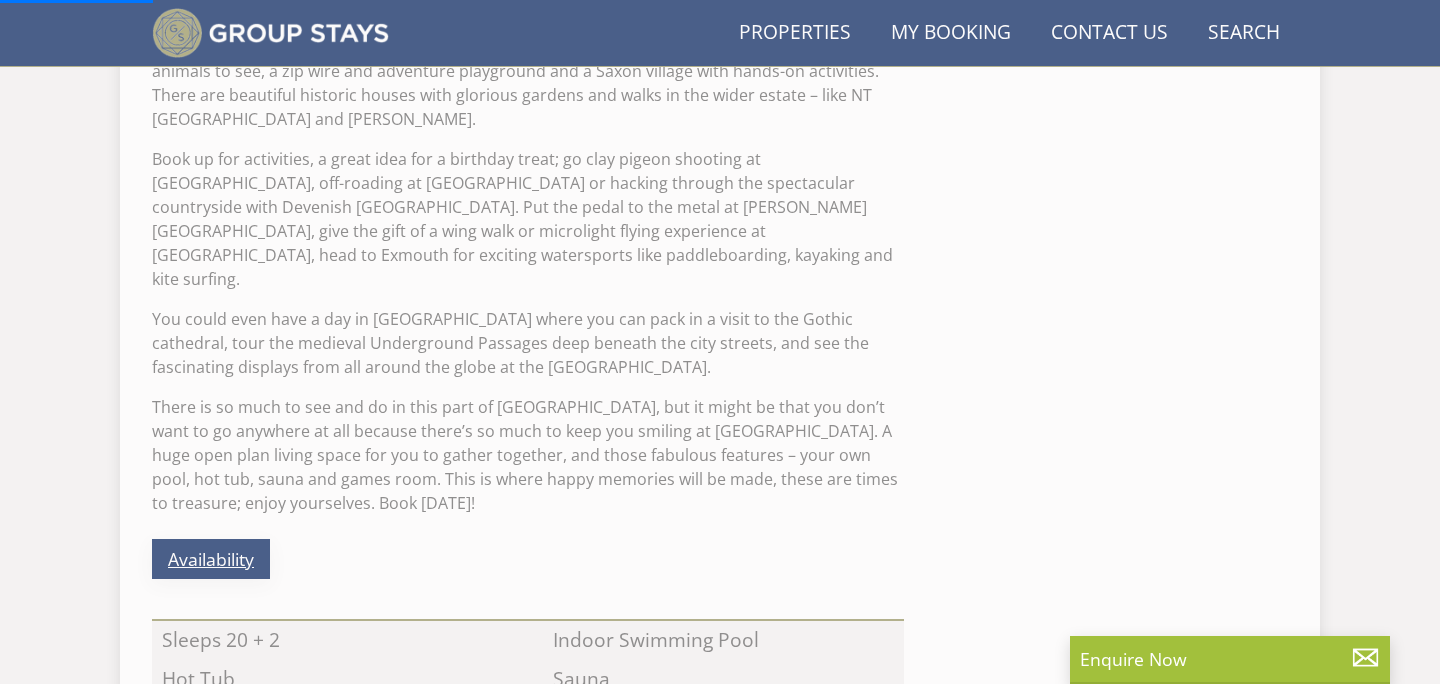 scroll, scrollTop: 0, scrollLeft: 0, axis: both 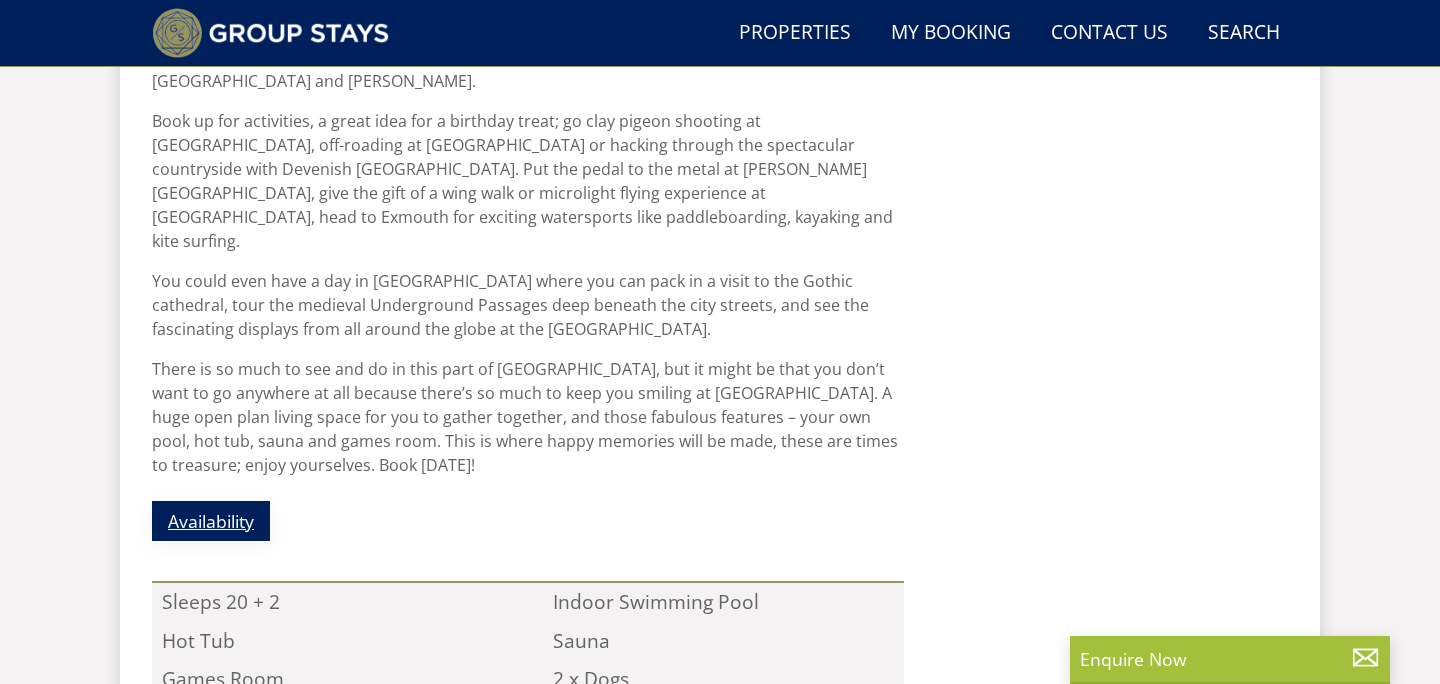 click on "Availability" at bounding box center [211, 520] 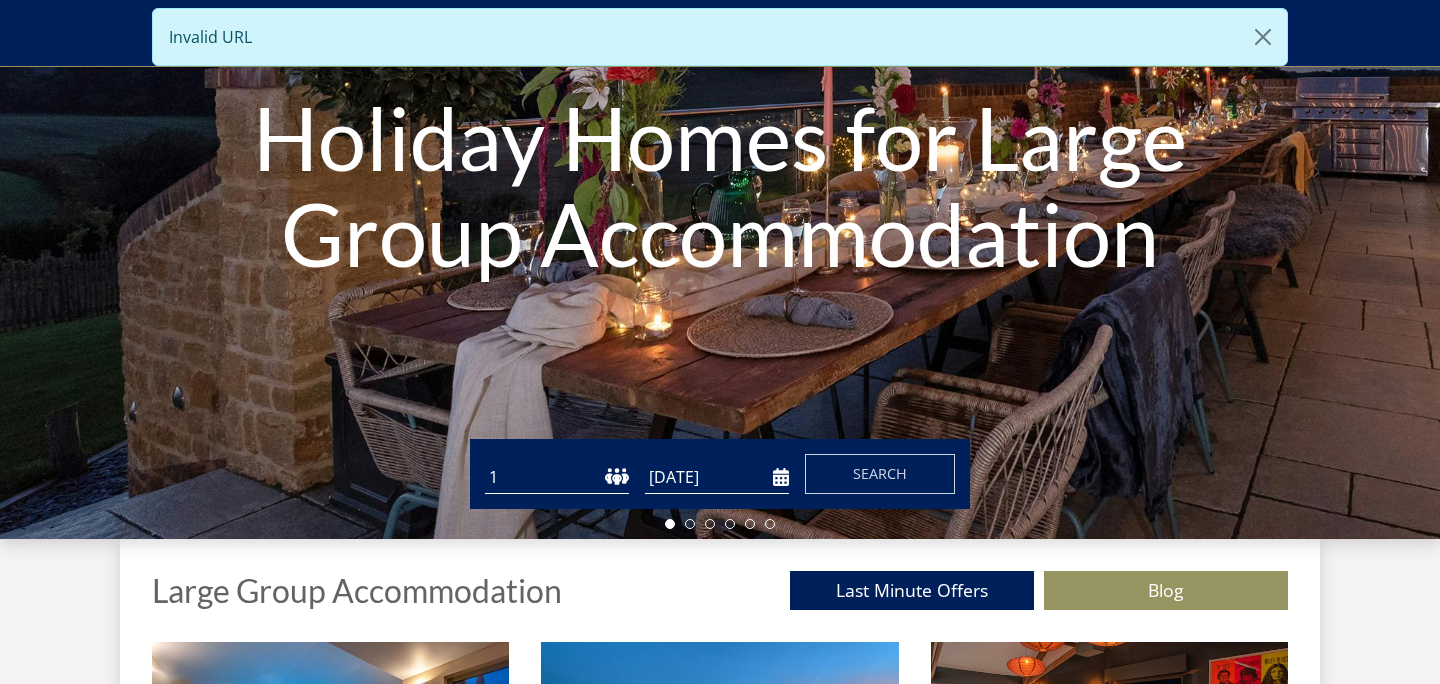 scroll, scrollTop: 276, scrollLeft: 0, axis: vertical 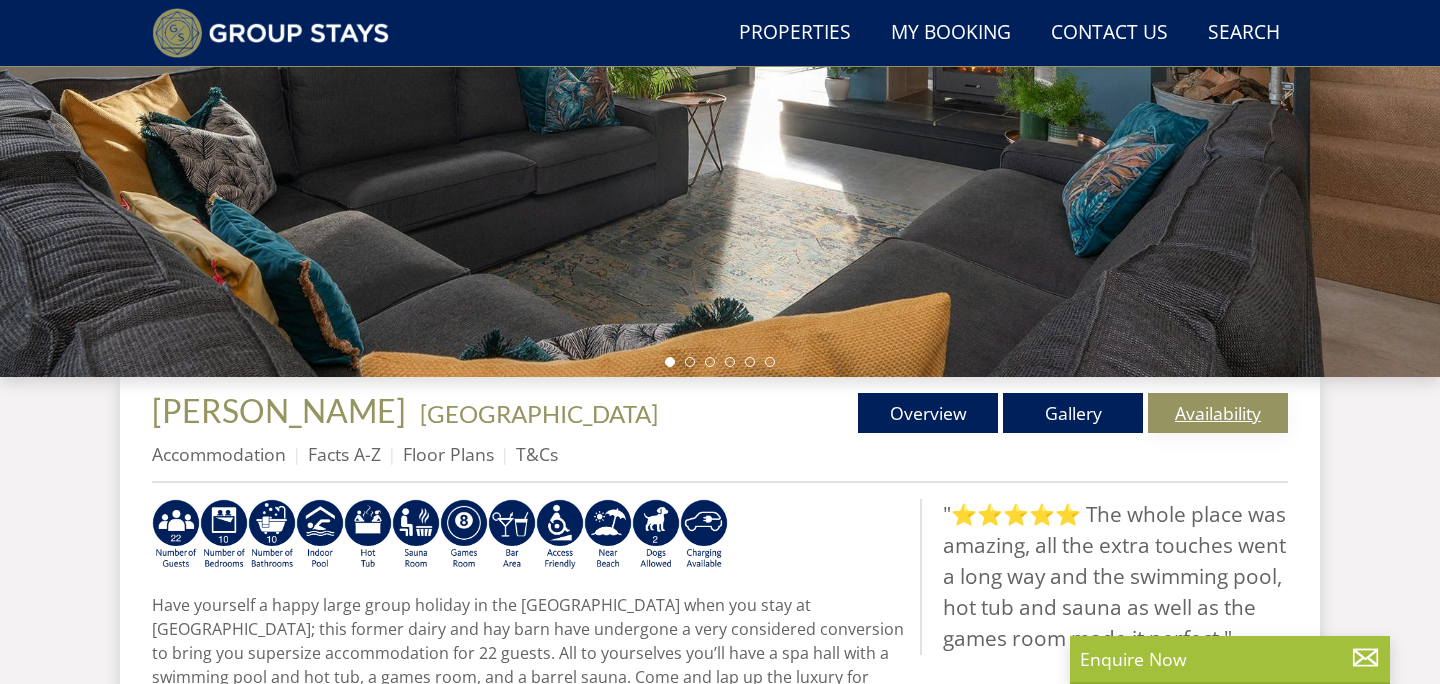 click on "Availability" at bounding box center [1218, 413] 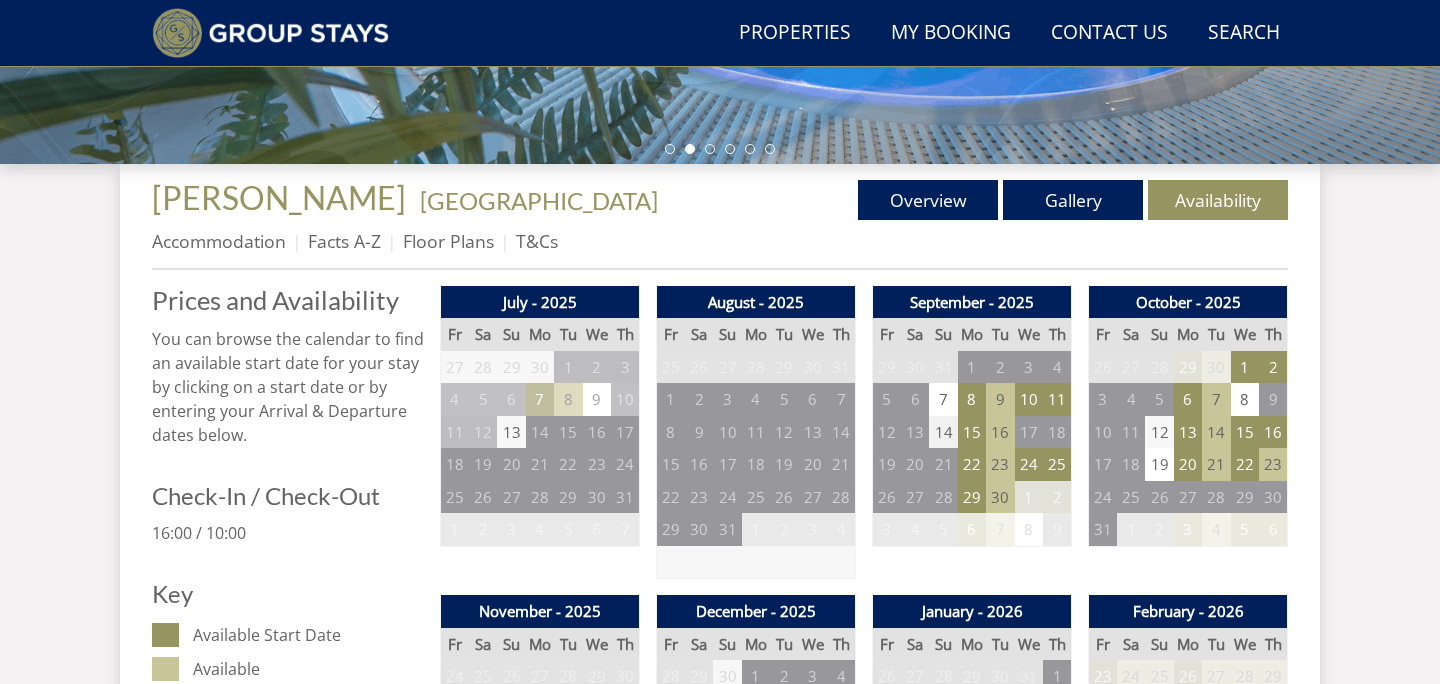 scroll, scrollTop: 648, scrollLeft: 0, axis: vertical 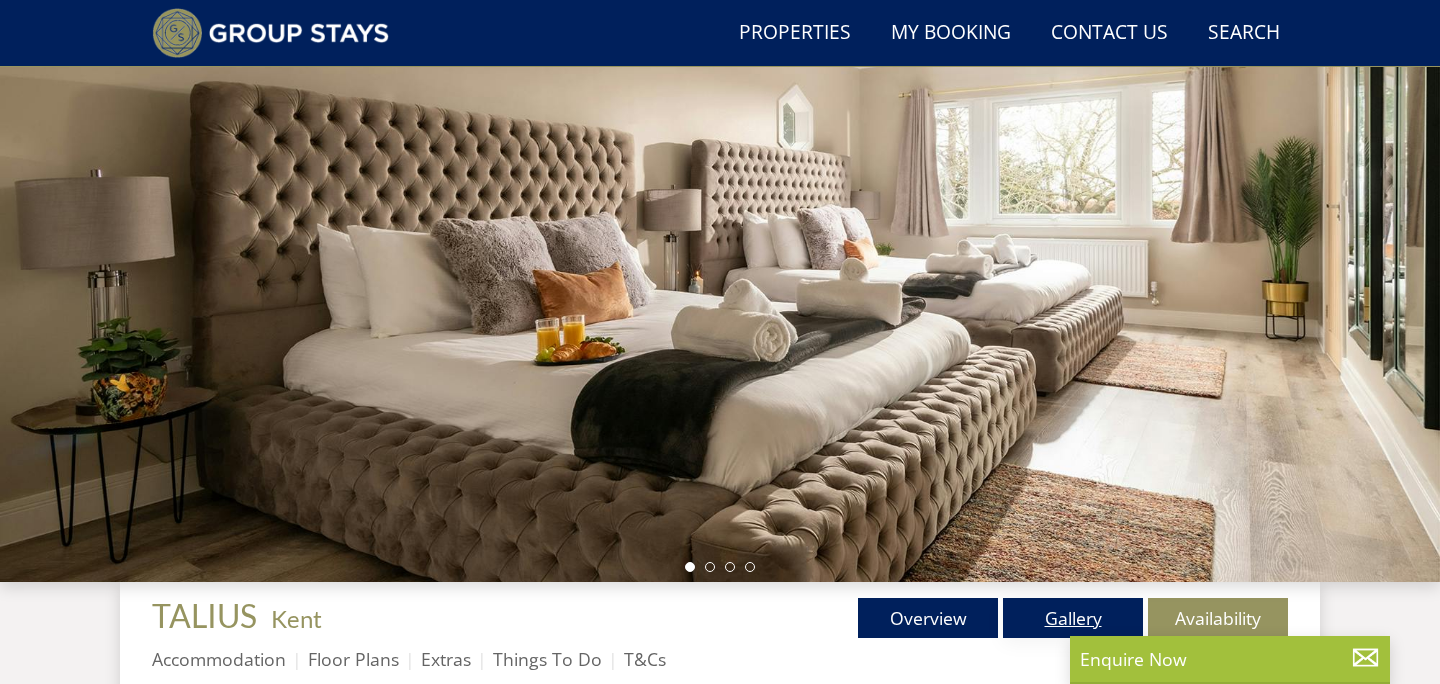 click on "Gallery" at bounding box center (1073, 618) 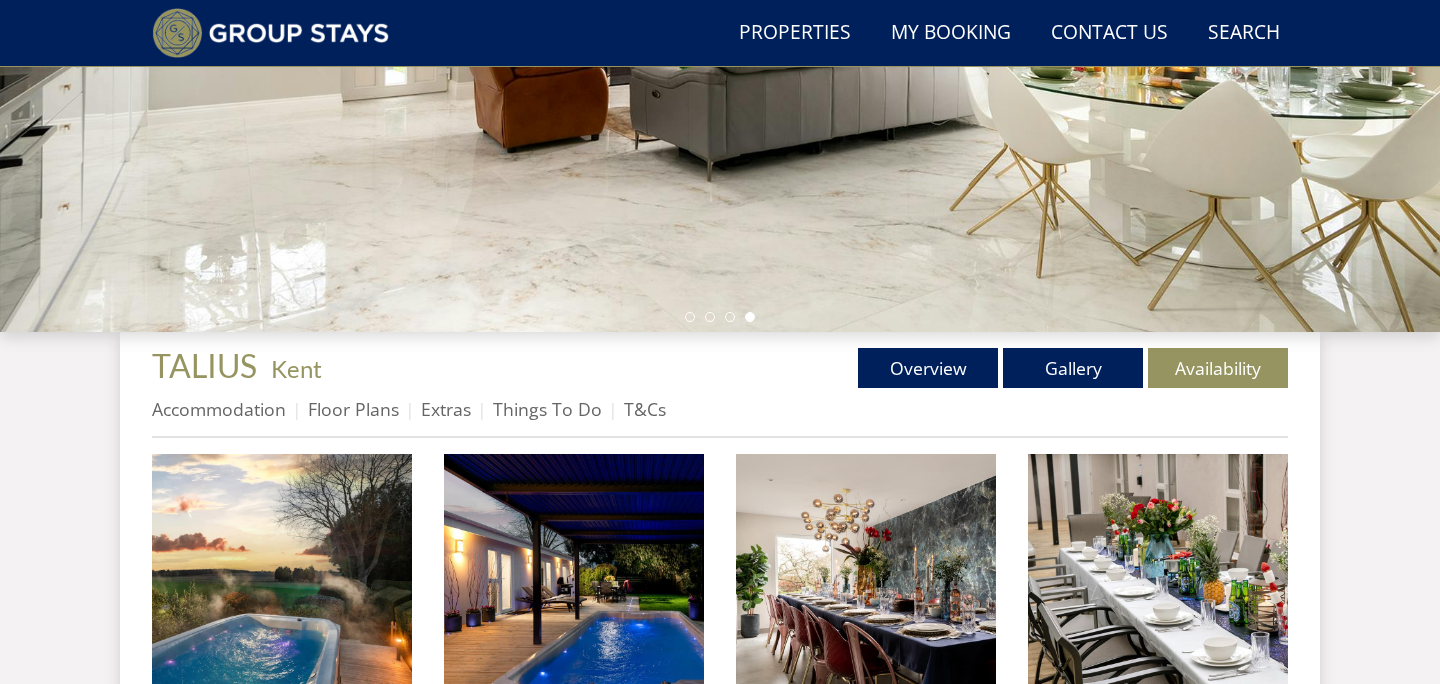 scroll, scrollTop: 476, scrollLeft: 0, axis: vertical 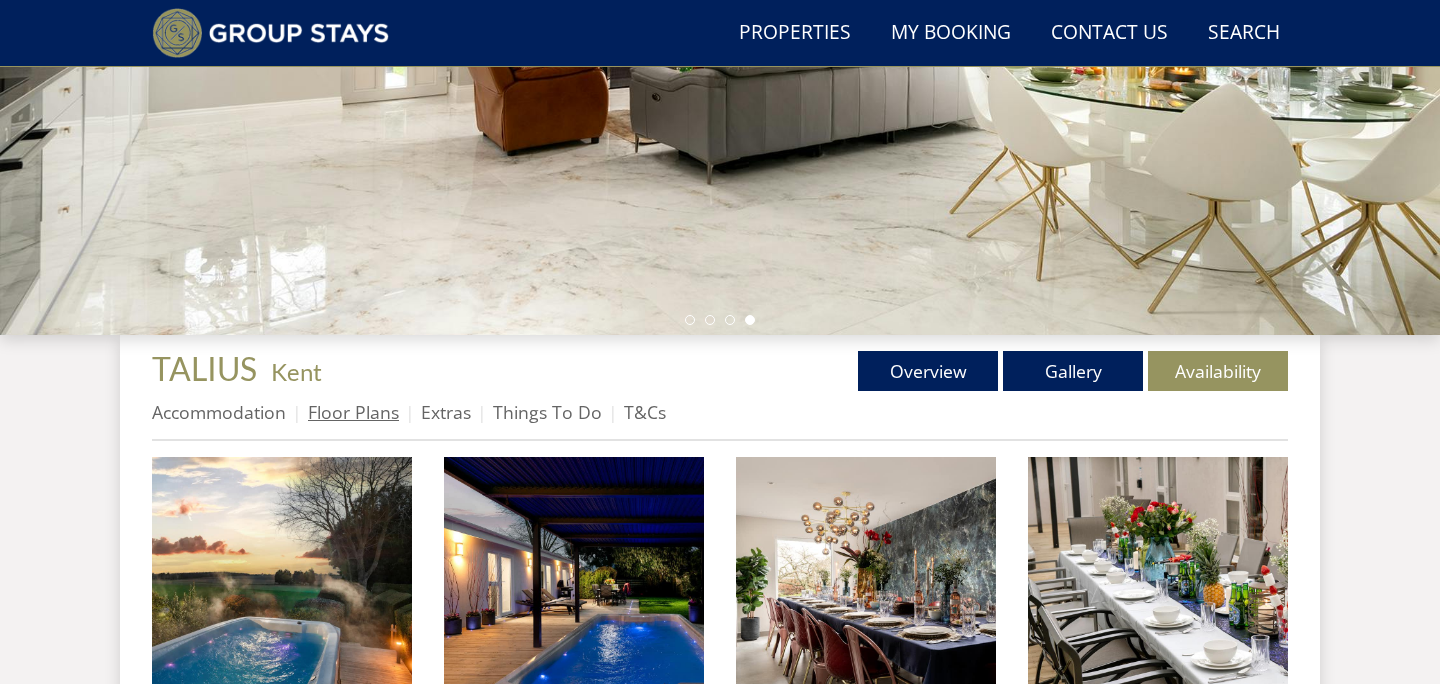 click on "Floor Plans" at bounding box center [353, 412] 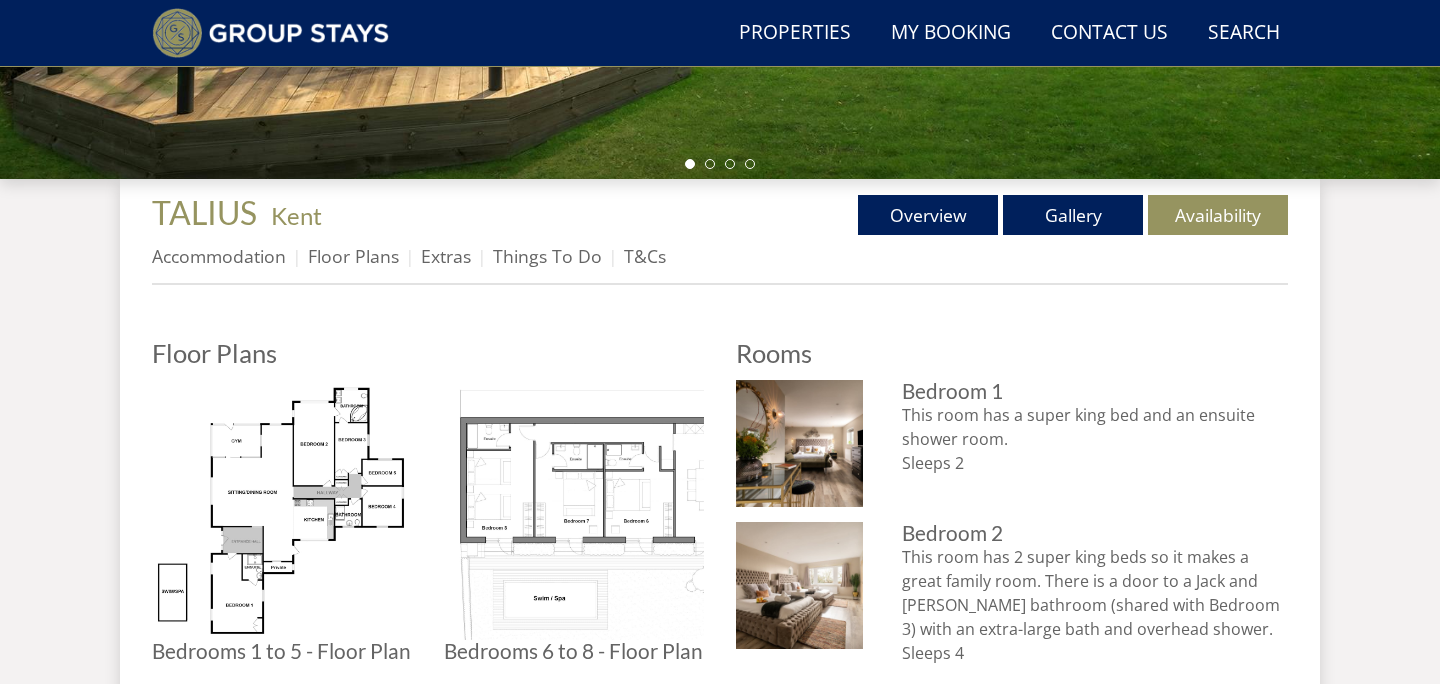 scroll, scrollTop: 818, scrollLeft: 0, axis: vertical 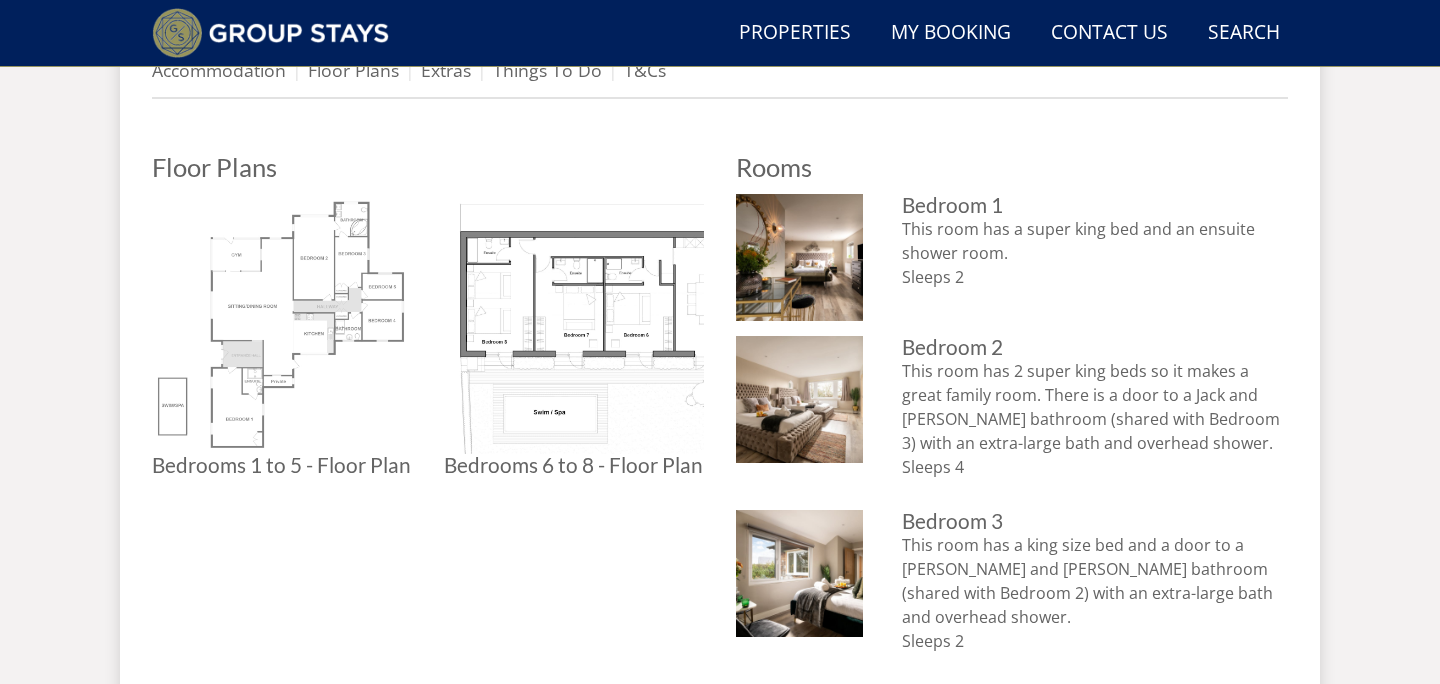 click at bounding box center (282, 324) 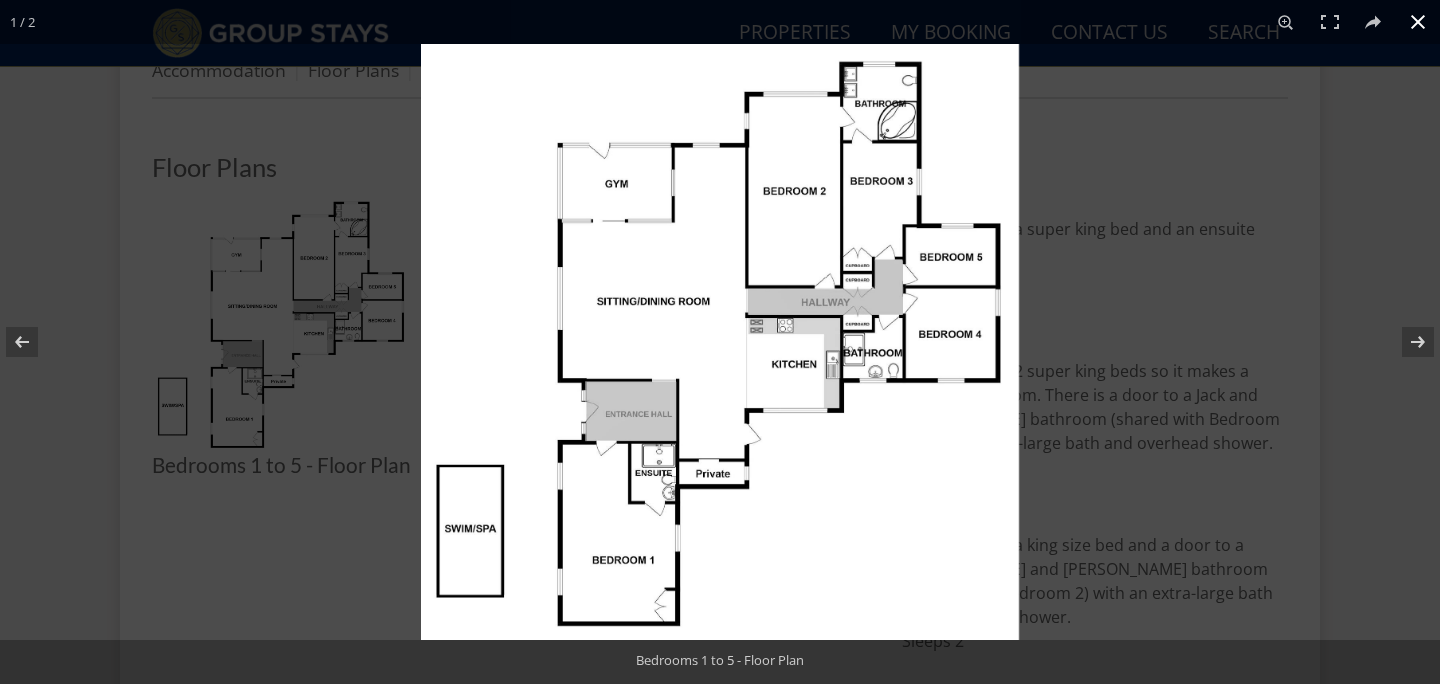 click at bounding box center [1418, 22] 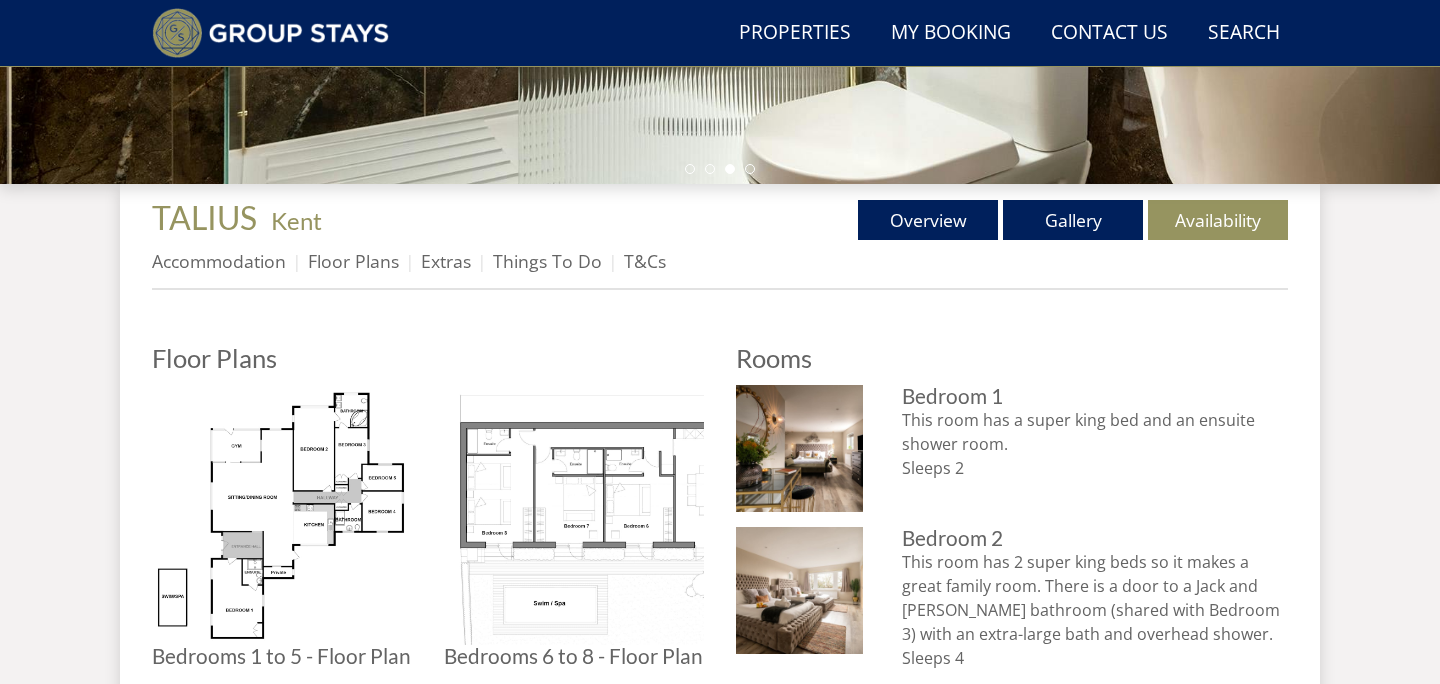 scroll, scrollTop: 628, scrollLeft: 0, axis: vertical 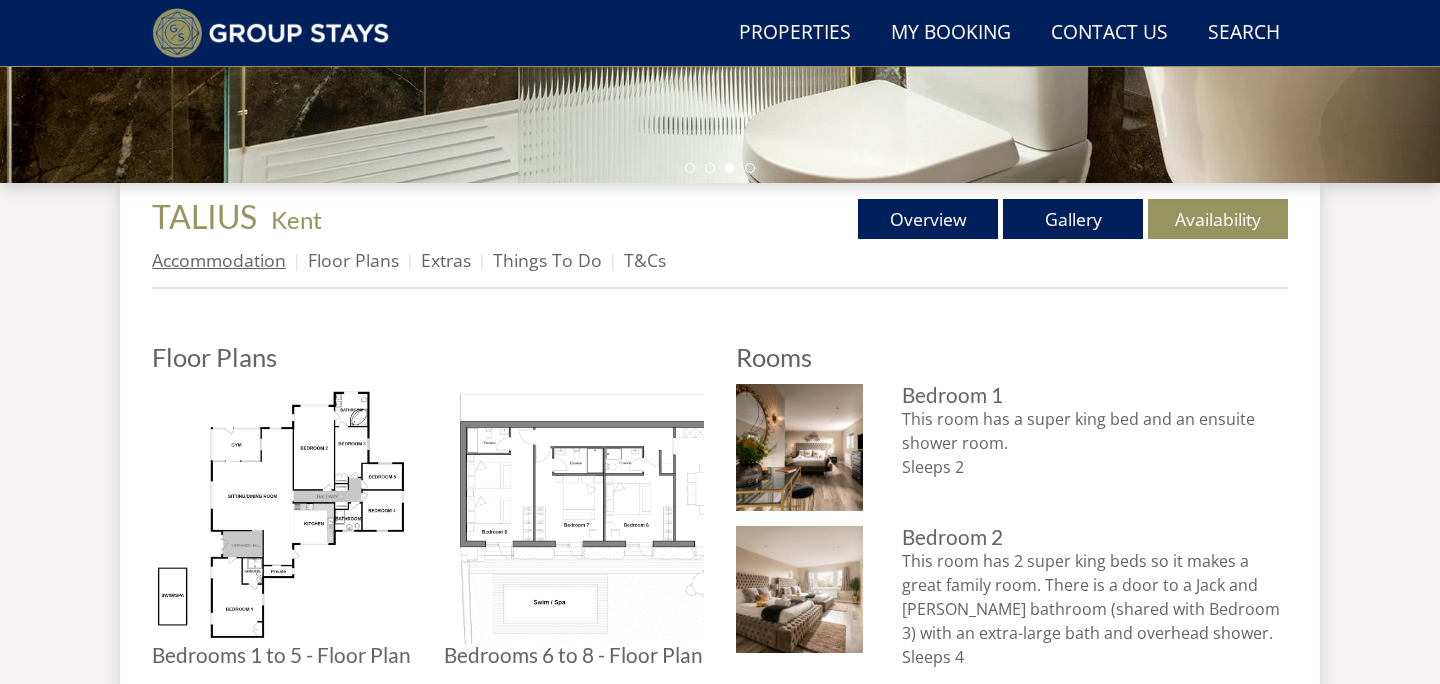 click on "Accommodation" at bounding box center (219, 260) 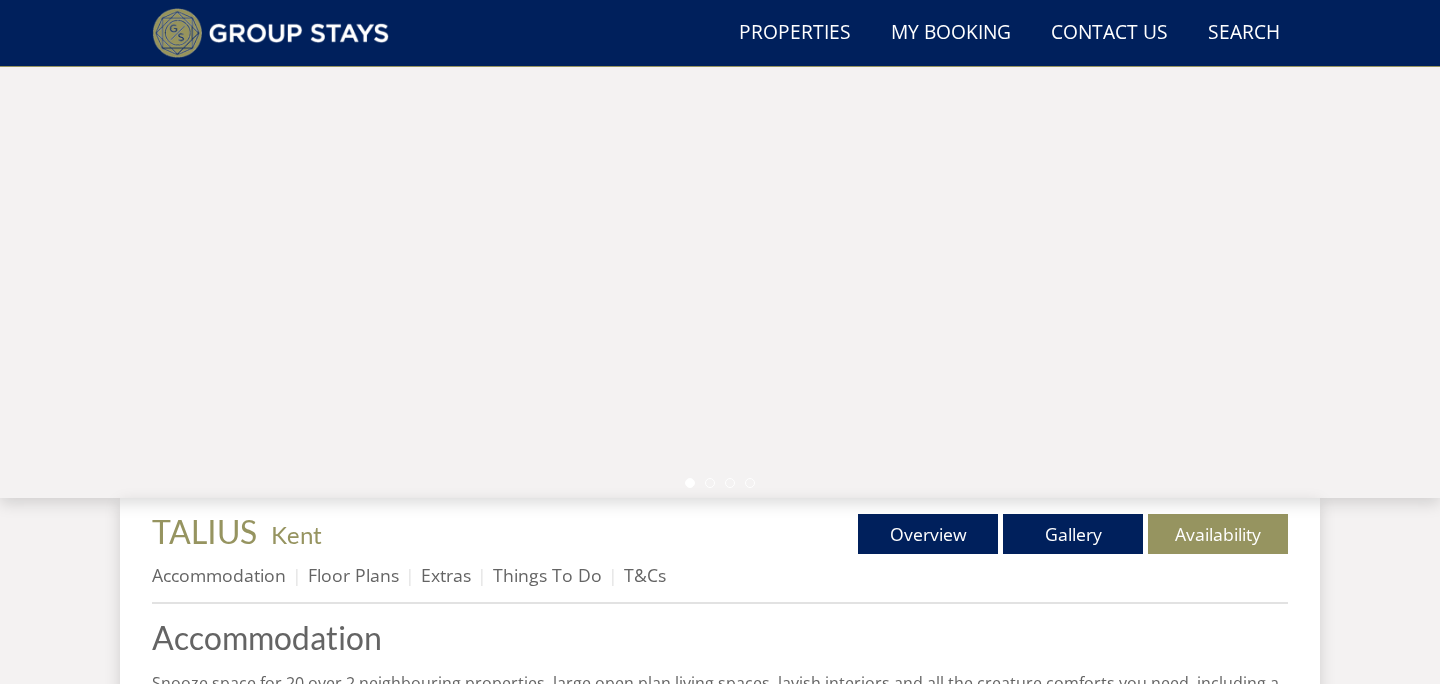 scroll, scrollTop: 311, scrollLeft: 0, axis: vertical 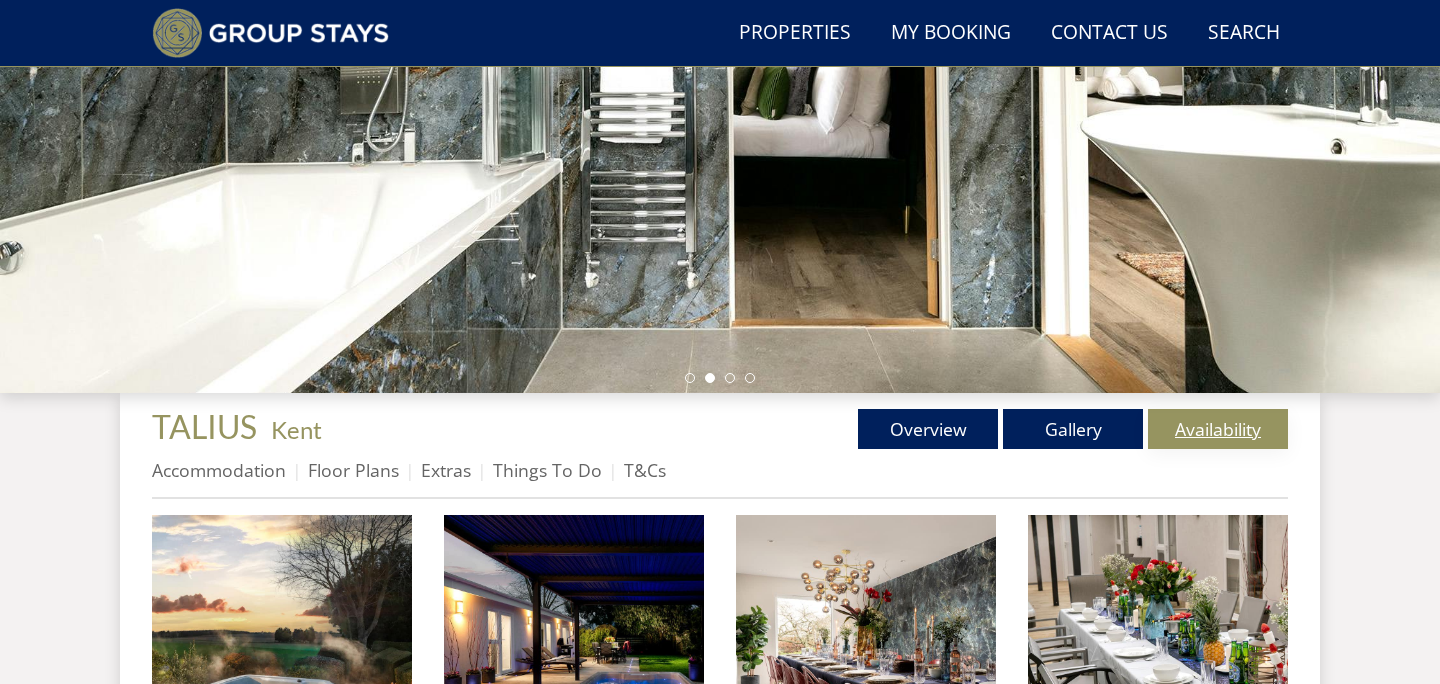 click on "Availability" at bounding box center [1218, 429] 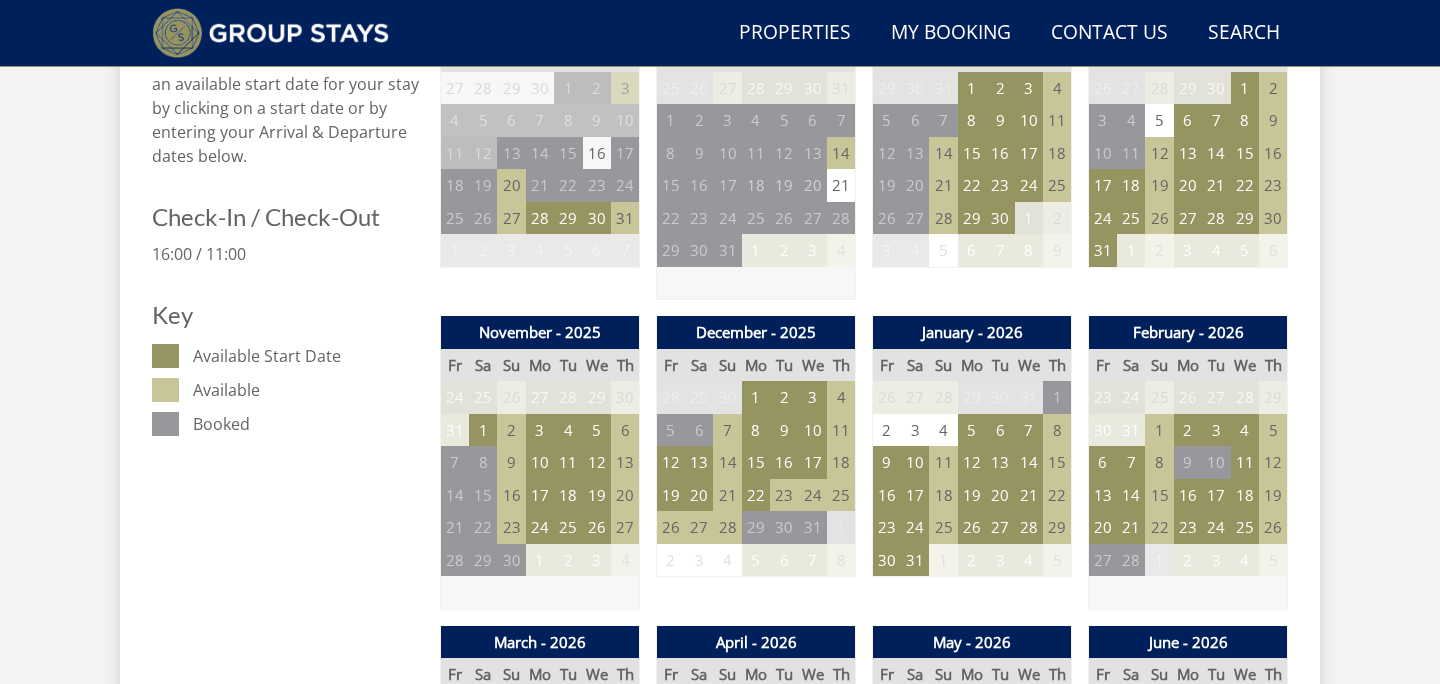 scroll, scrollTop: 928, scrollLeft: 0, axis: vertical 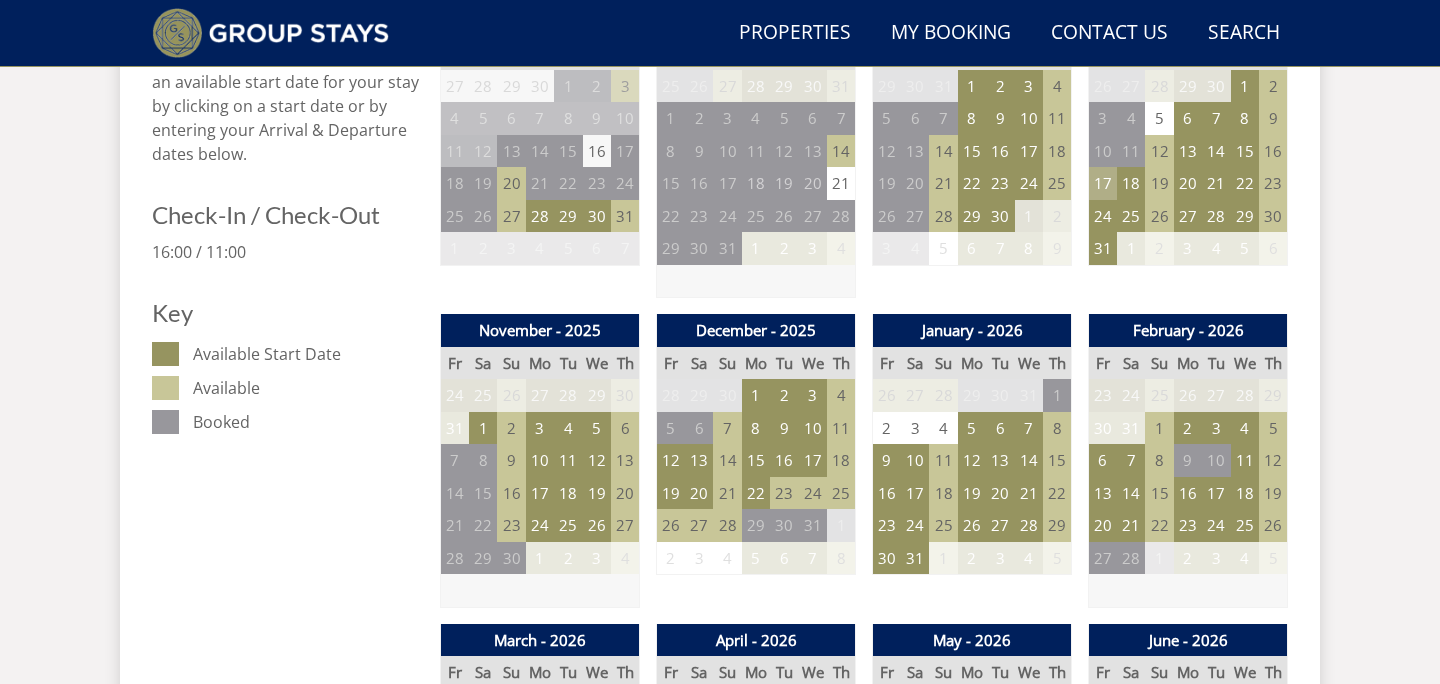 click on "17" at bounding box center (1103, 183) 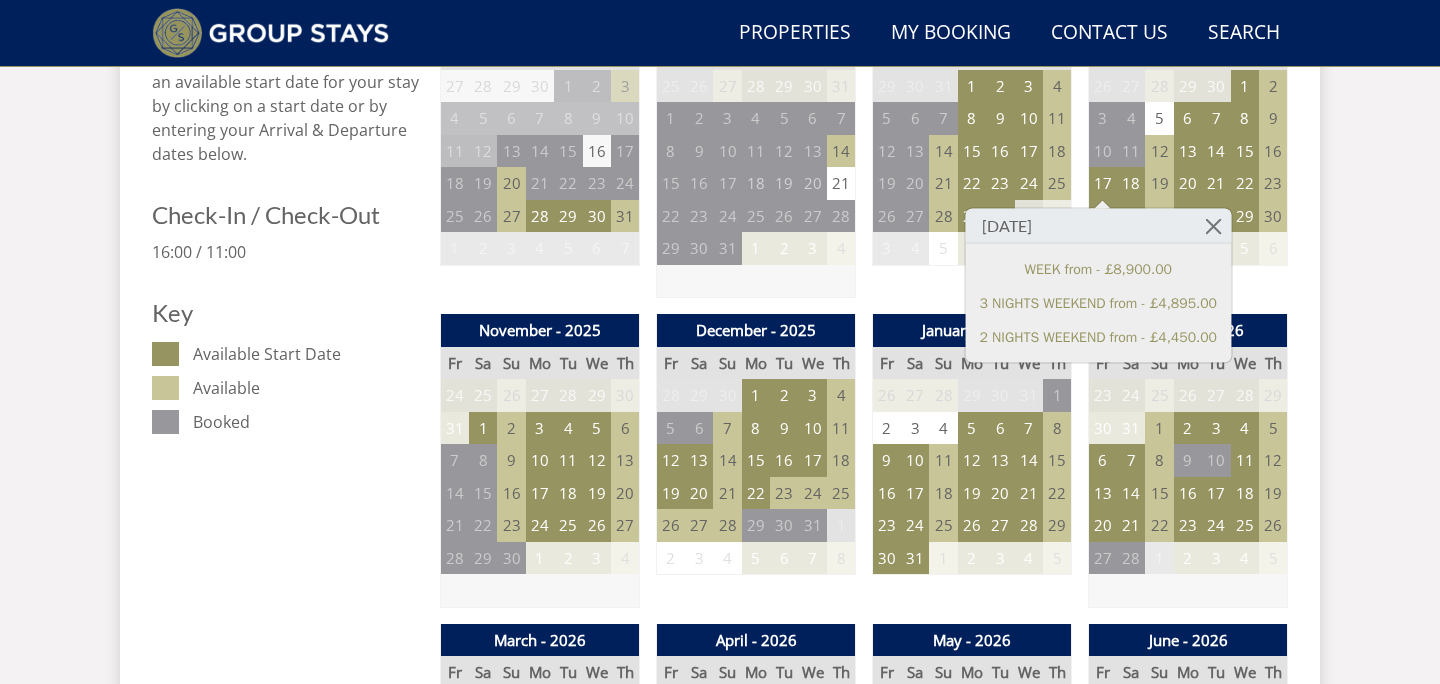click on "19" at bounding box center (1159, 183) 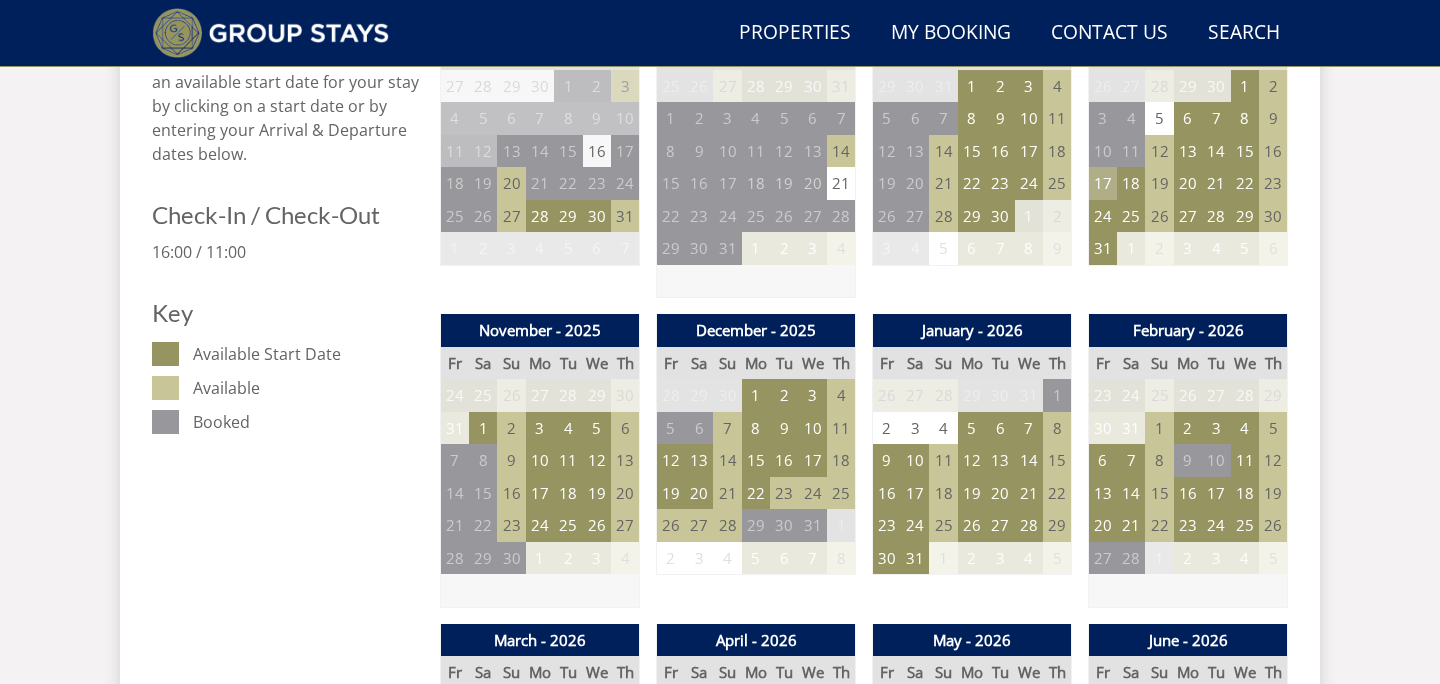 click on "17" at bounding box center (1103, 183) 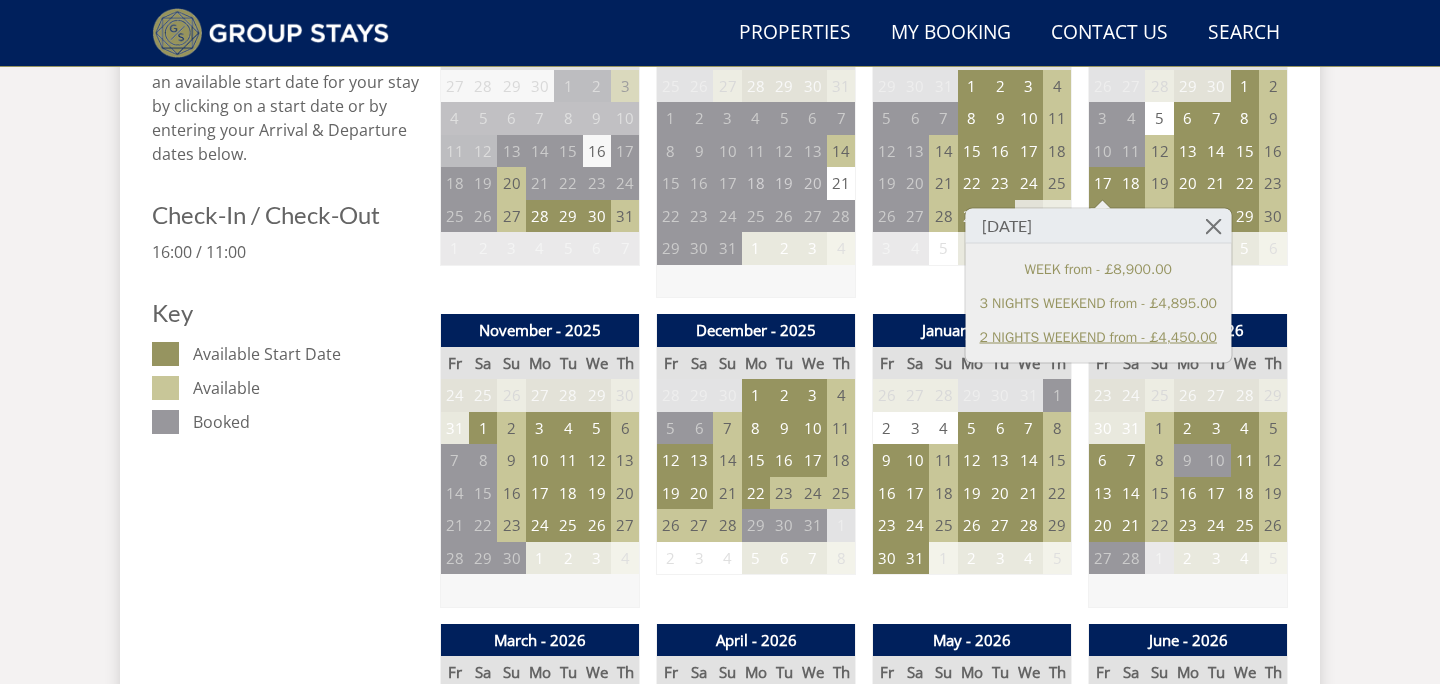 click on "2 NIGHTS WEEKEND from  - £4,450.00" at bounding box center [1099, 336] 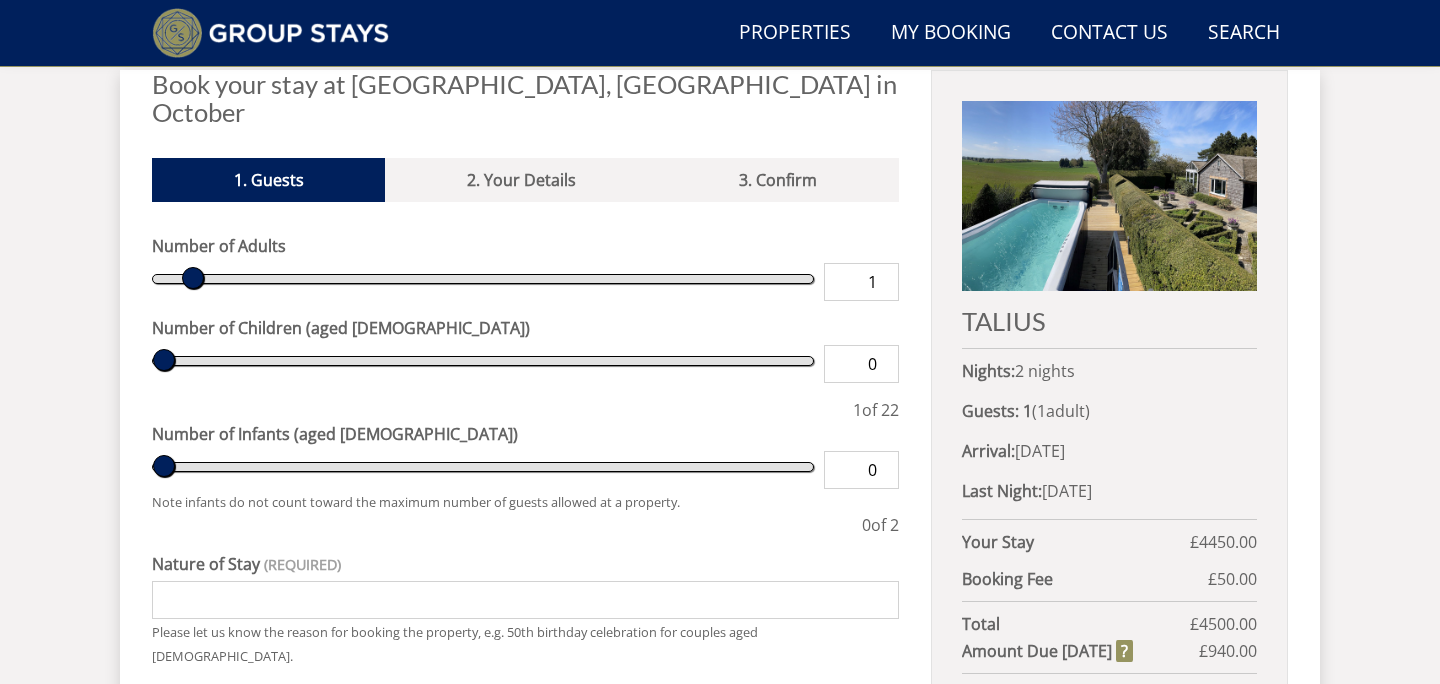 scroll, scrollTop: 742, scrollLeft: 0, axis: vertical 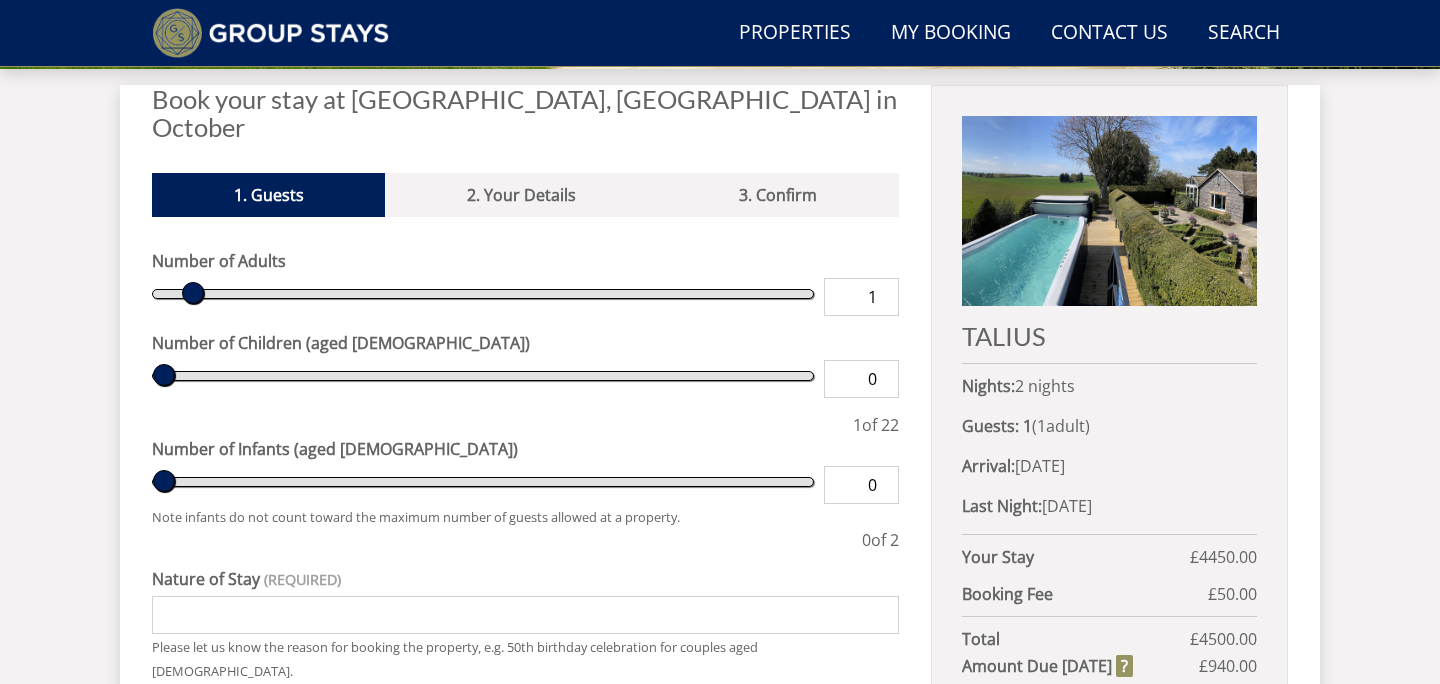 click on "1" at bounding box center [861, 297] 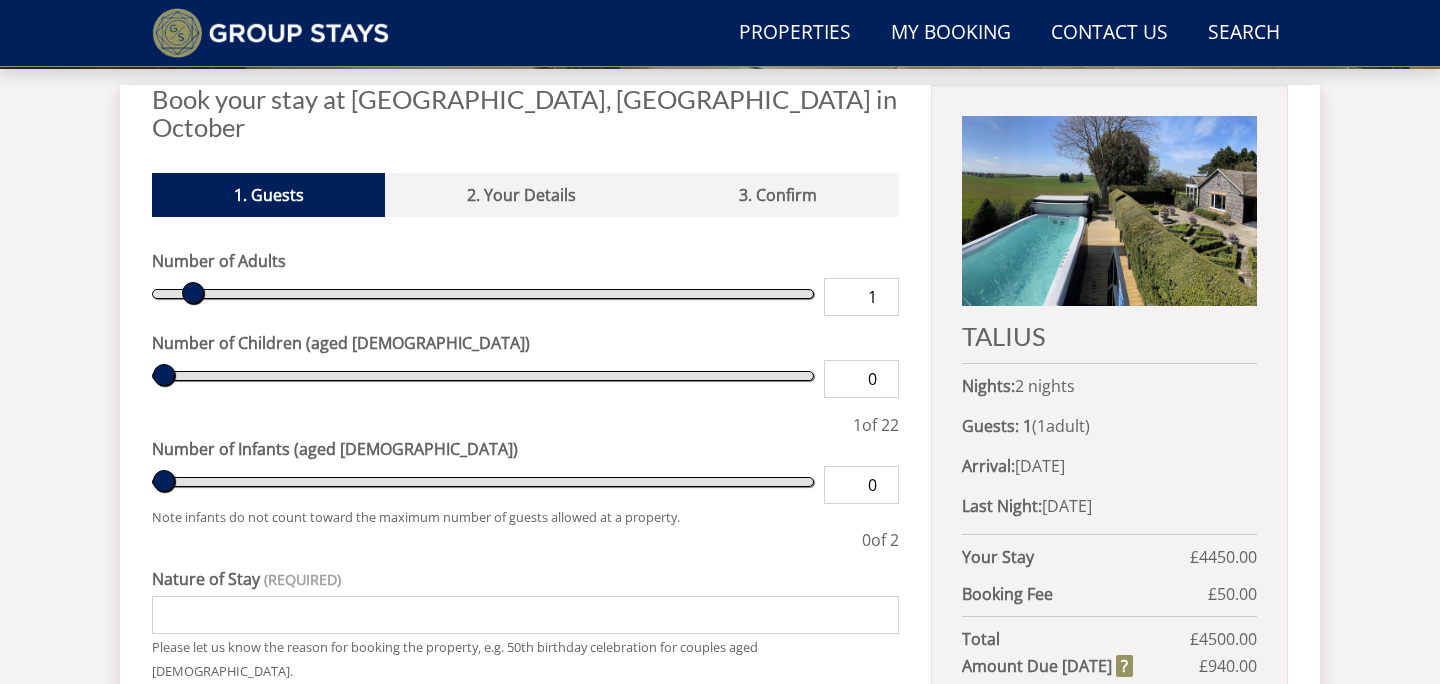 click on "1" at bounding box center [861, 297] 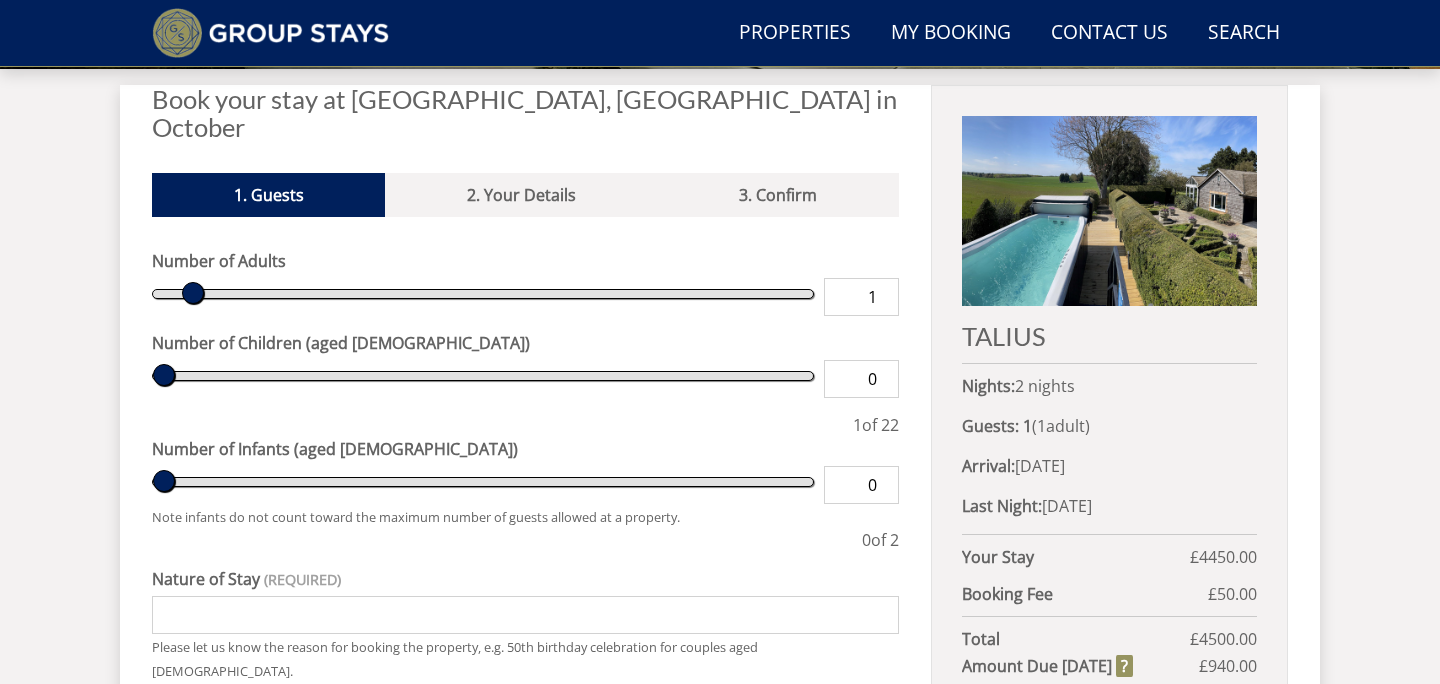 click on "1" at bounding box center [861, 297] 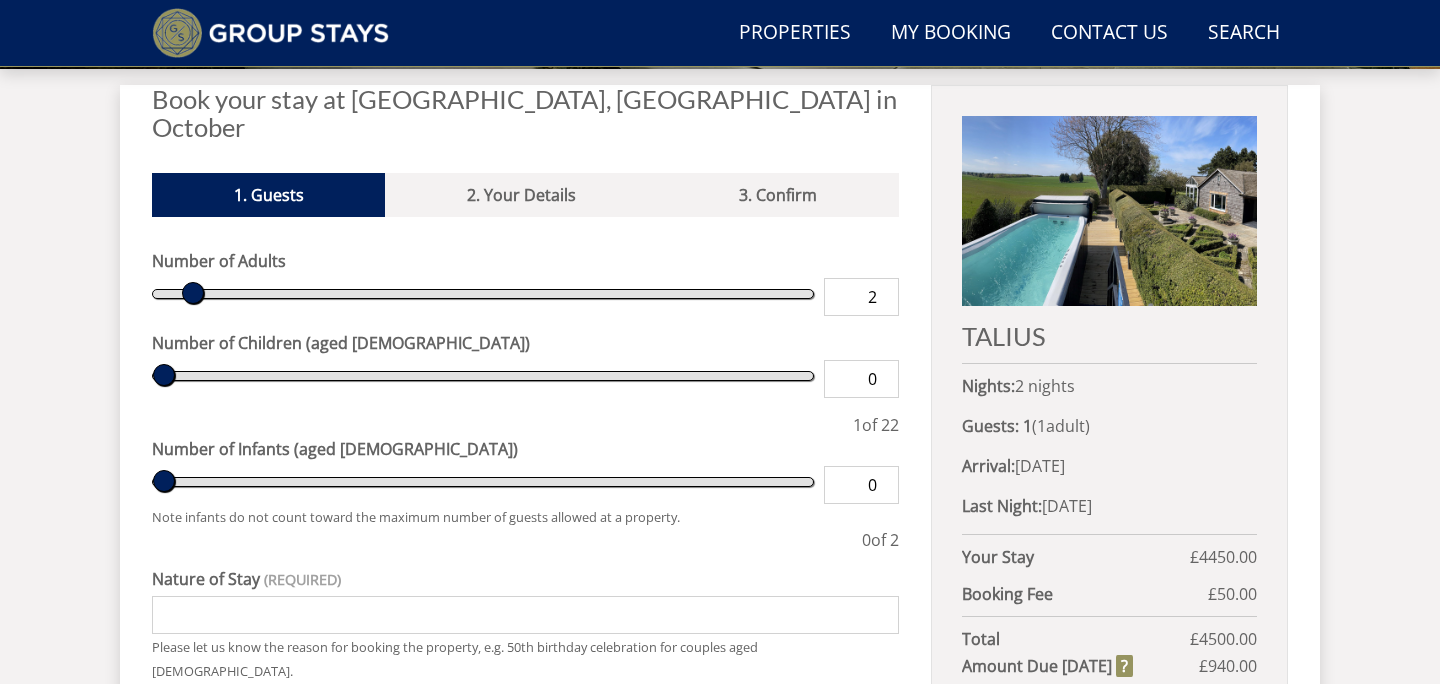 type on "2" 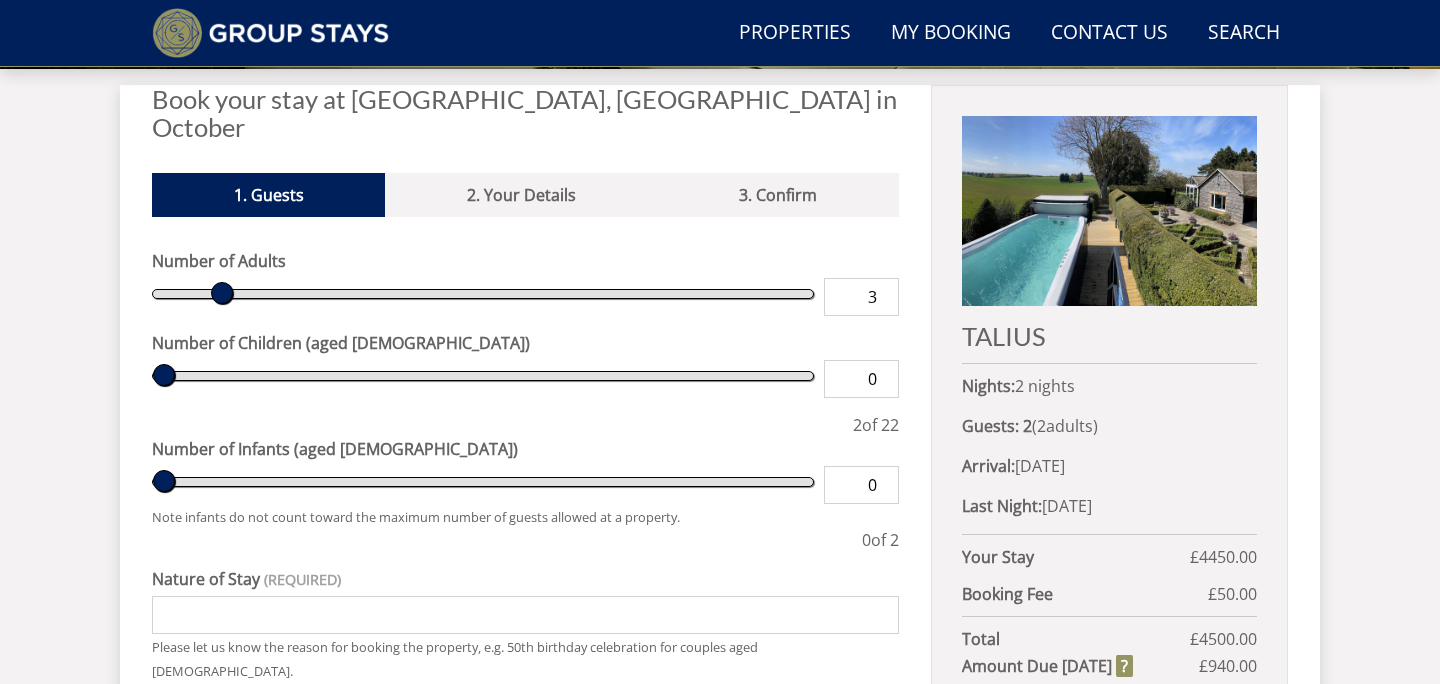 type on "3" 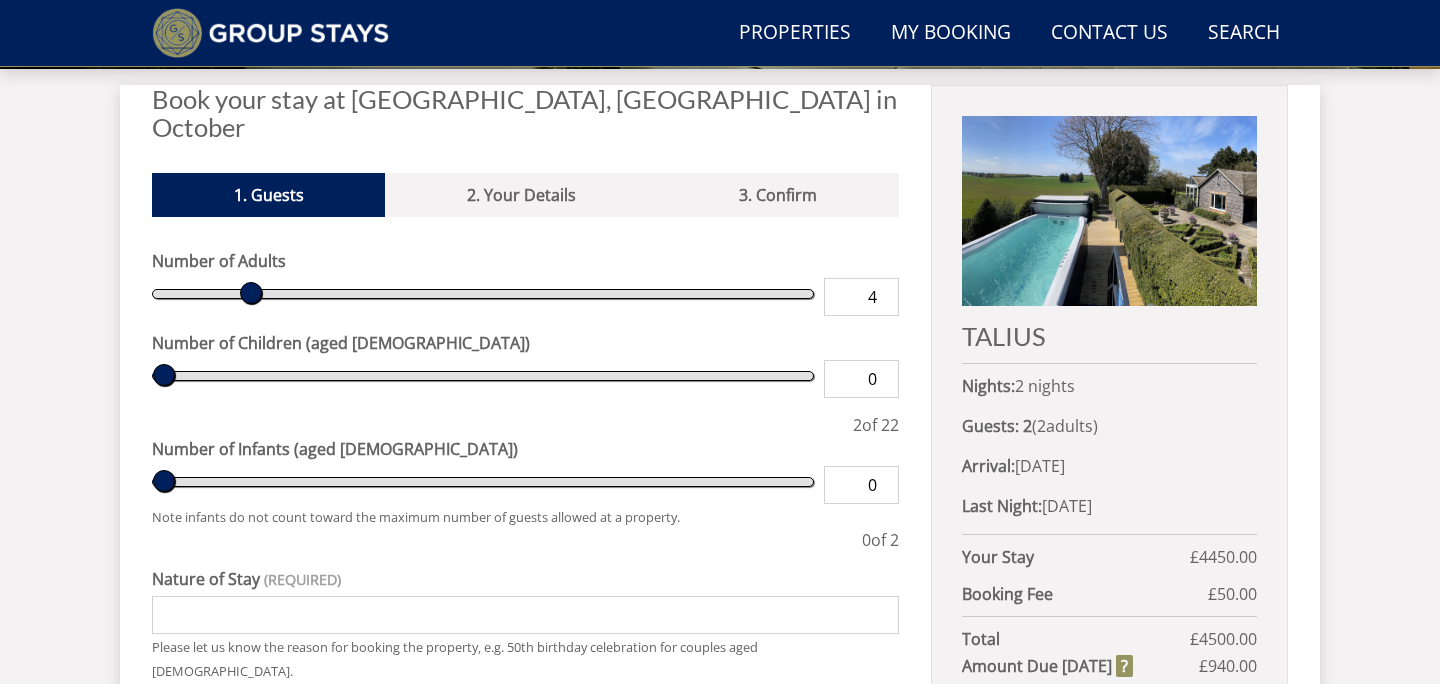 type on "4" 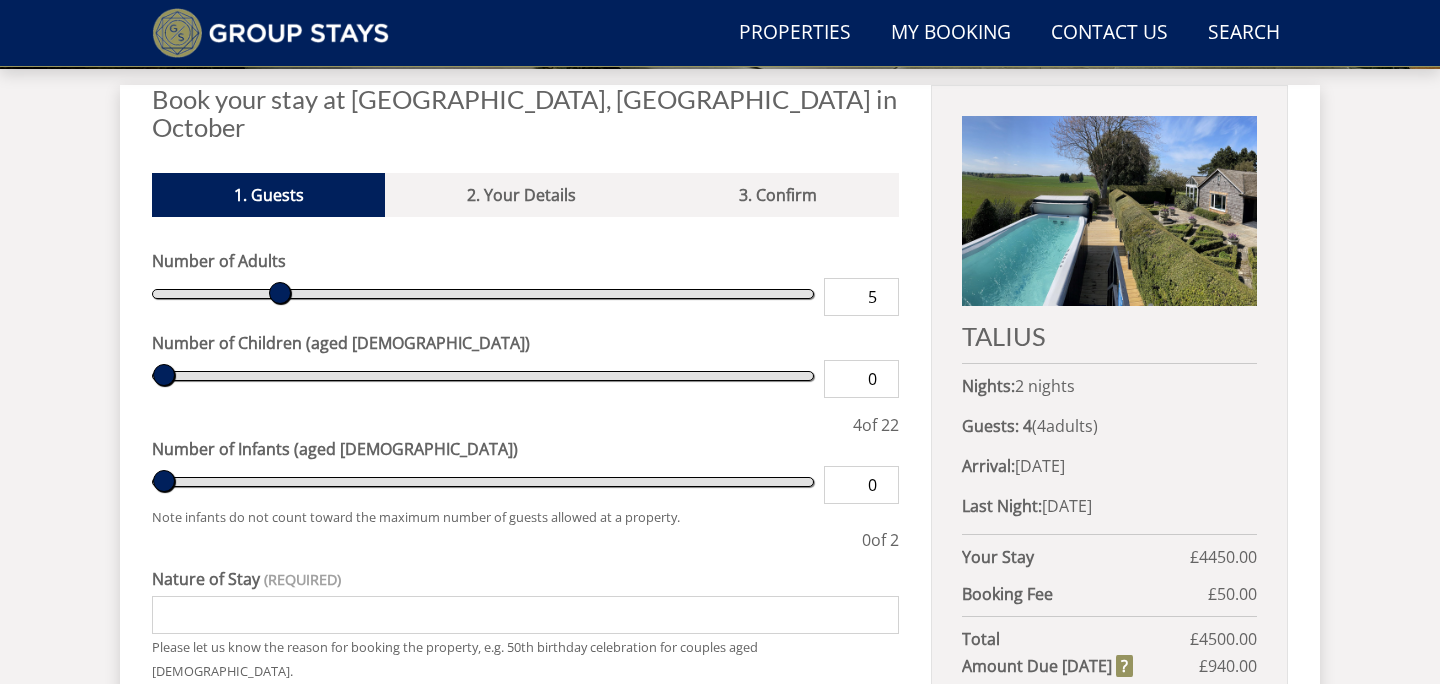 type on "5" 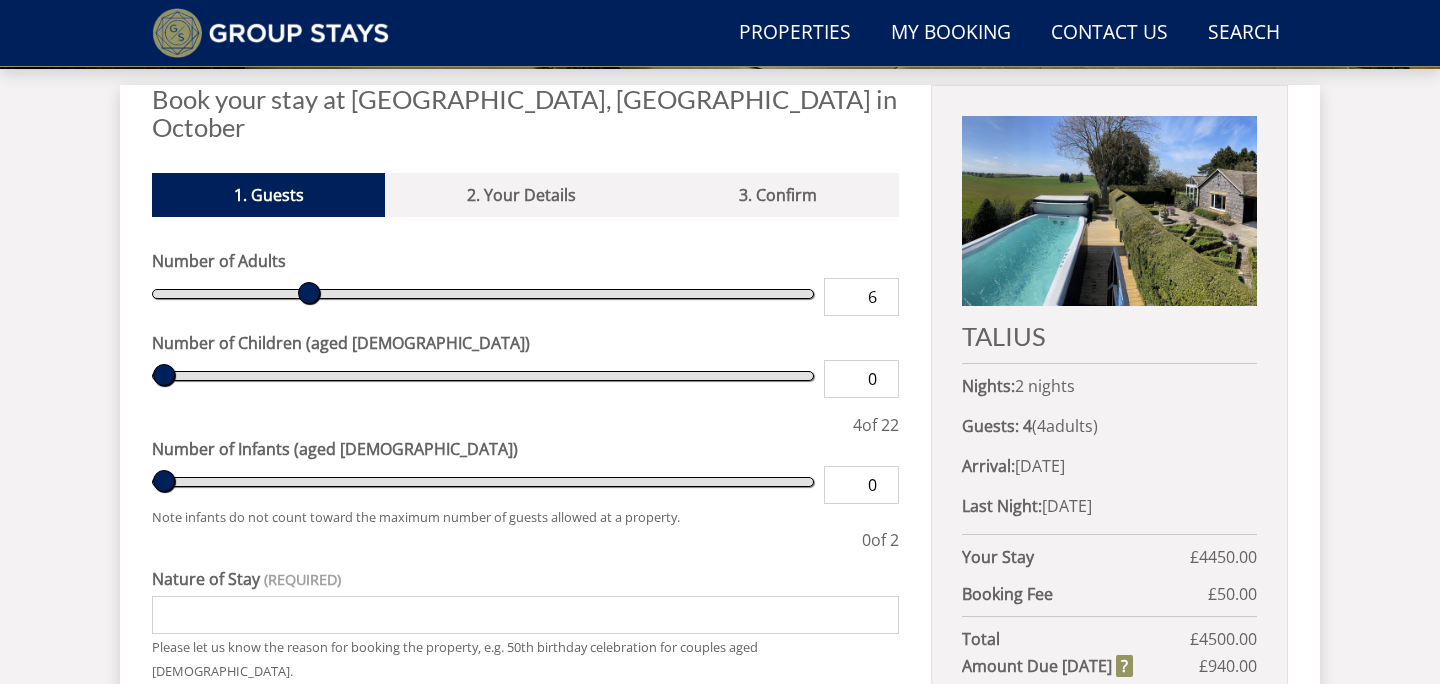 type on "6" 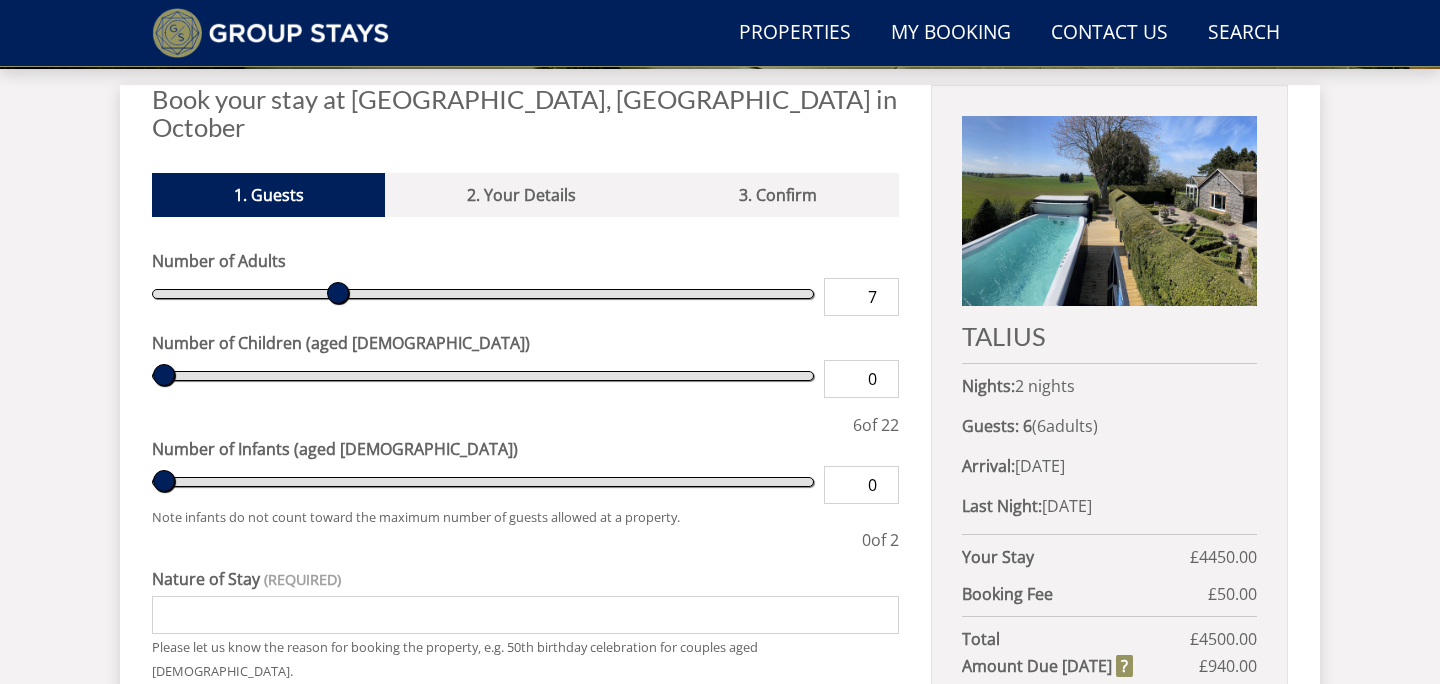 type on "7" 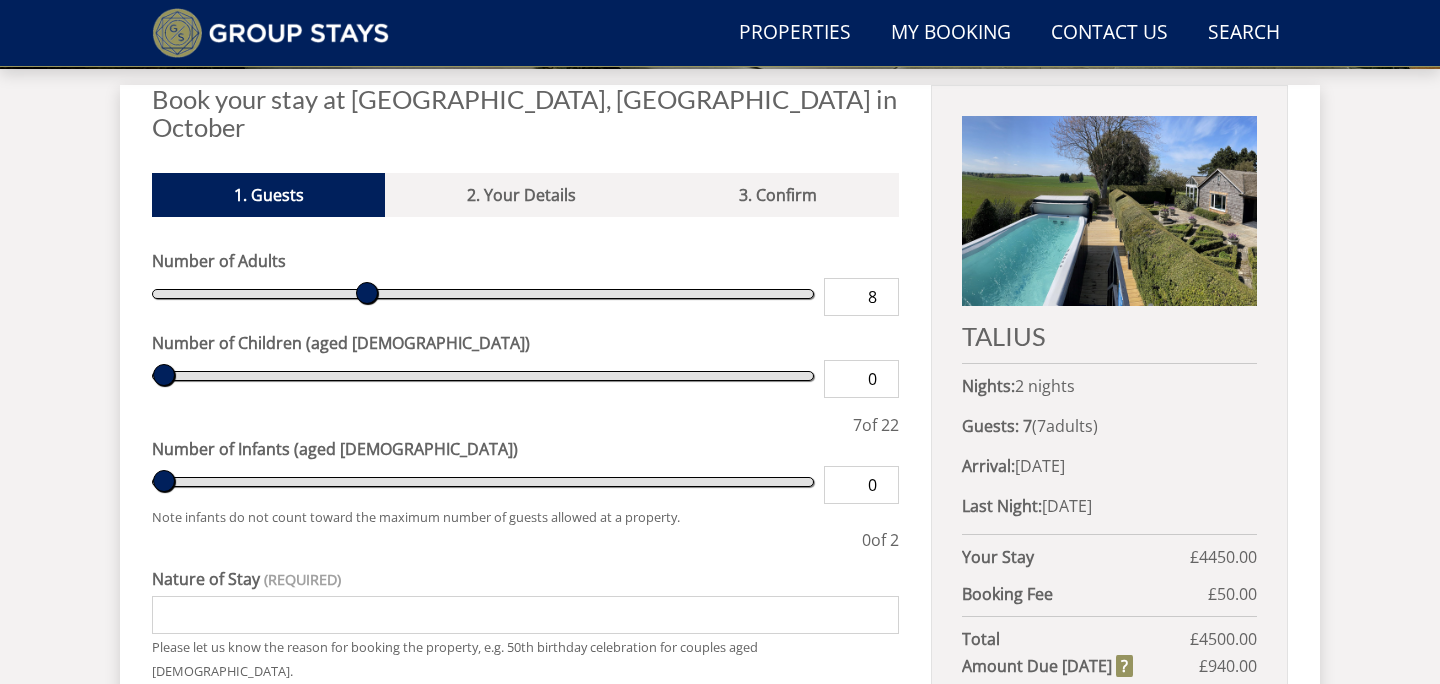 type on "8" 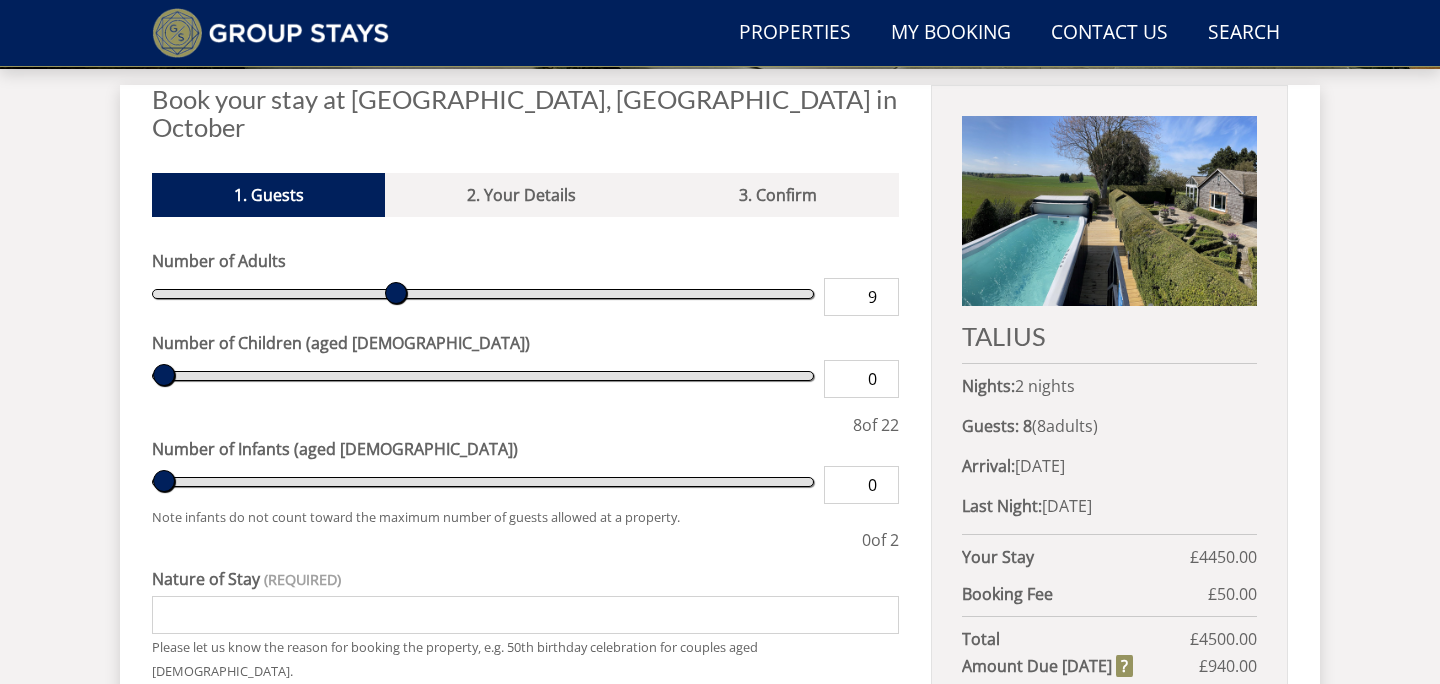type on "9" 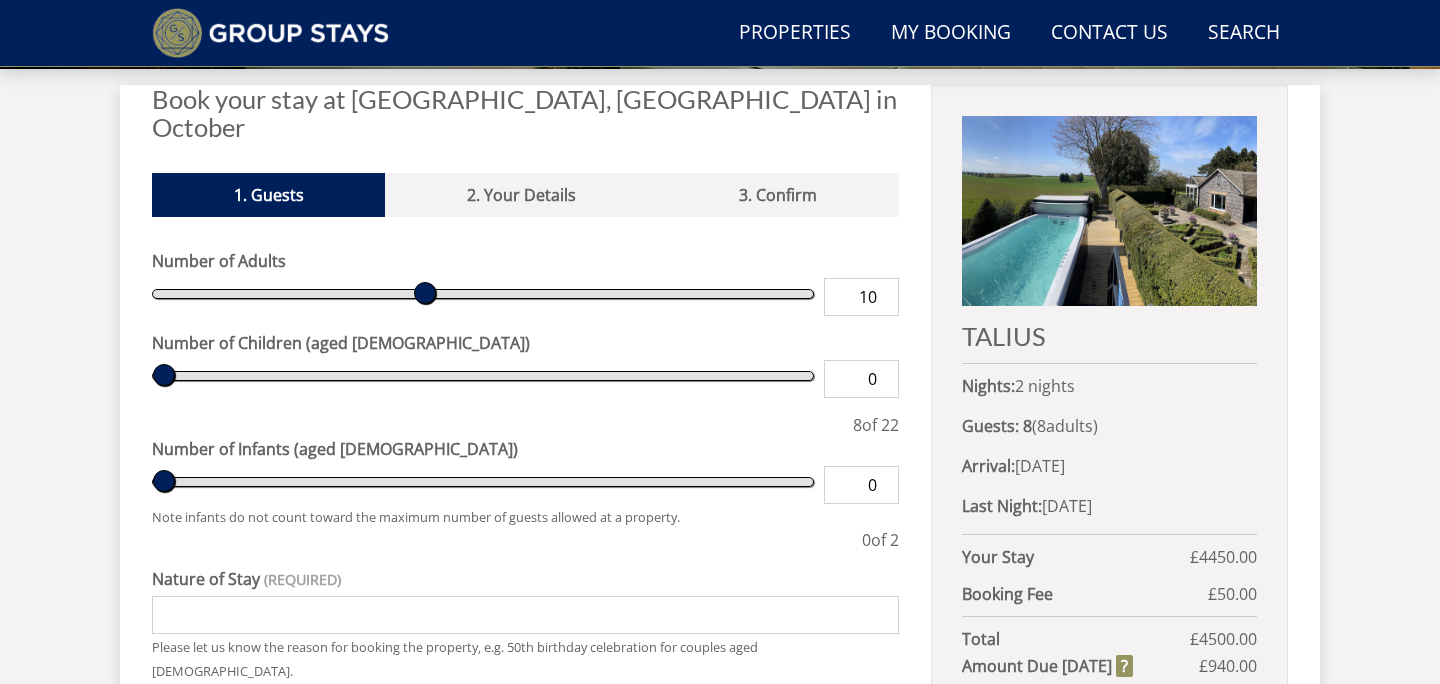 type on "10" 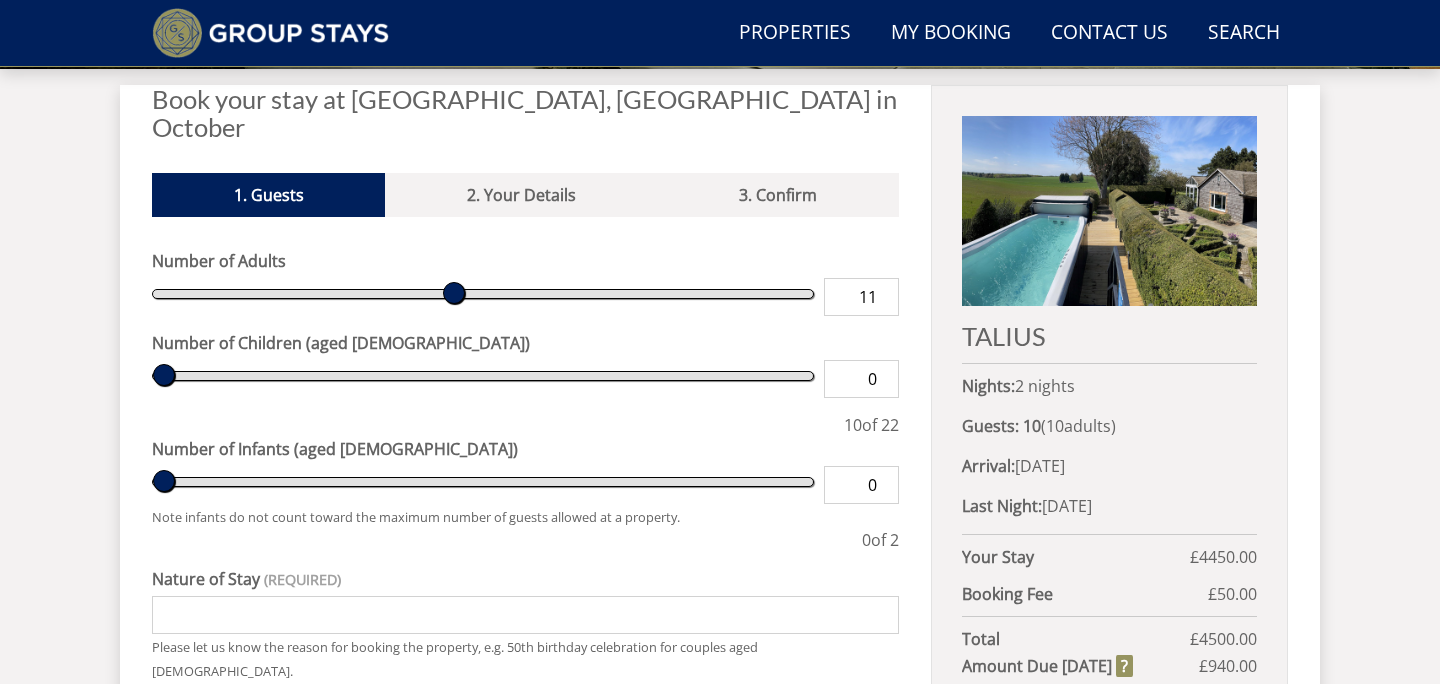 type on "11" 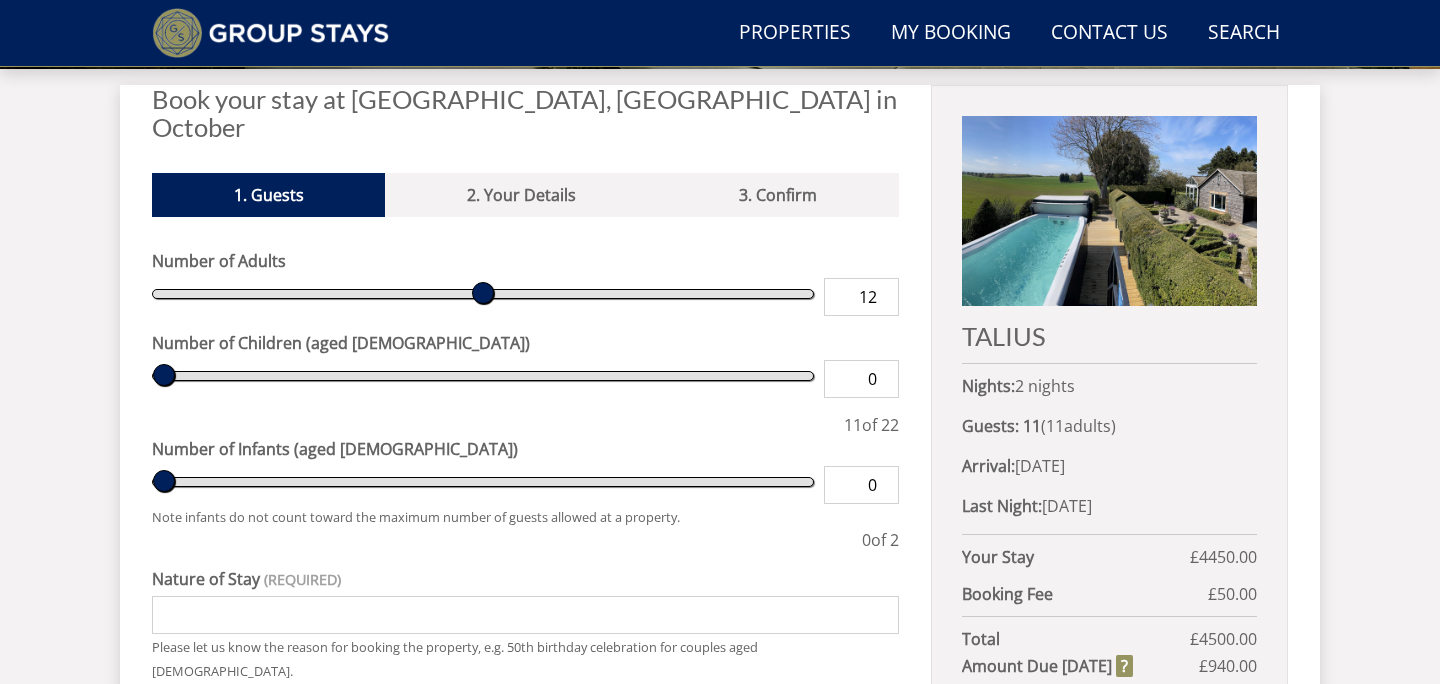 type on "12" 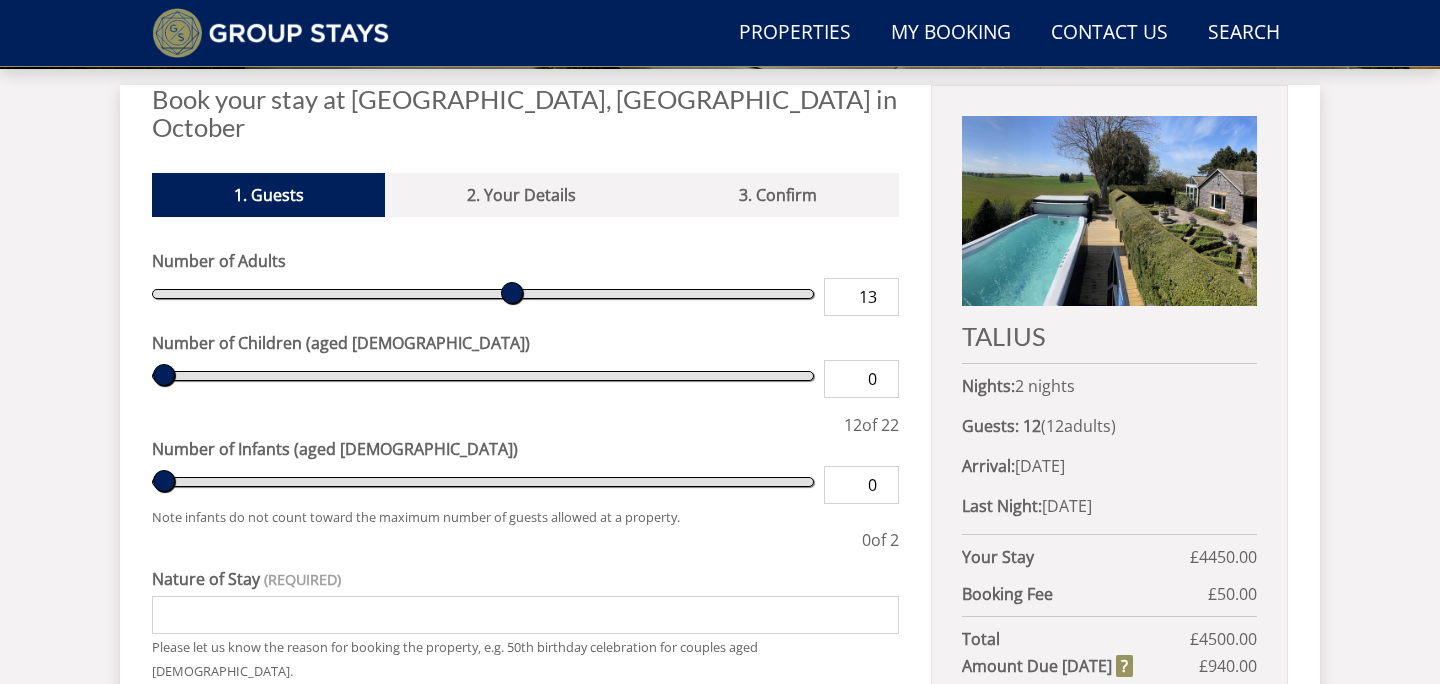 type on "13" 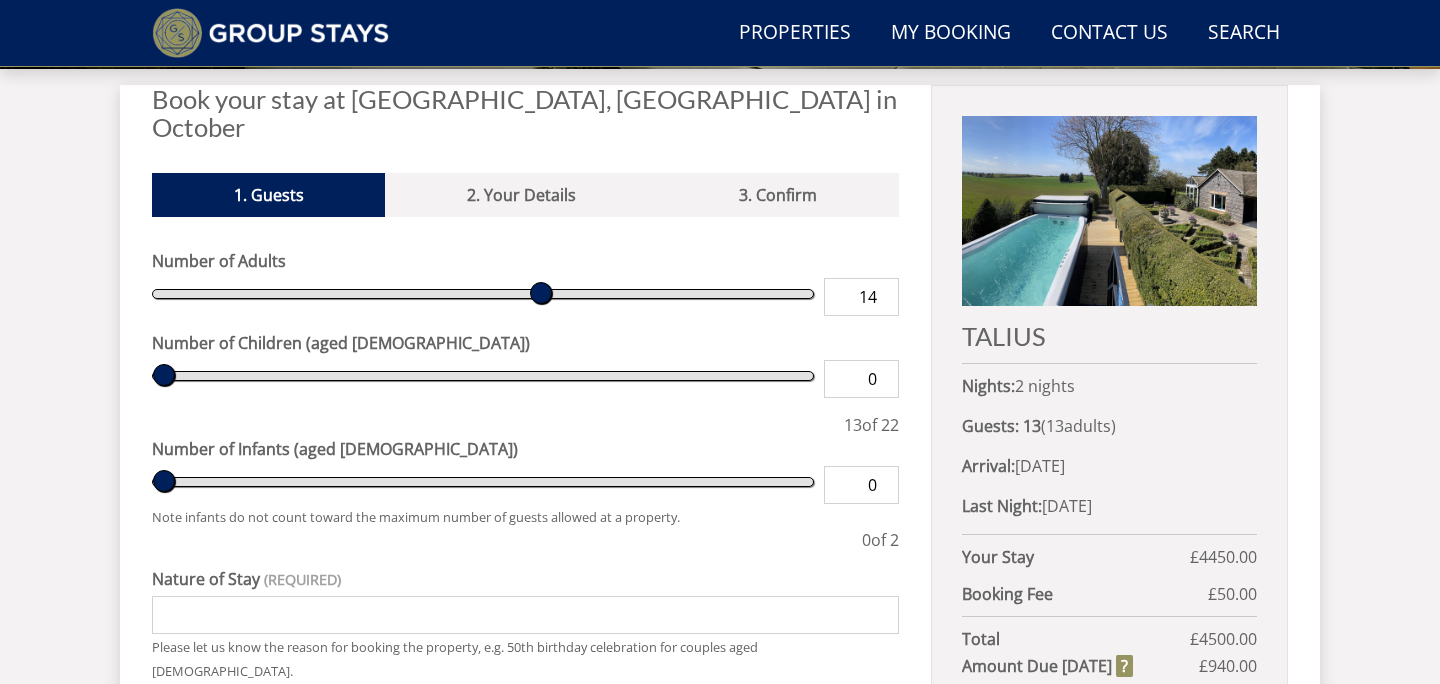 type on "14" 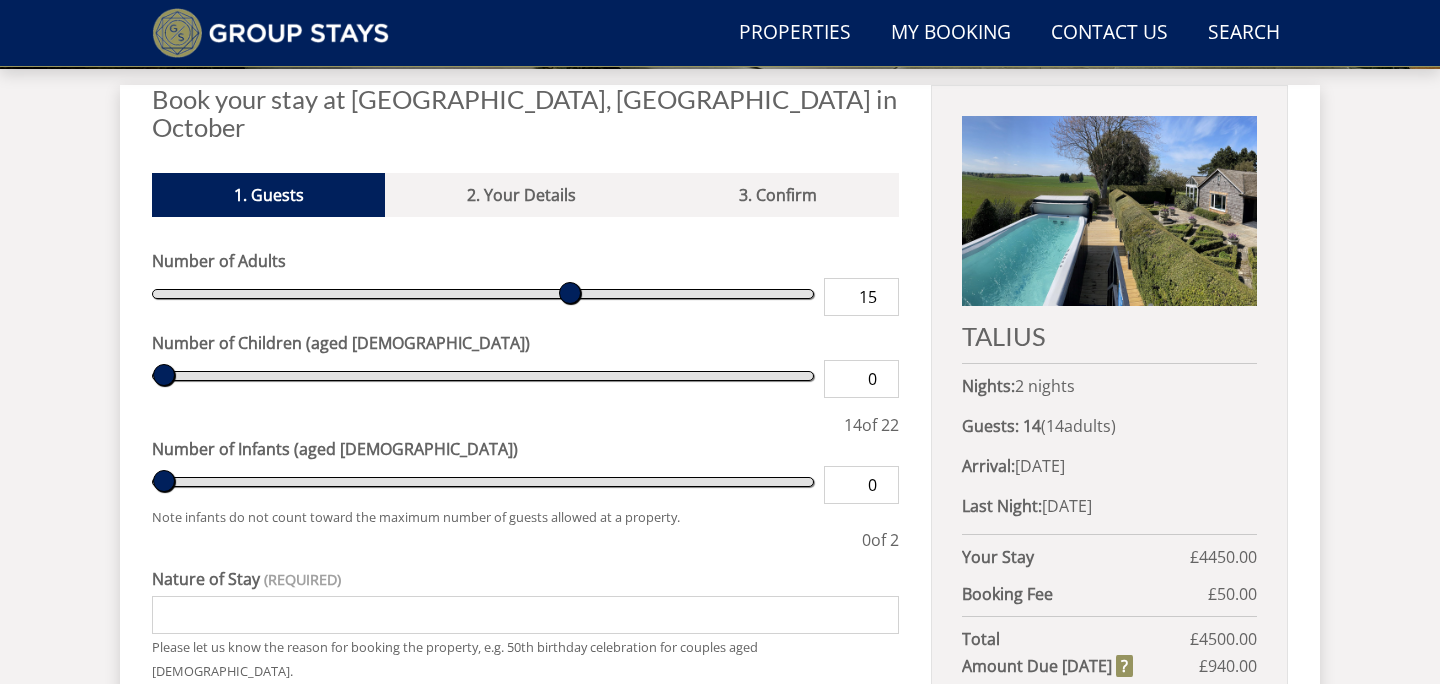 type on "15" 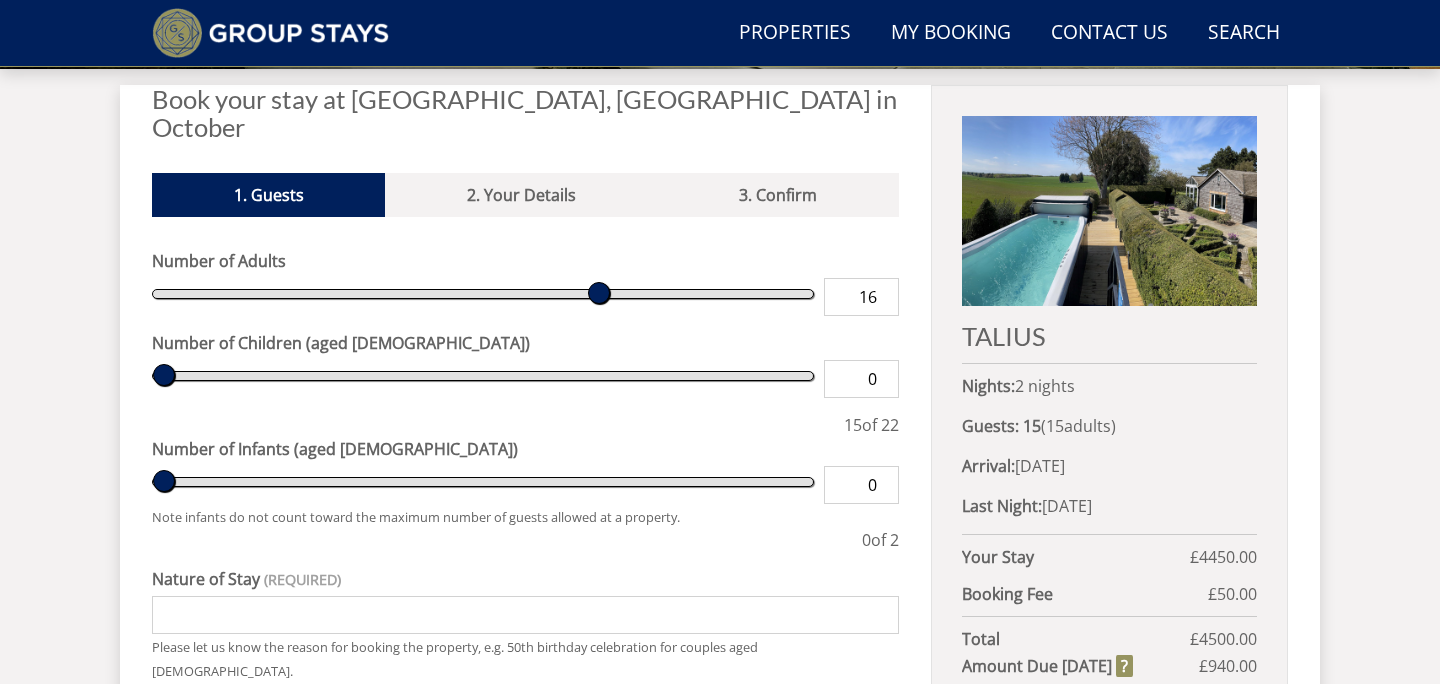 type on "16" 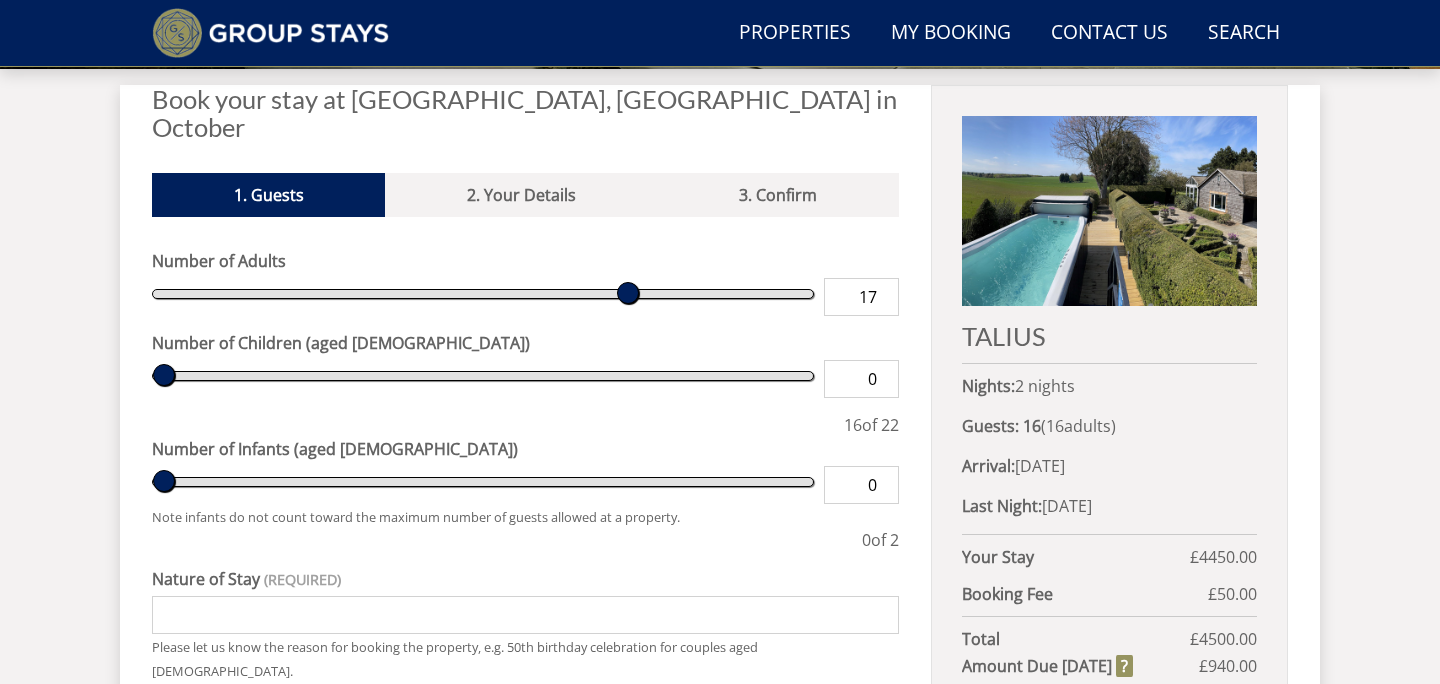 type on "17" 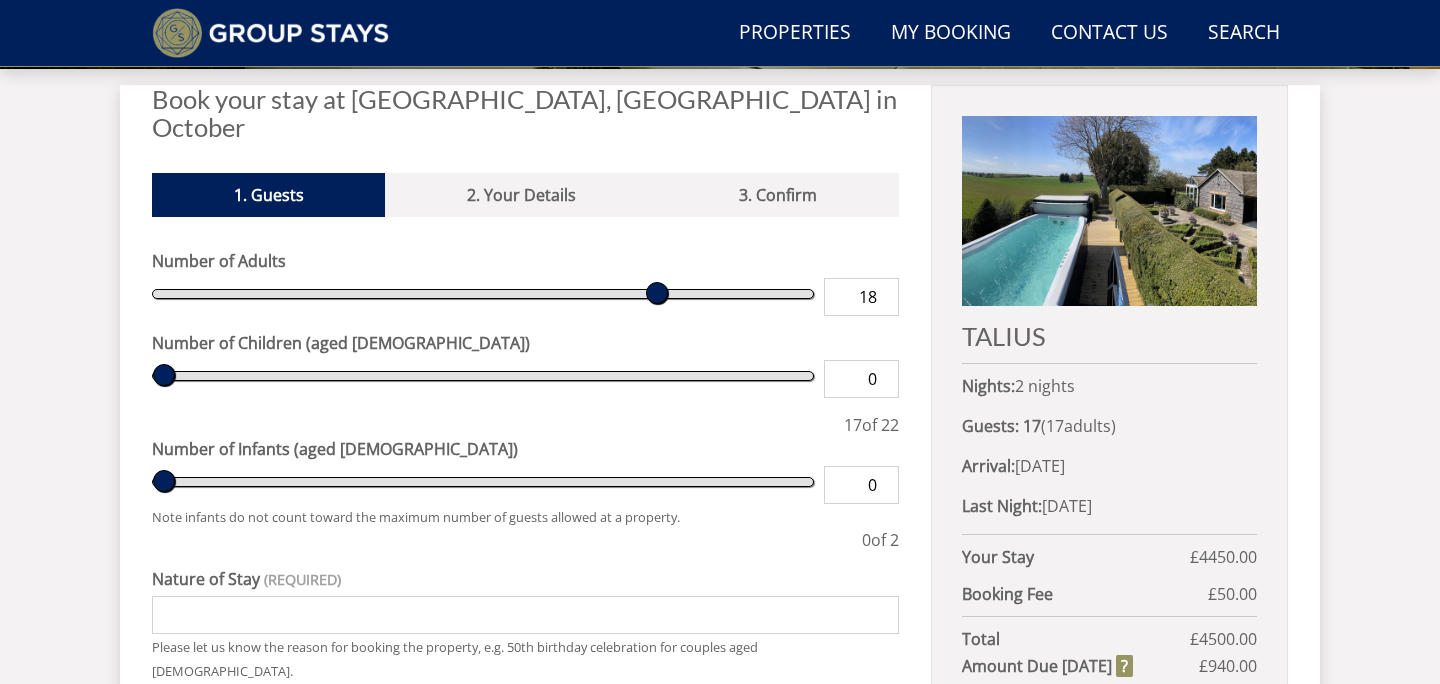 type on "18" 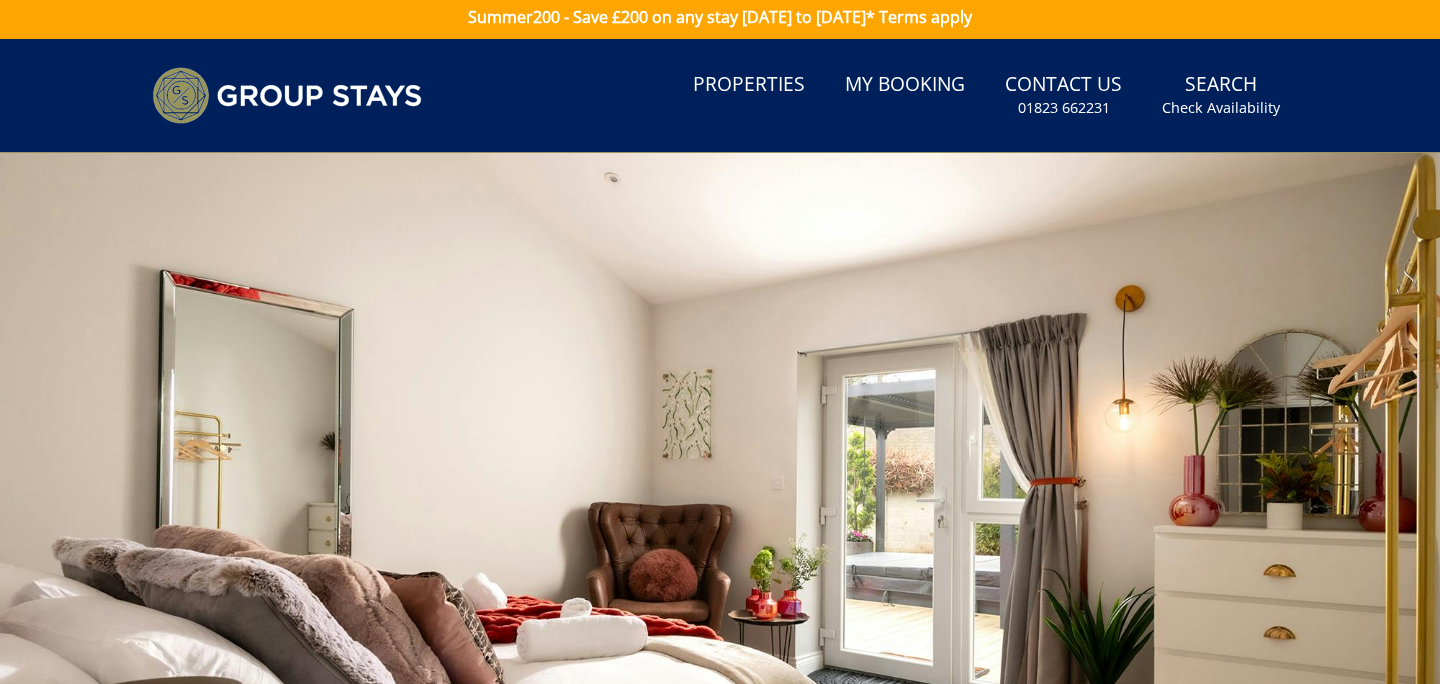 scroll, scrollTop: 0, scrollLeft: 0, axis: both 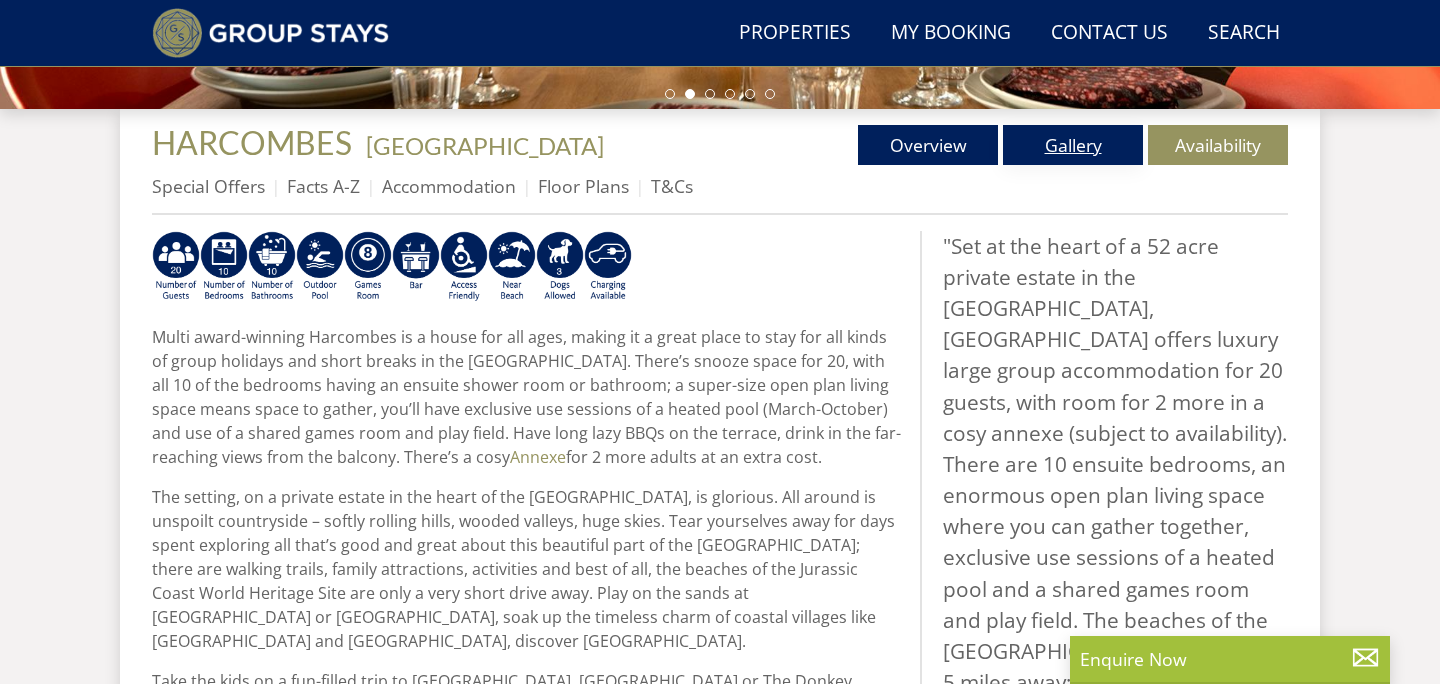 click on "Gallery" at bounding box center (1073, 145) 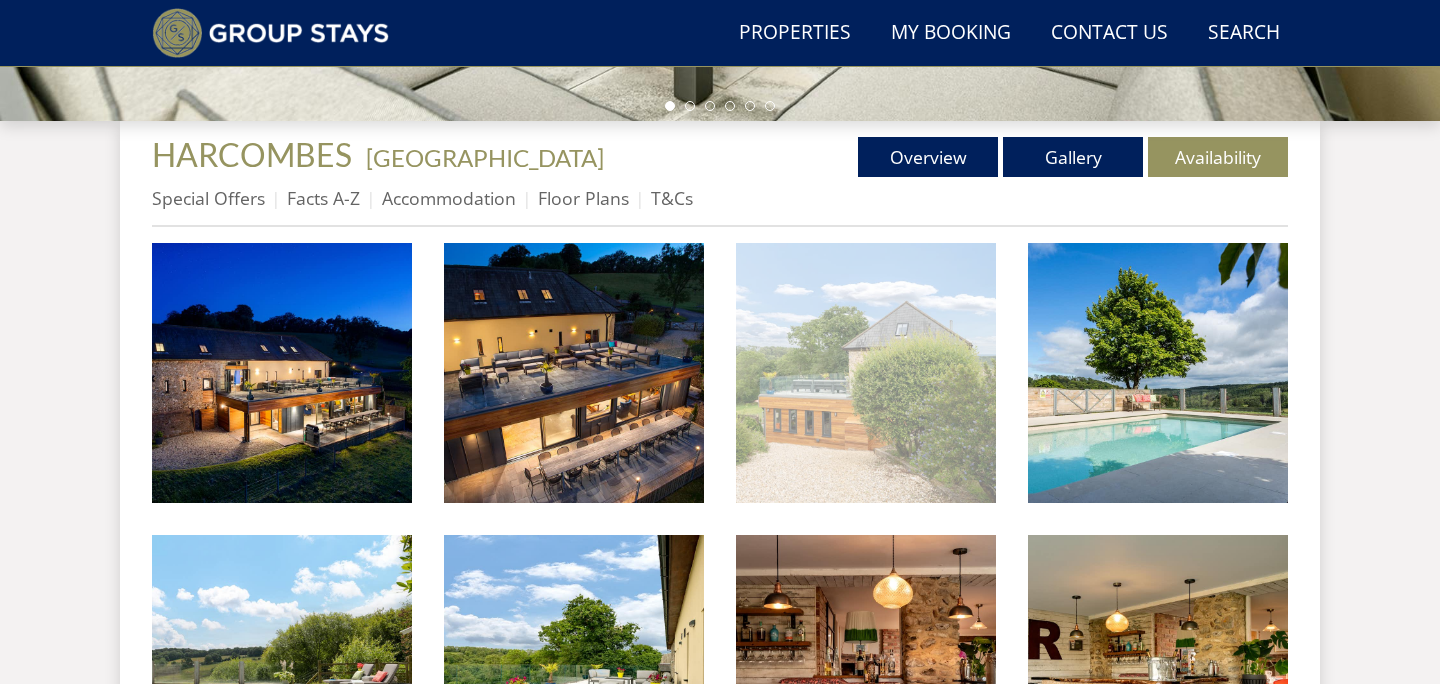 scroll, scrollTop: 723, scrollLeft: 0, axis: vertical 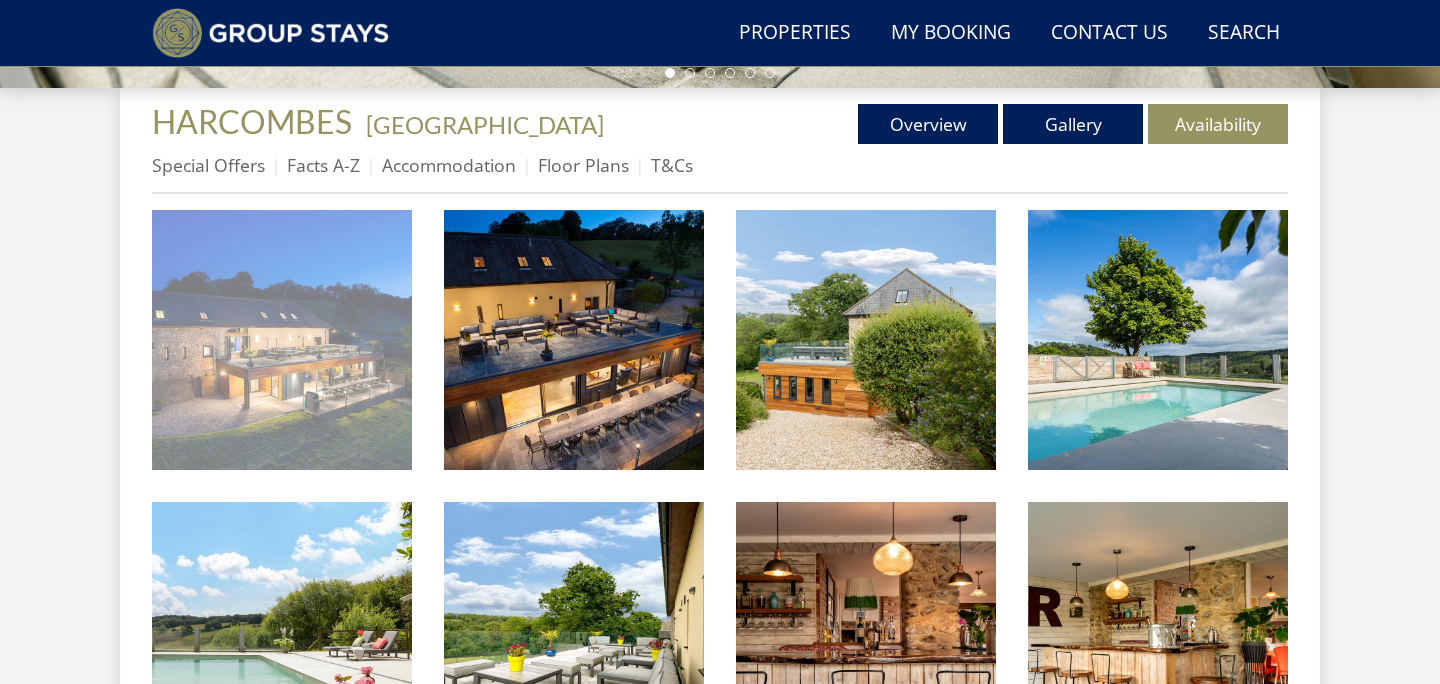 click at bounding box center (282, 340) 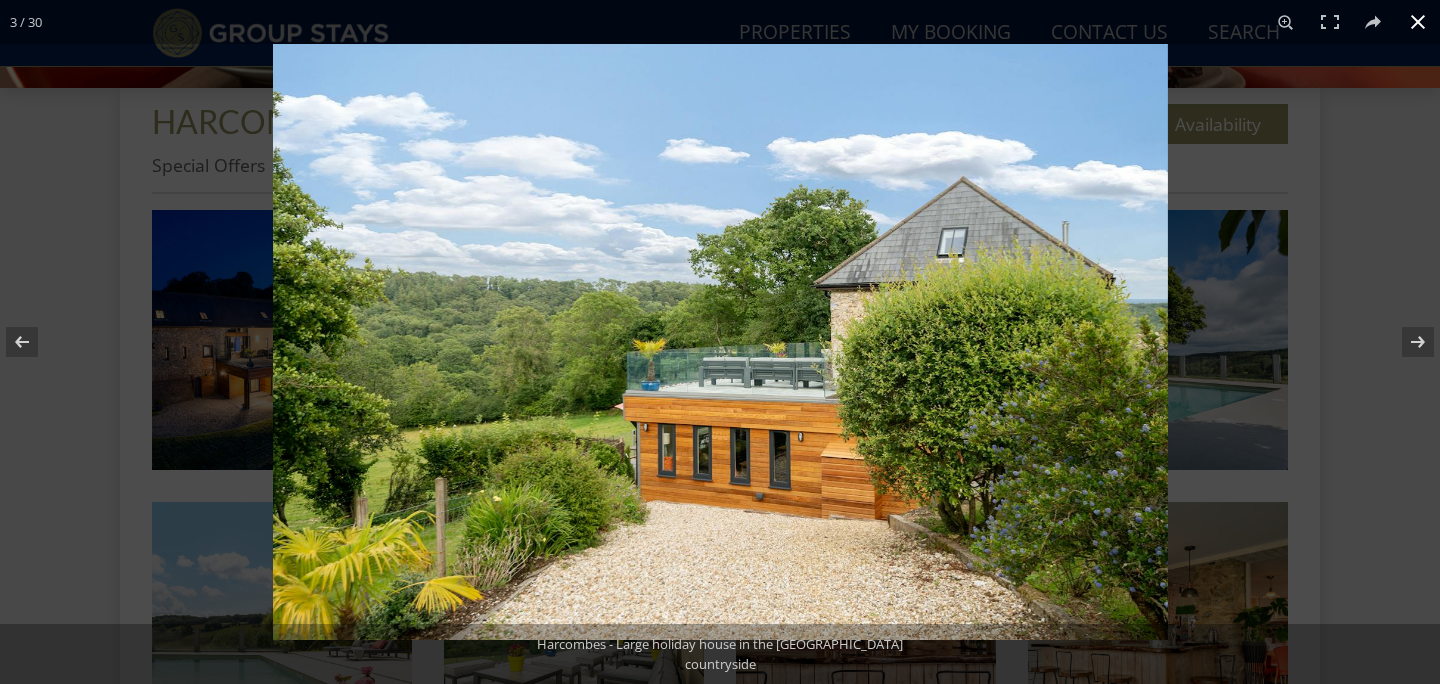 click at bounding box center (1418, 22) 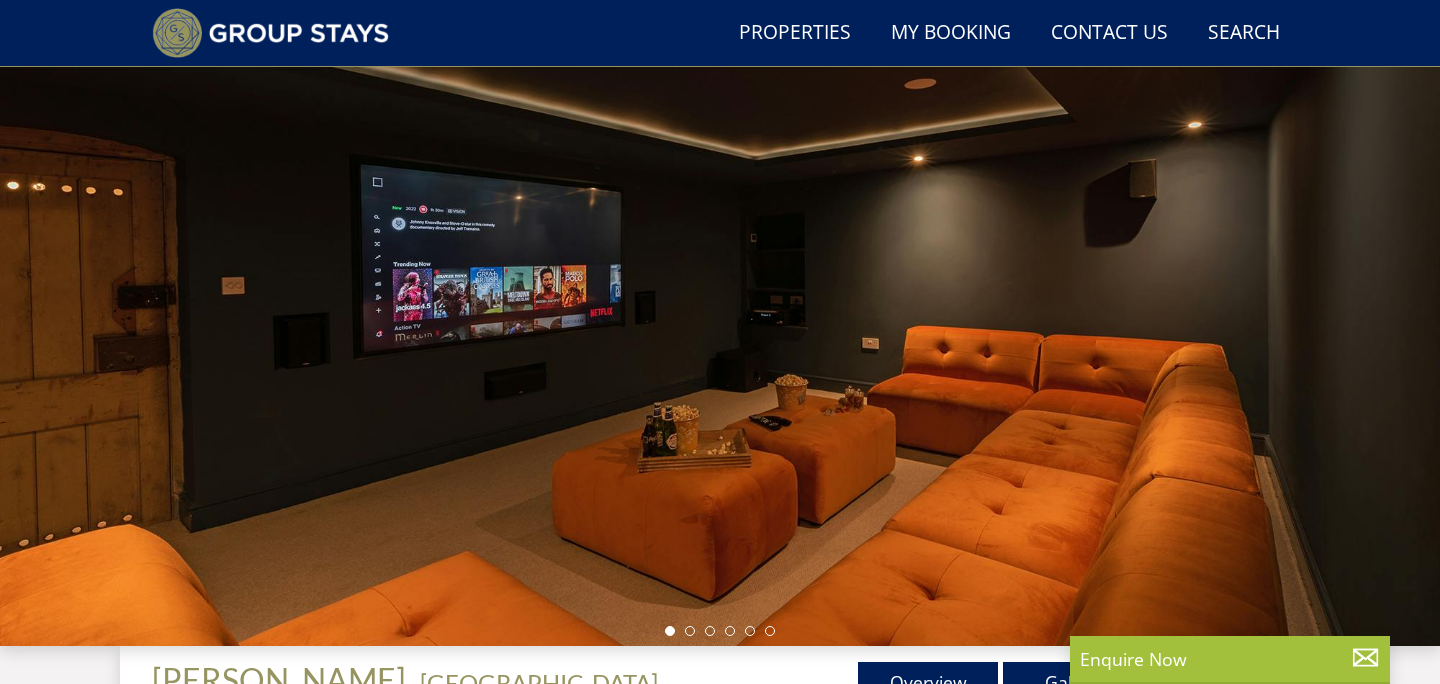 scroll, scrollTop: 165, scrollLeft: 0, axis: vertical 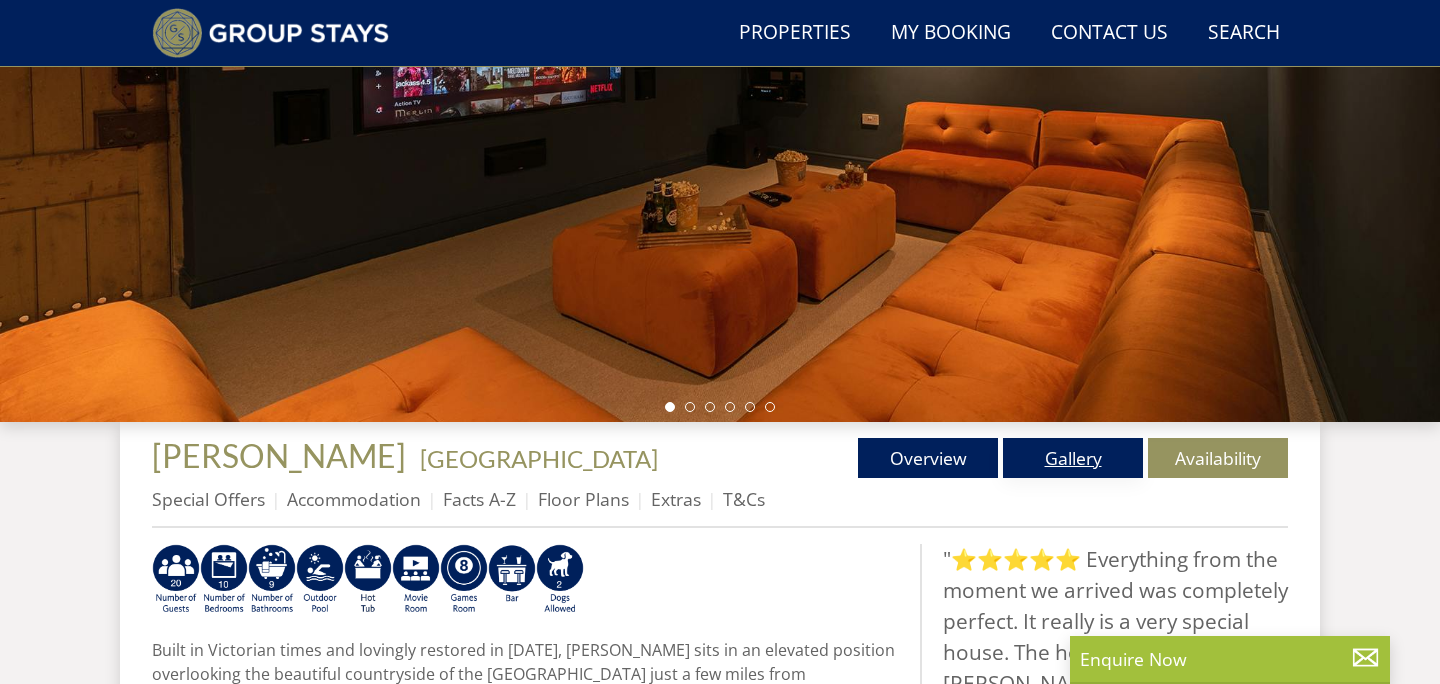 click on "Gallery" at bounding box center [1073, 458] 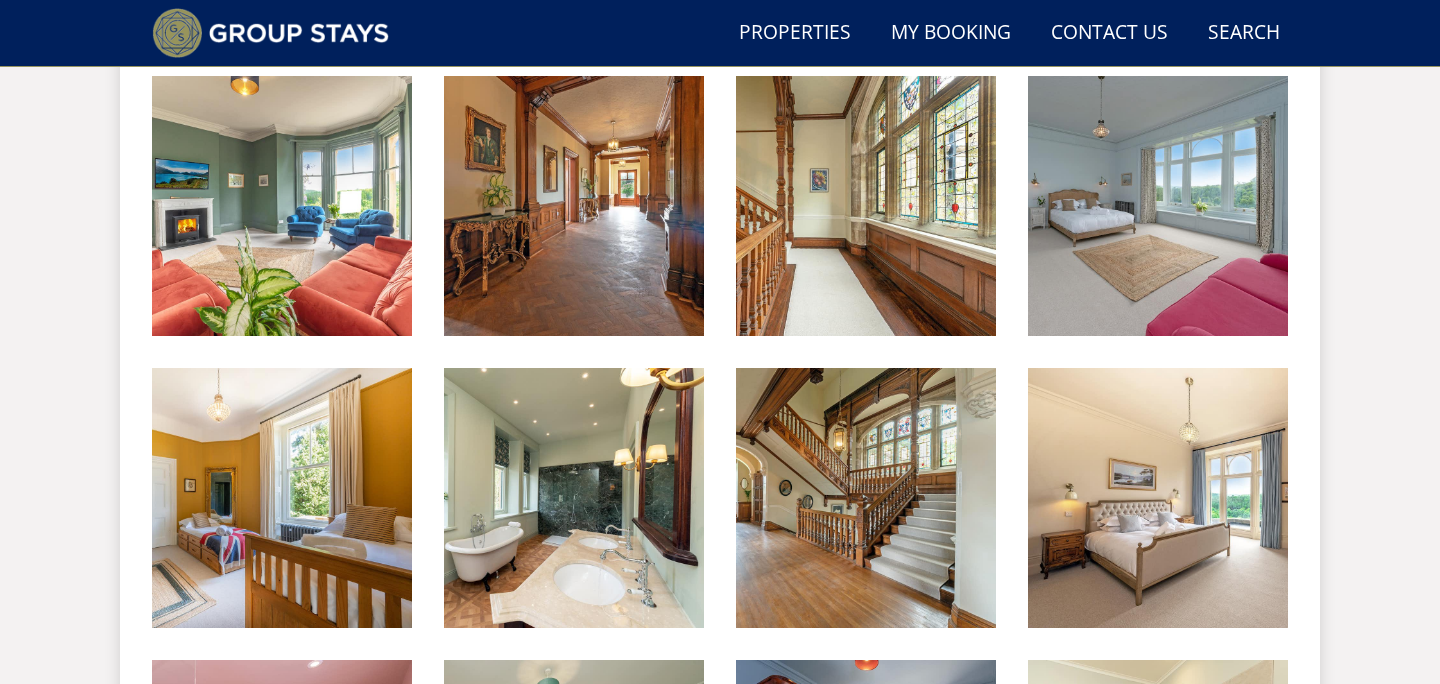 scroll, scrollTop: 1443, scrollLeft: 0, axis: vertical 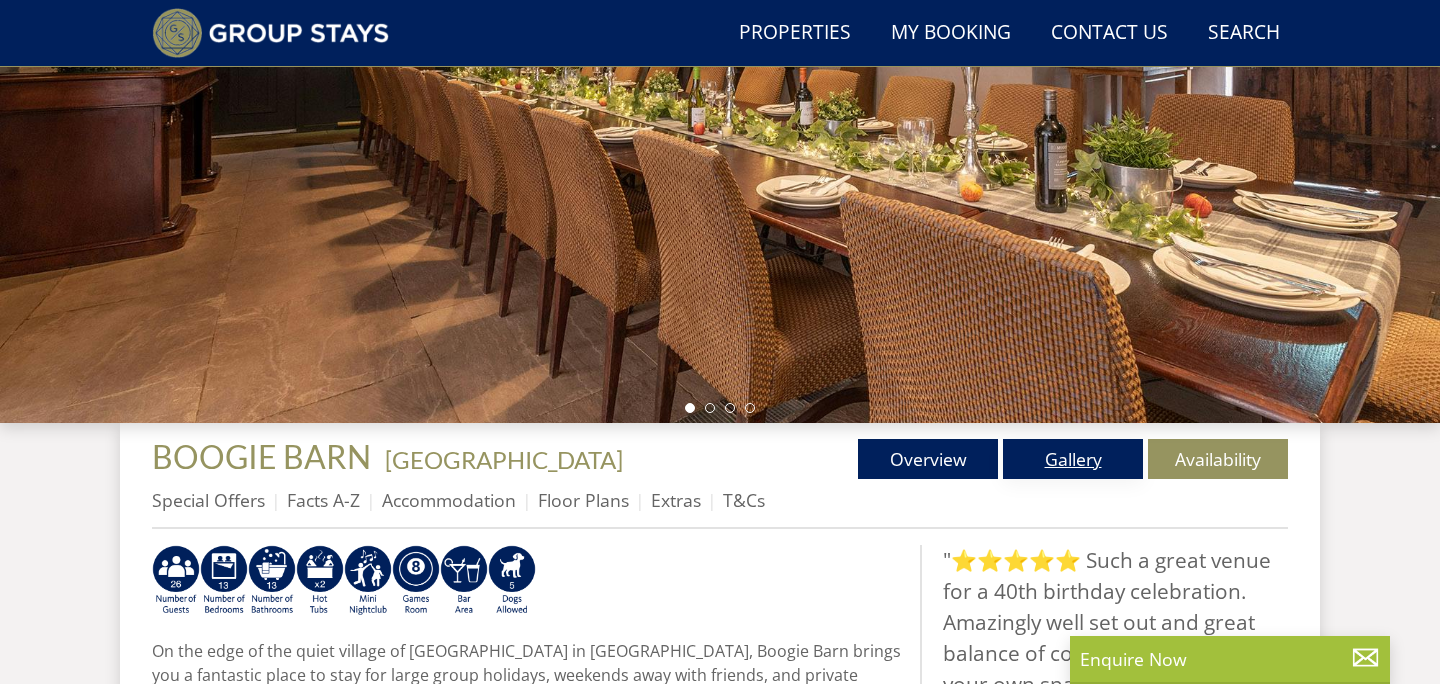 click on "Gallery" at bounding box center [1073, 459] 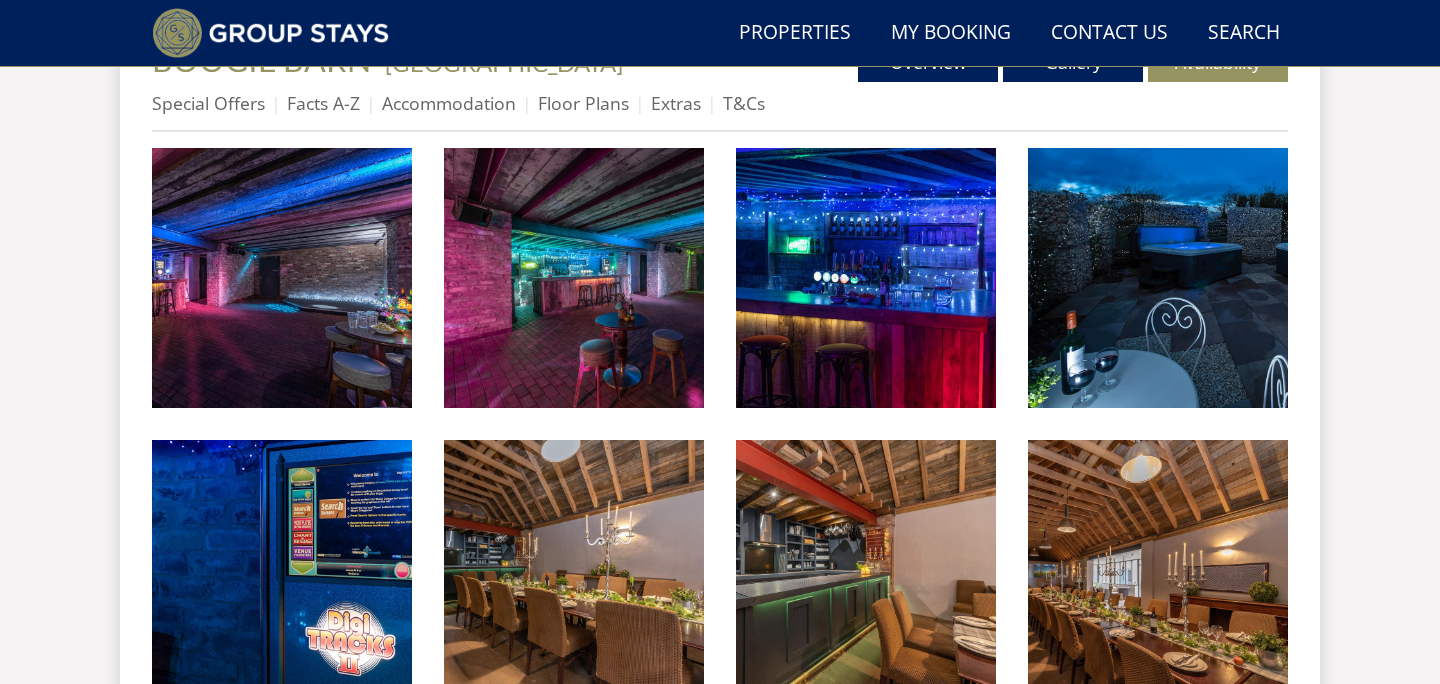 scroll, scrollTop: 787, scrollLeft: 0, axis: vertical 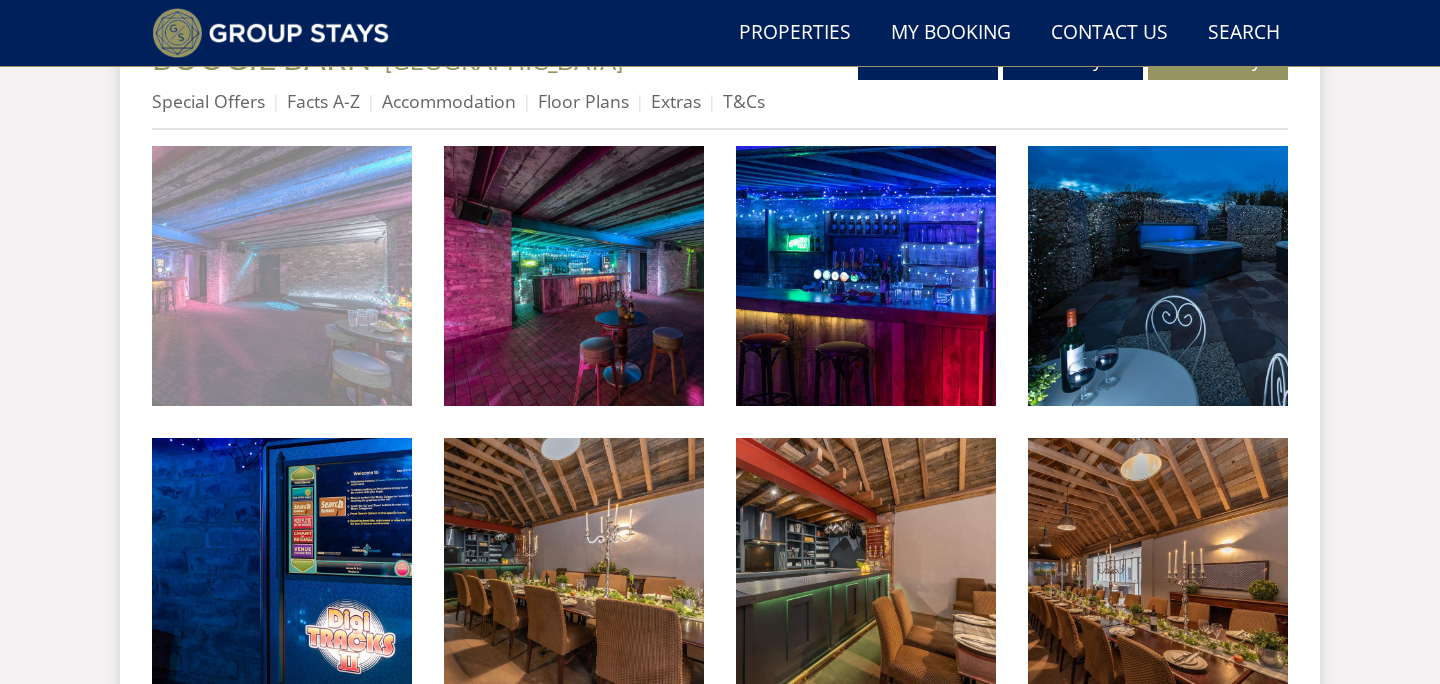 click at bounding box center [282, 276] 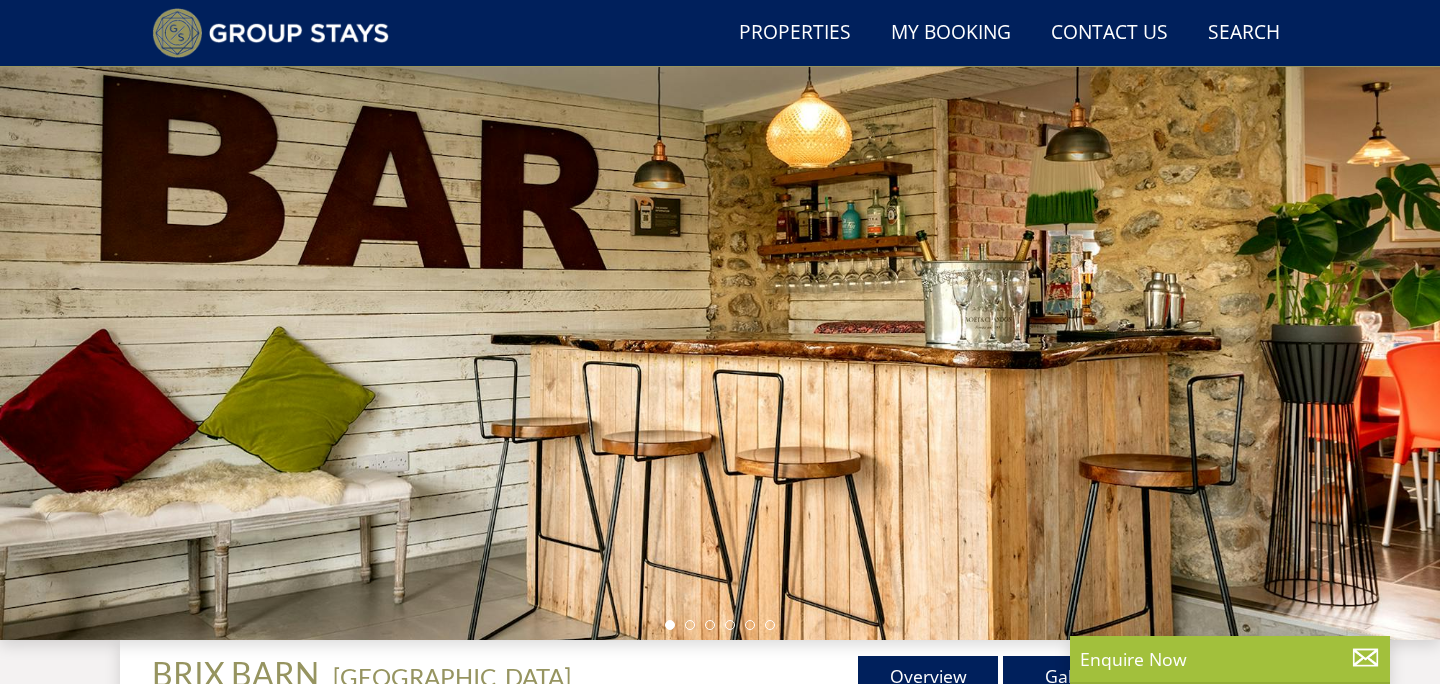 scroll, scrollTop: 171, scrollLeft: 0, axis: vertical 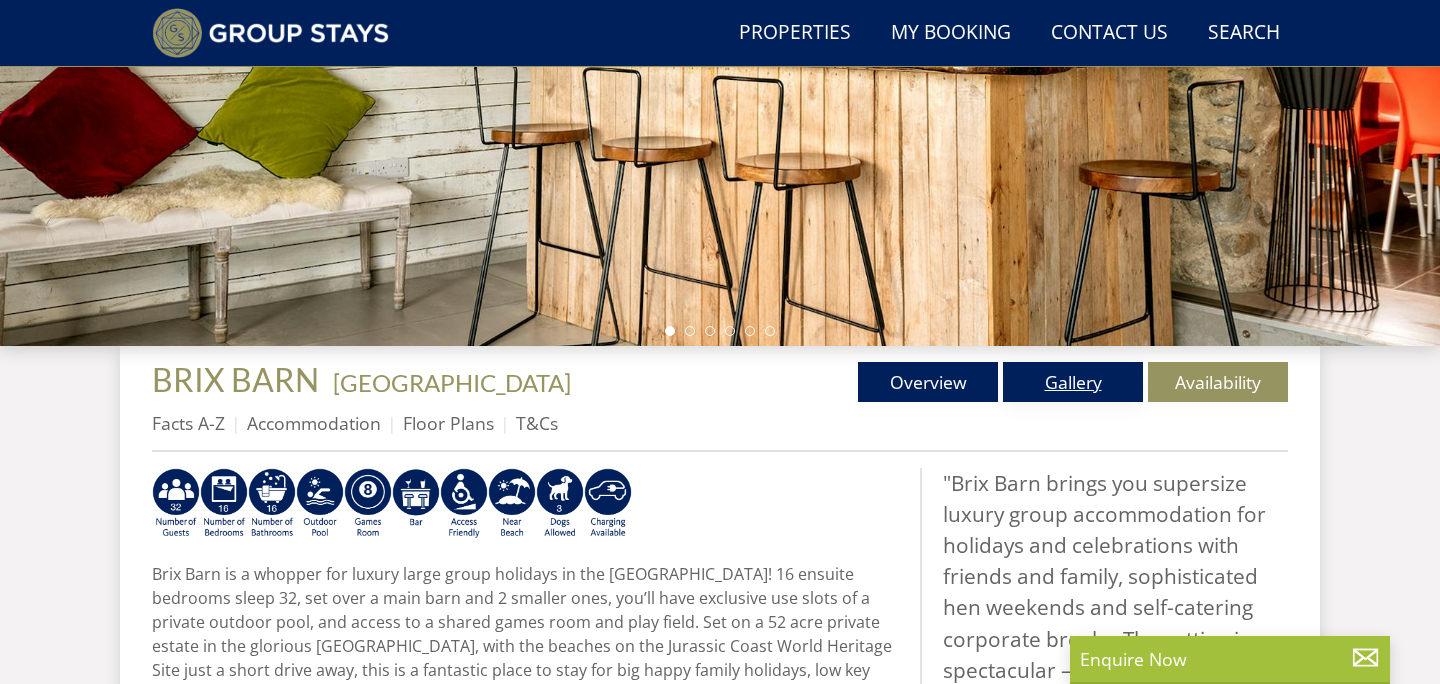 click on "Gallery" at bounding box center [1073, 382] 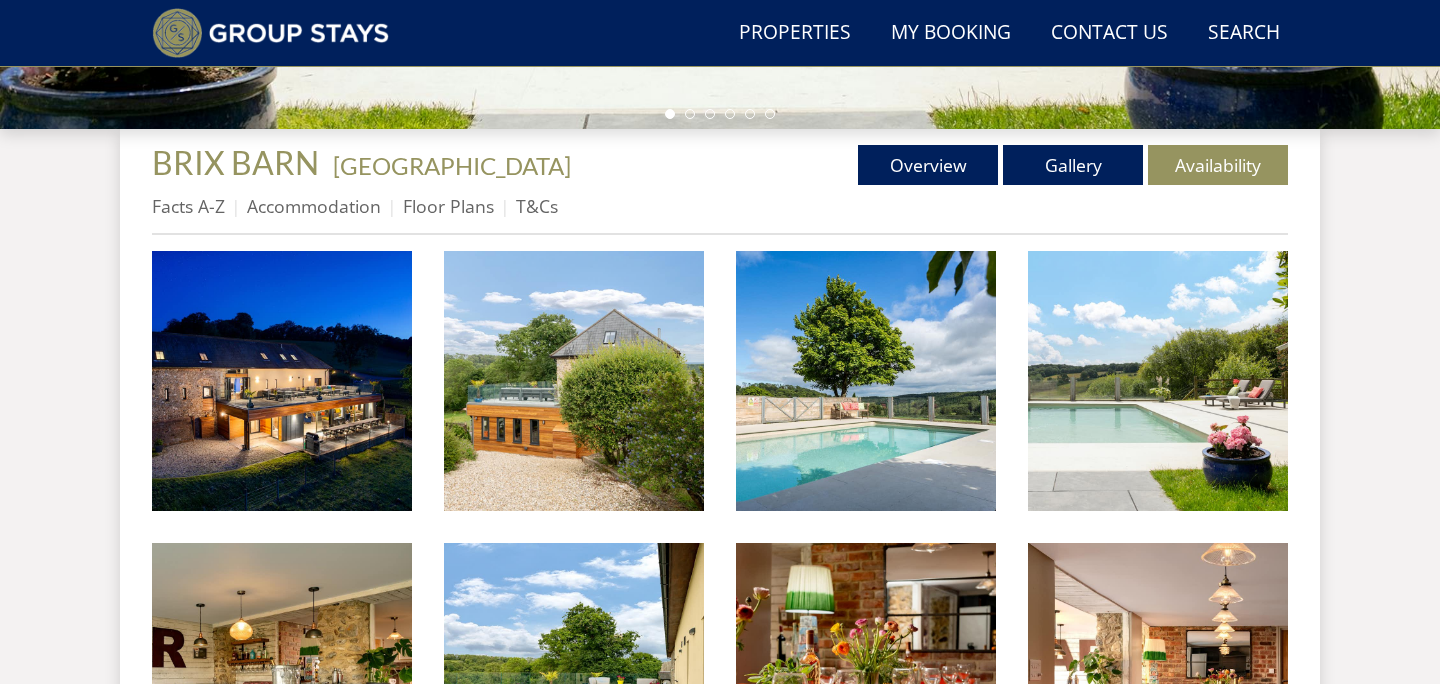 scroll, scrollTop: 690, scrollLeft: 0, axis: vertical 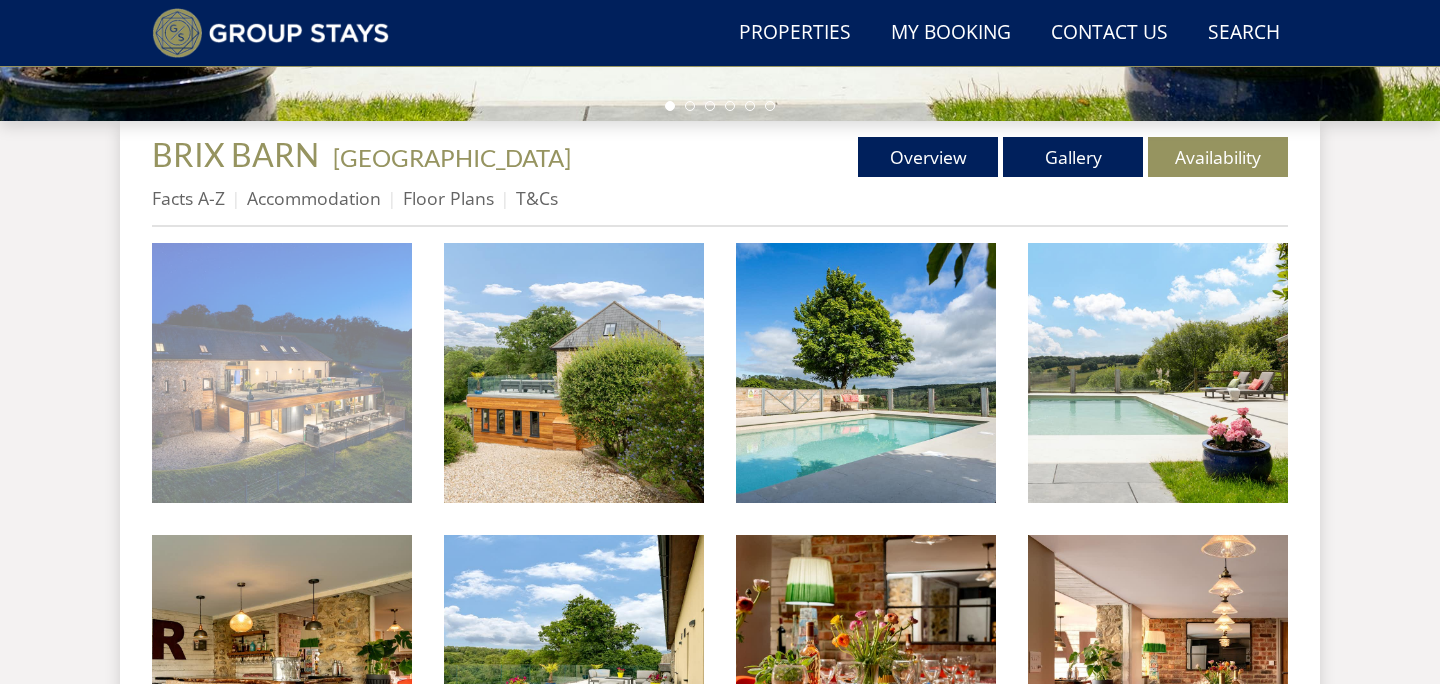 click at bounding box center (282, 373) 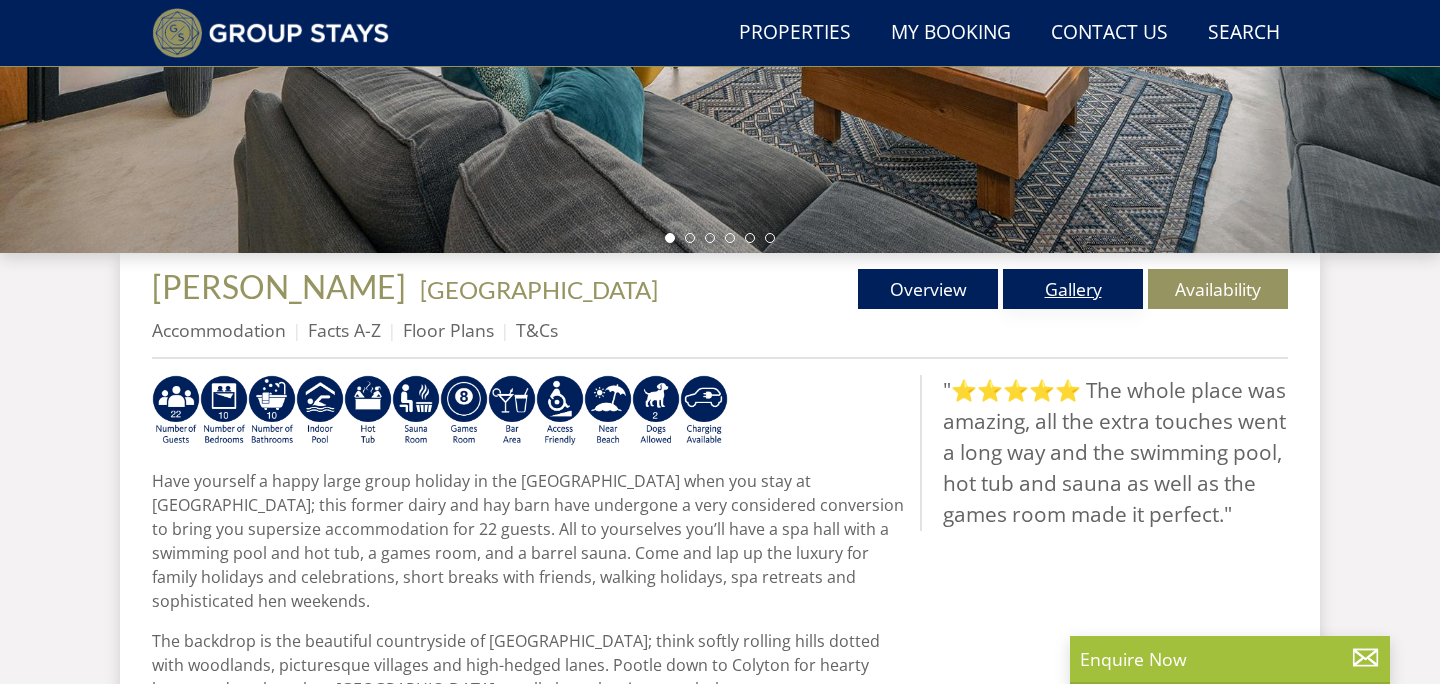 scroll, scrollTop: 558, scrollLeft: 0, axis: vertical 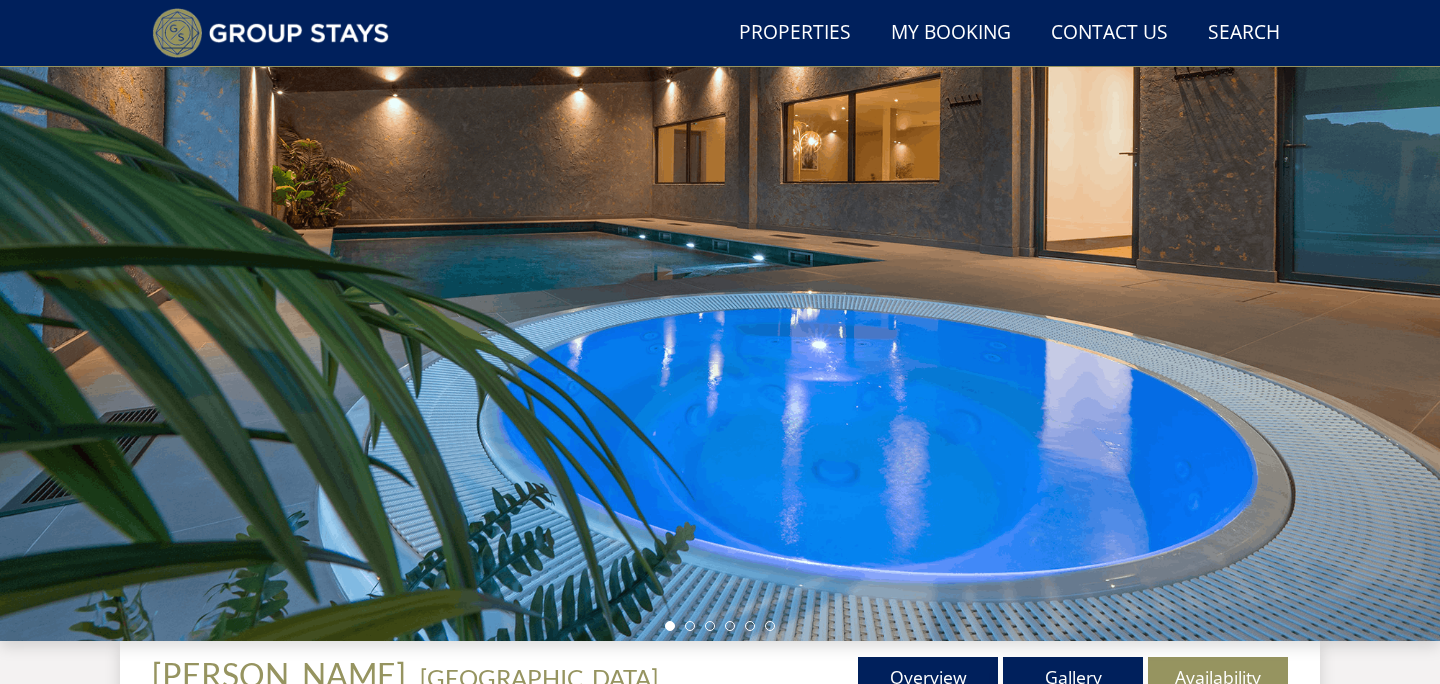 click on "Gallery" at bounding box center (1073, 677) 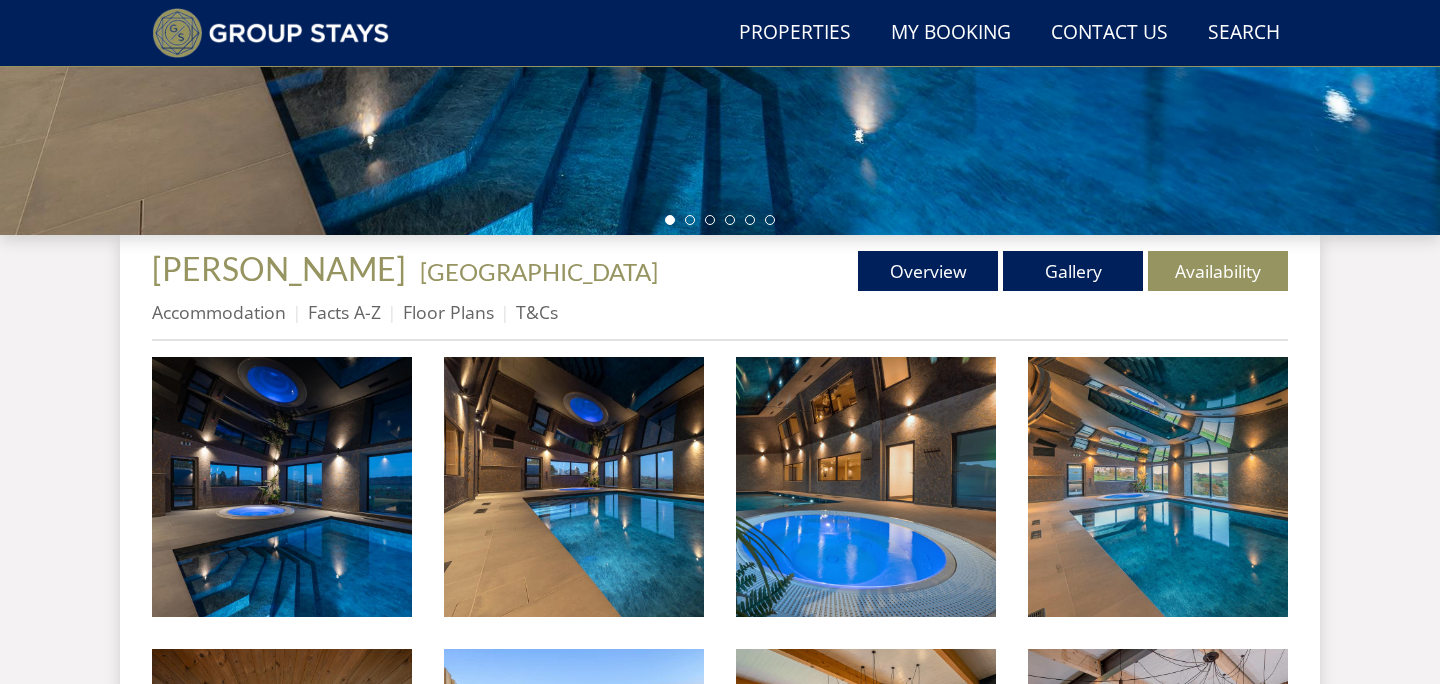 scroll, scrollTop: 613, scrollLeft: 0, axis: vertical 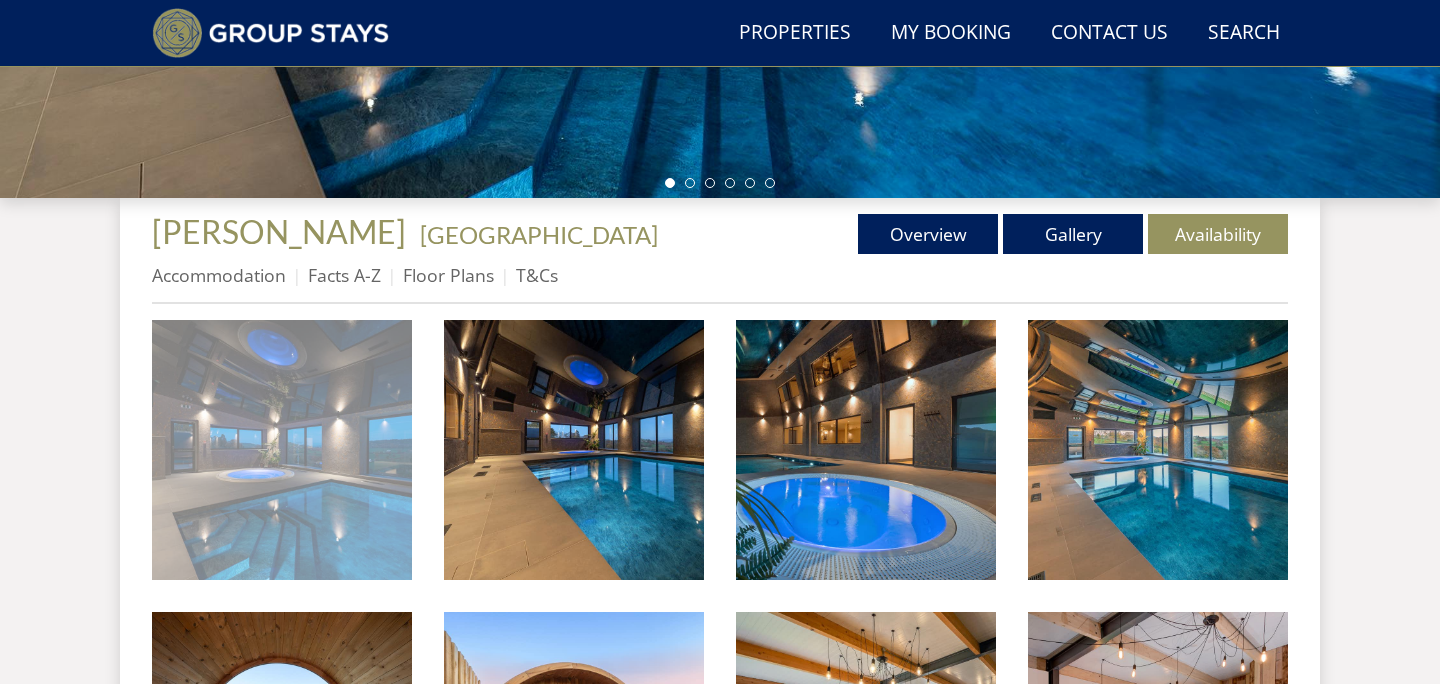 click at bounding box center (282, 450) 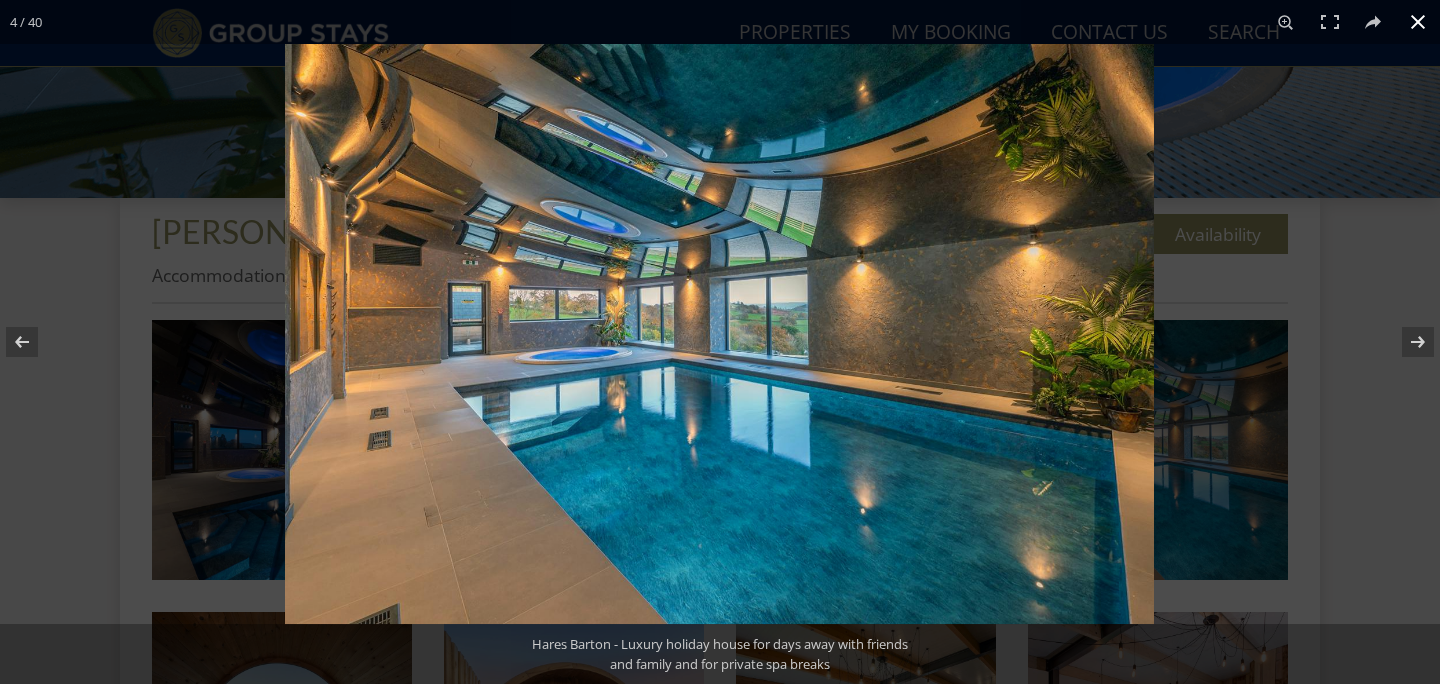 click at bounding box center (1418, 22) 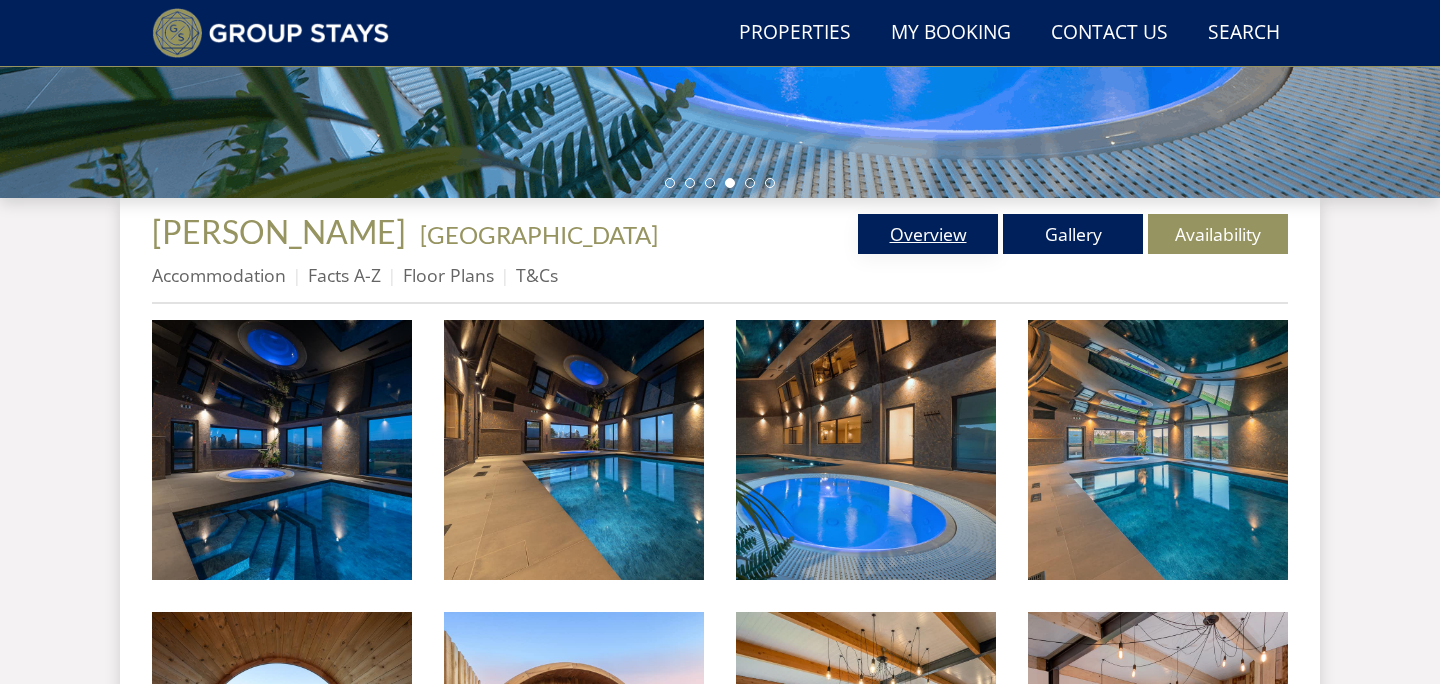 click on "Overview" at bounding box center (928, 234) 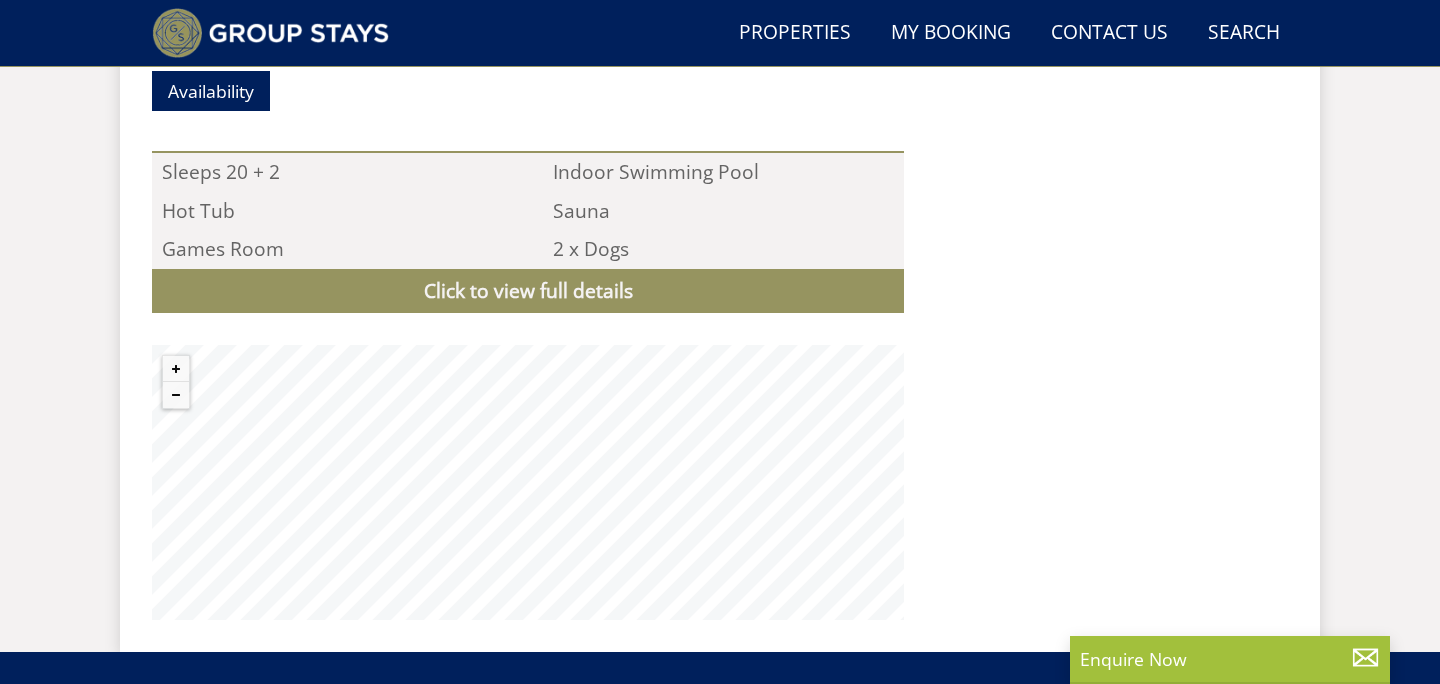 scroll, scrollTop: 2142, scrollLeft: 0, axis: vertical 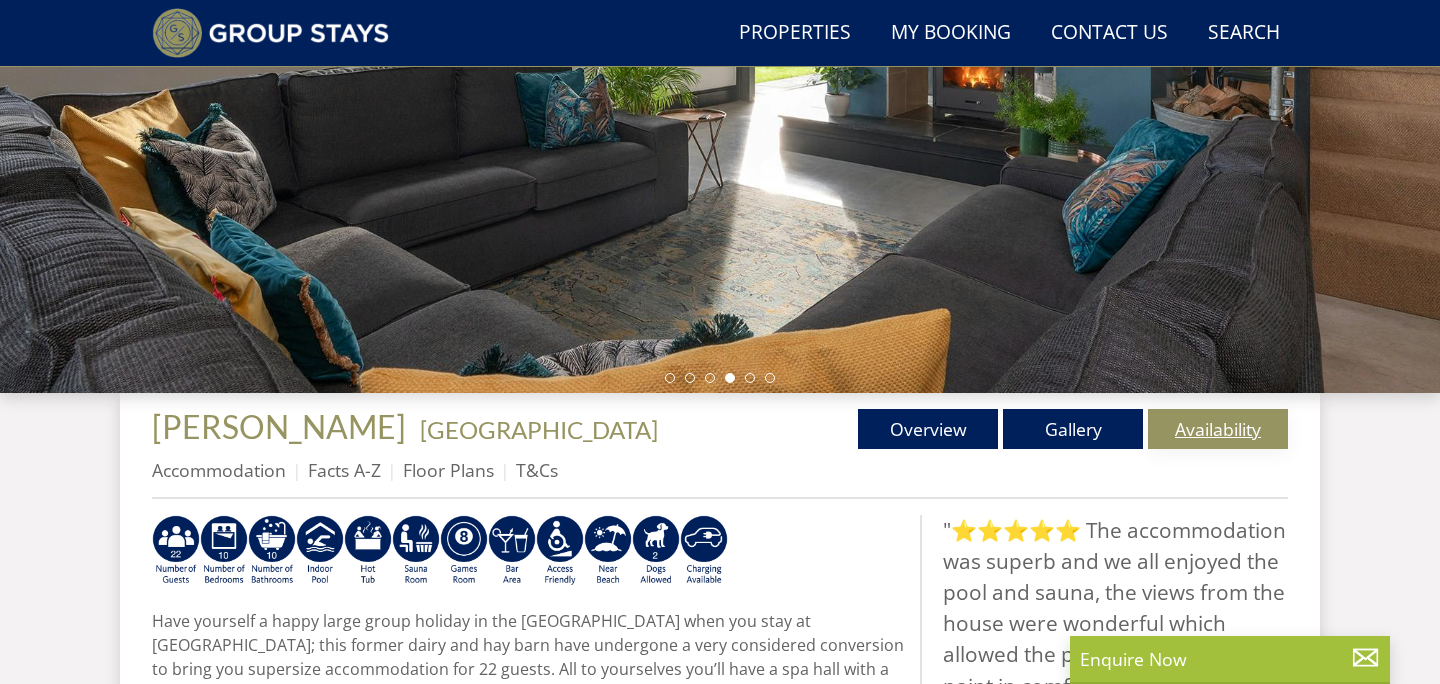 click on "Availability" at bounding box center (1218, 429) 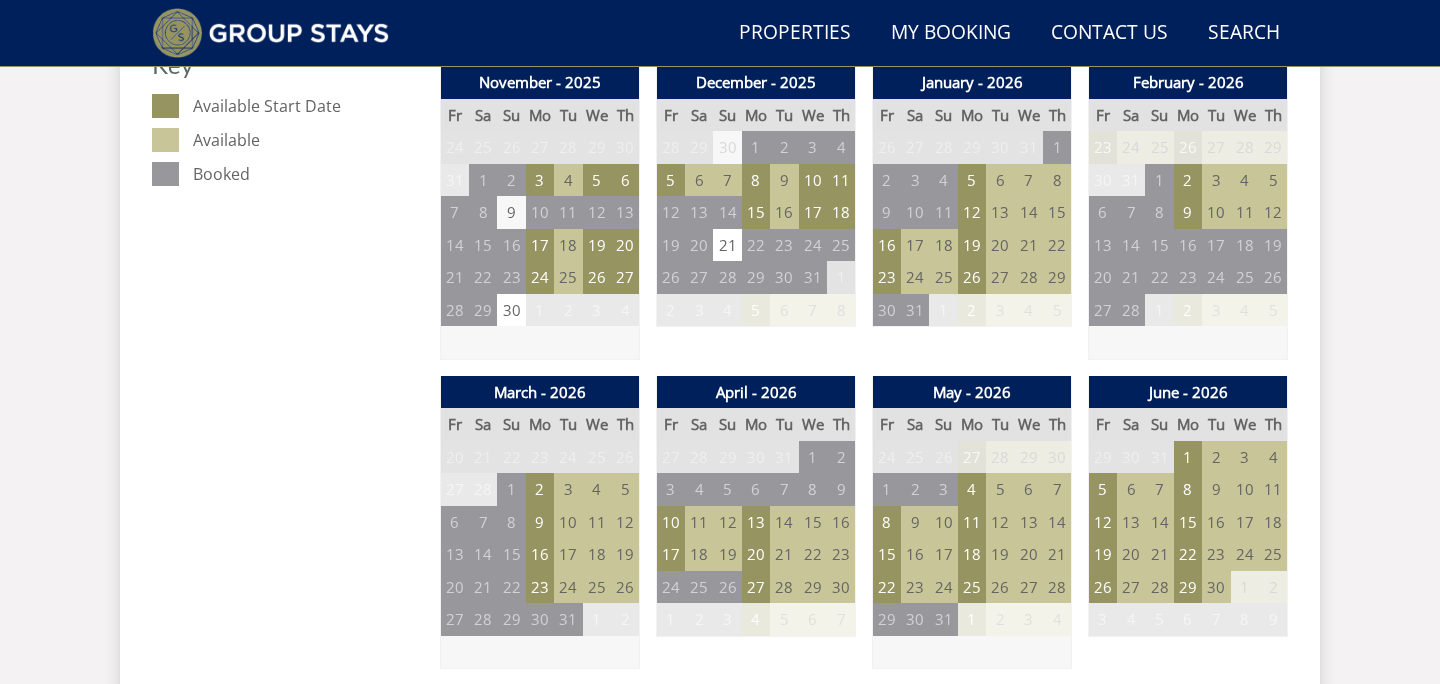 scroll, scrollTop: 1177, scrollLeft: 0, axis: vertical 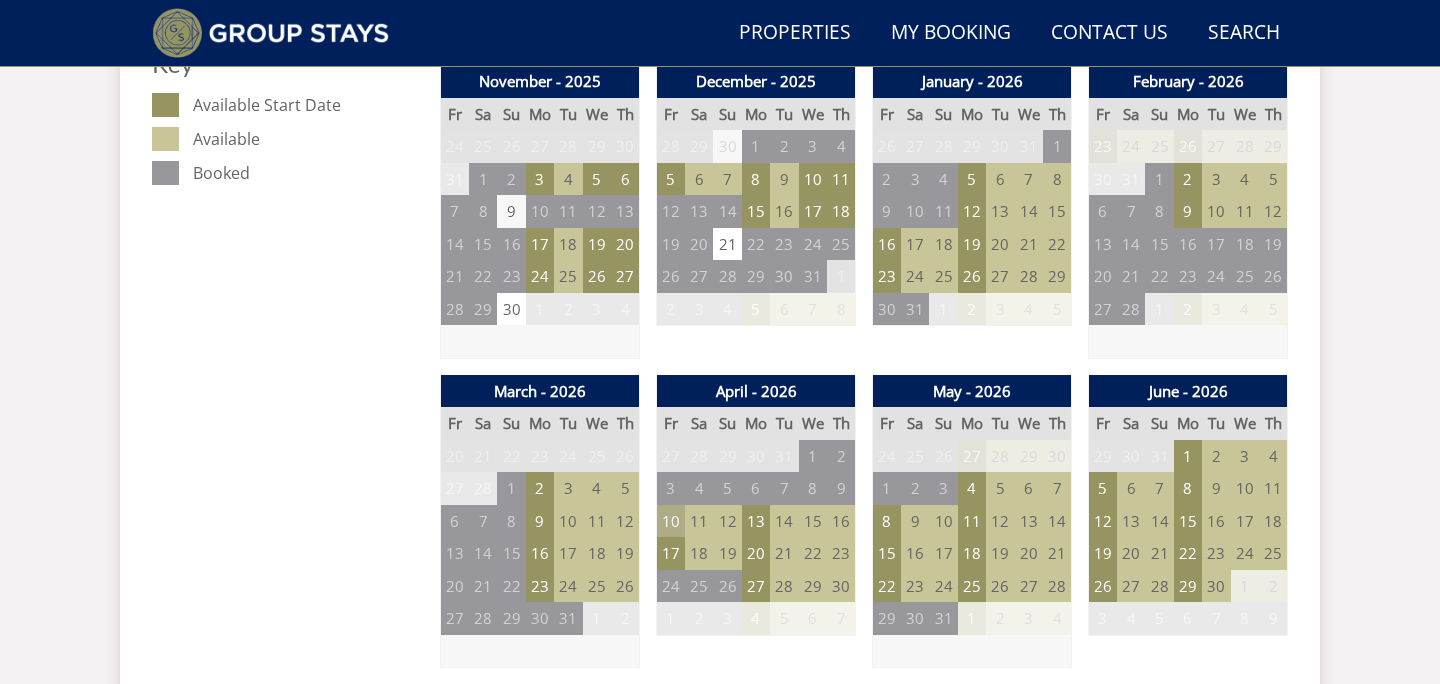 click on "10" at bounding box center (671, 521) 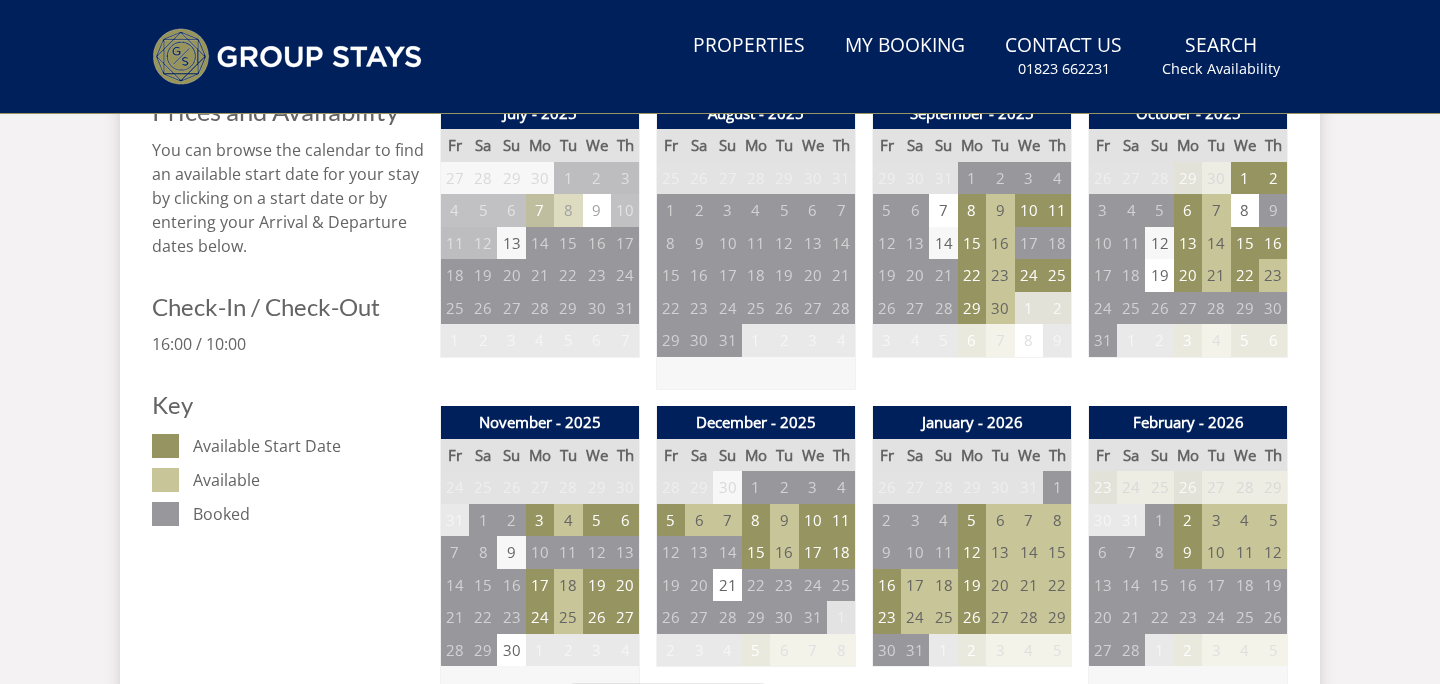 scroll, scrollTop: 0, scrollLeft: 0, axis: both 